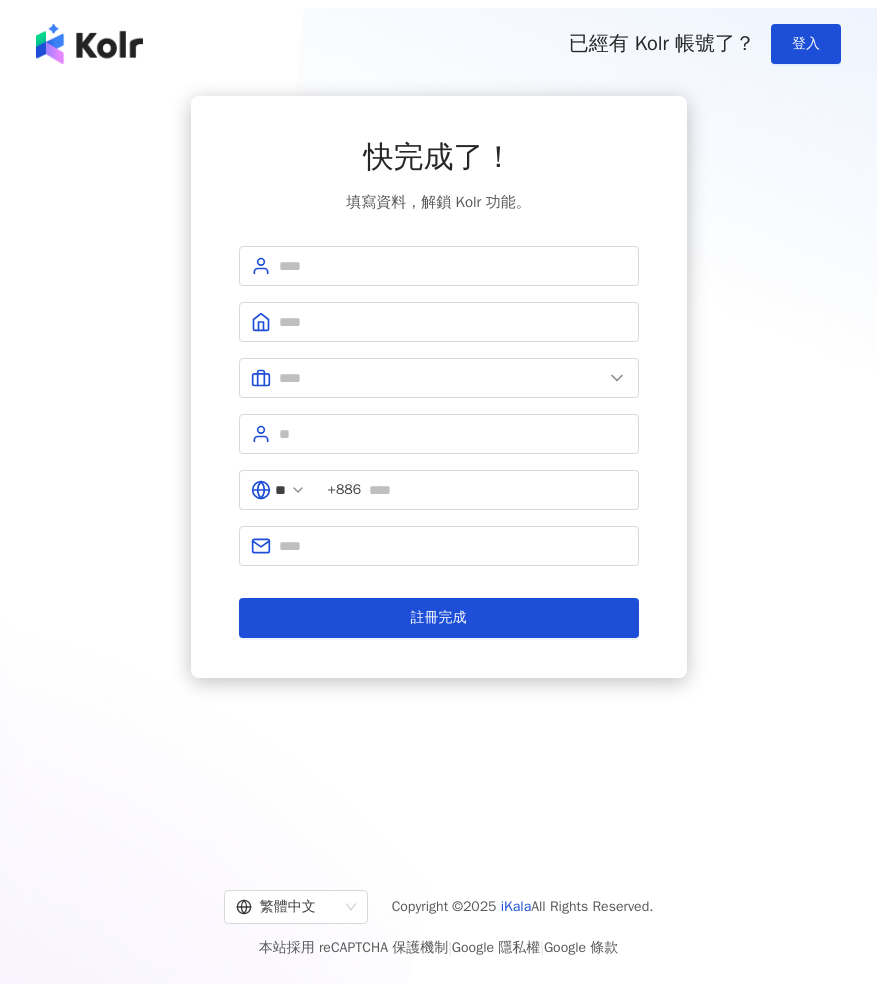 scroll, scrollTop: 0, scrollLeft: 0, axis: both 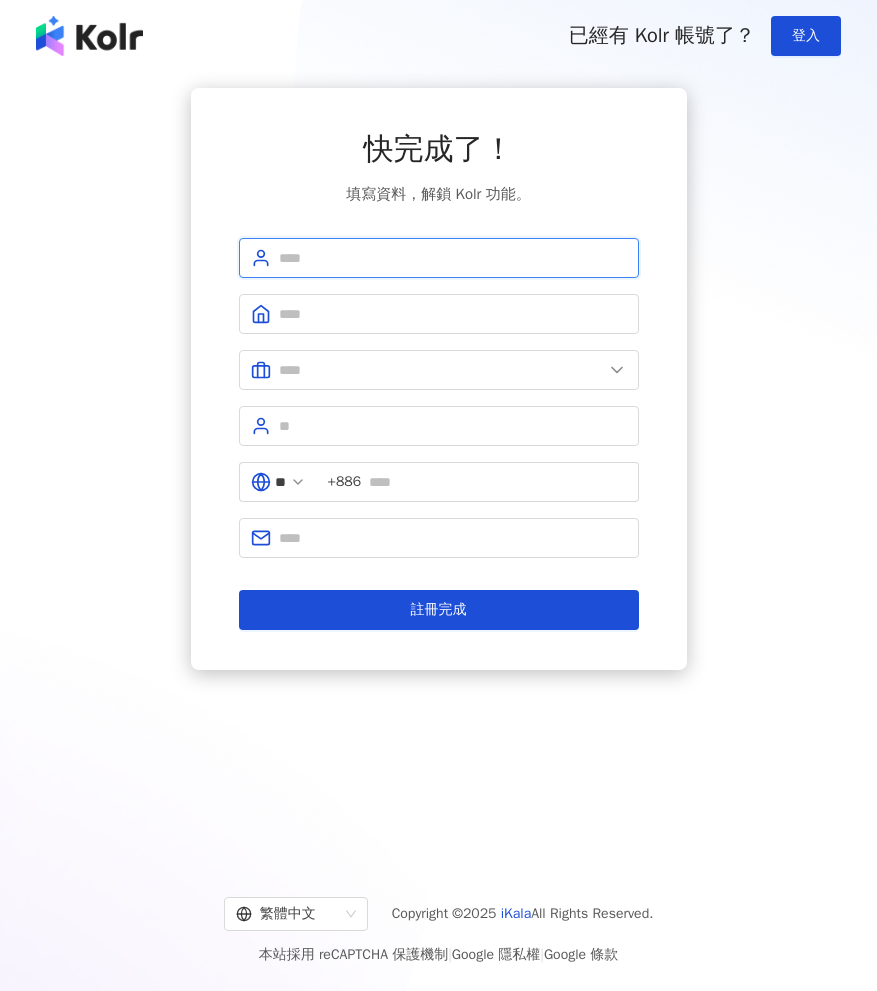click at bounding box center (453, 258) 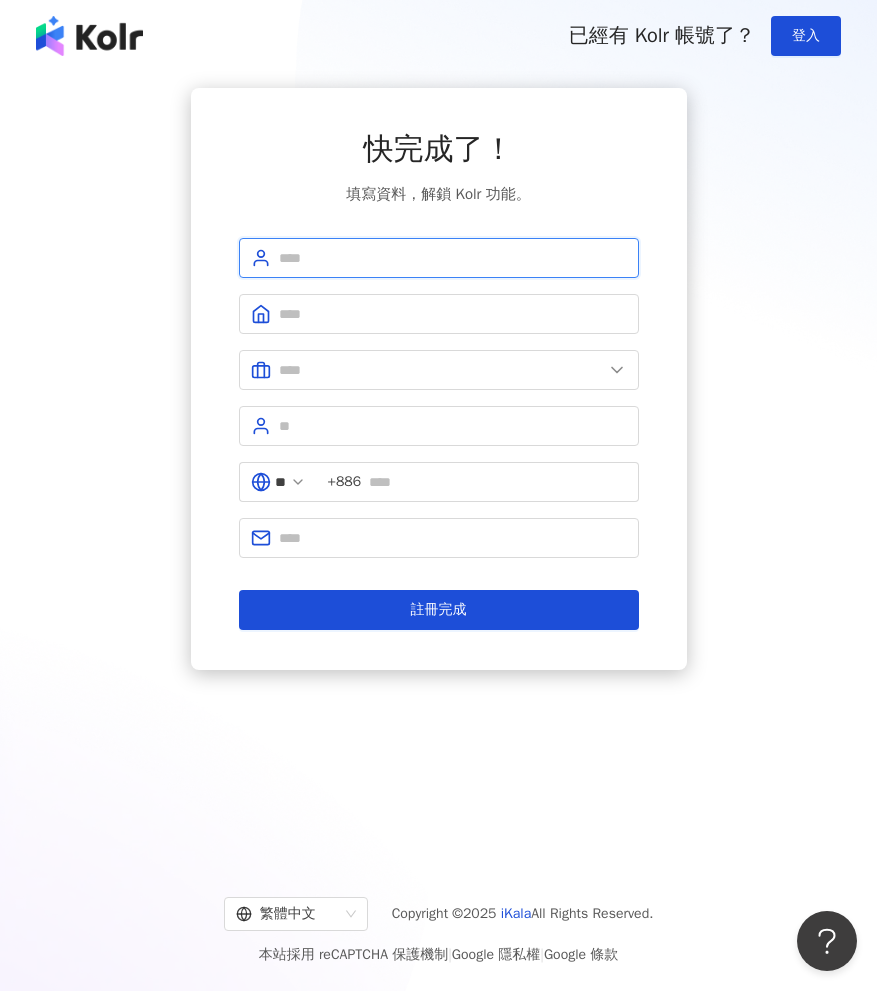 scroll, scrollTop: 0, scrollLeft: 0, axis: both 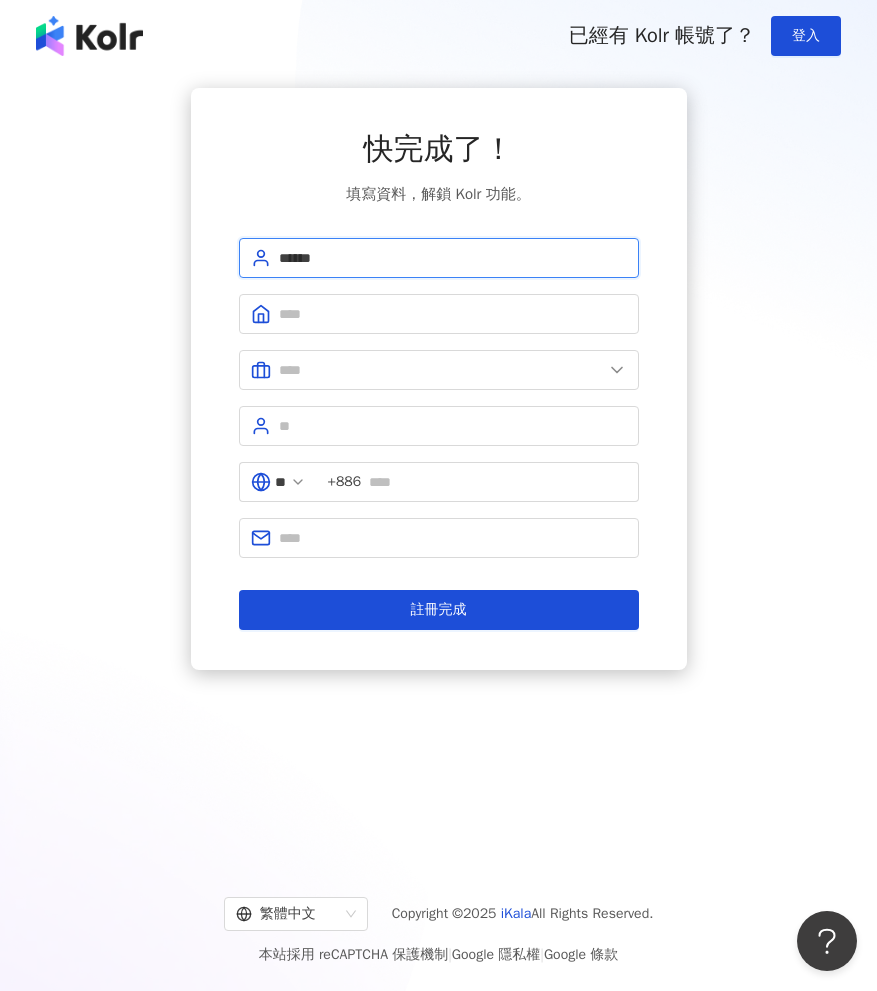 type on "******" 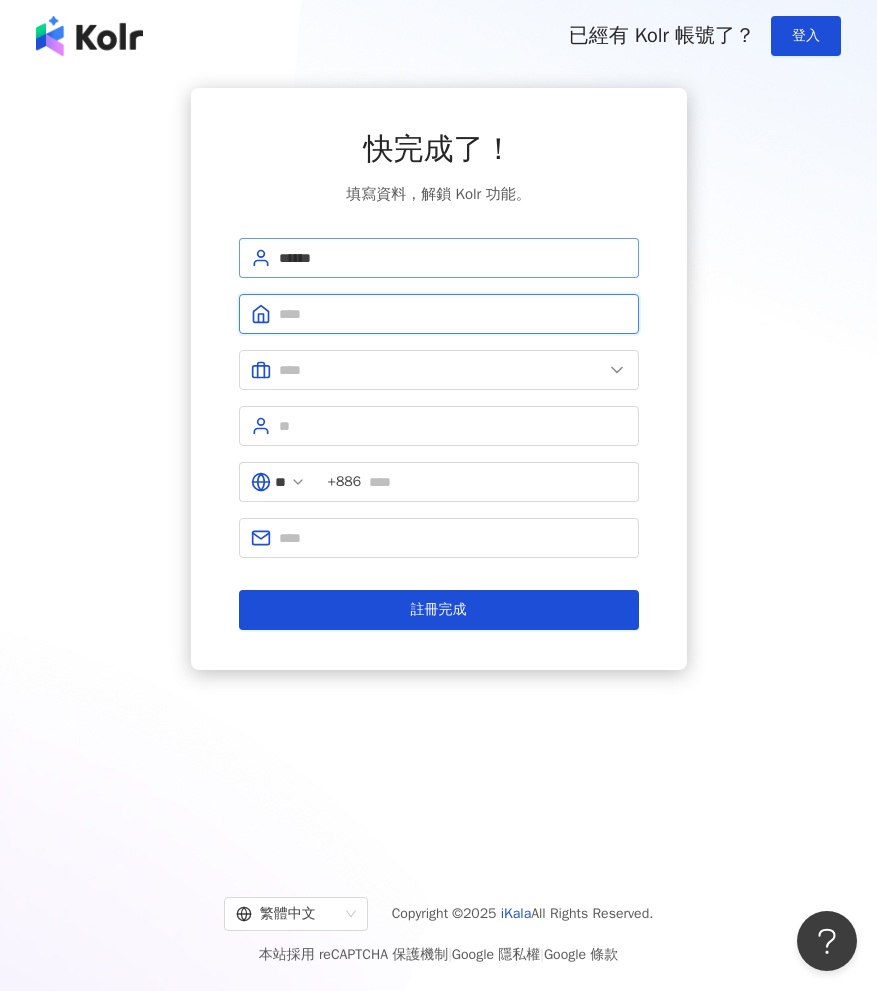 type on "*" 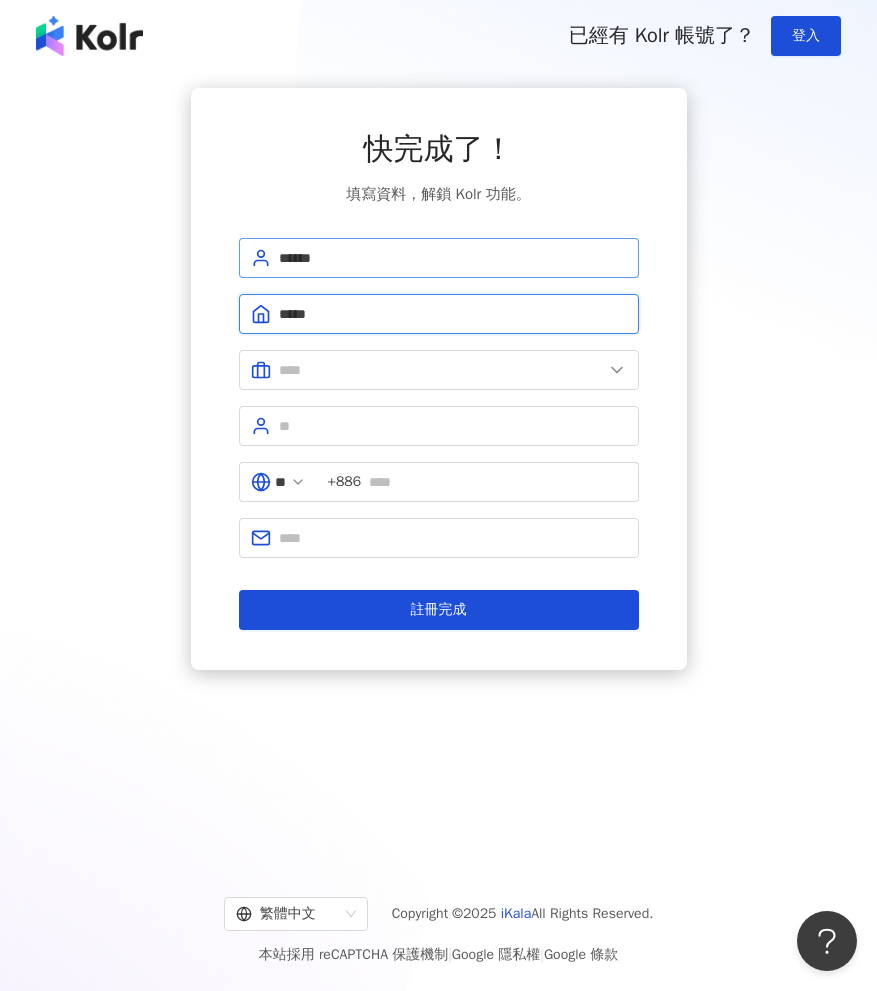 type on "*****" 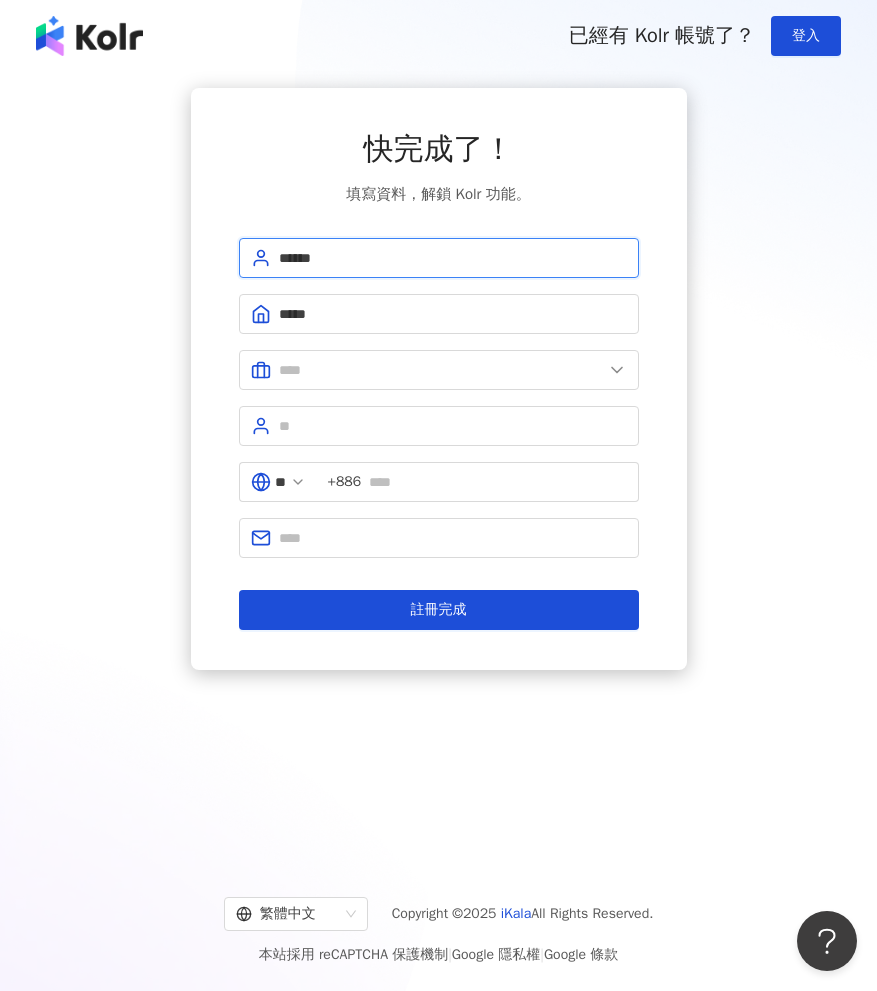 click on "******" at bounding box center (453, 258) 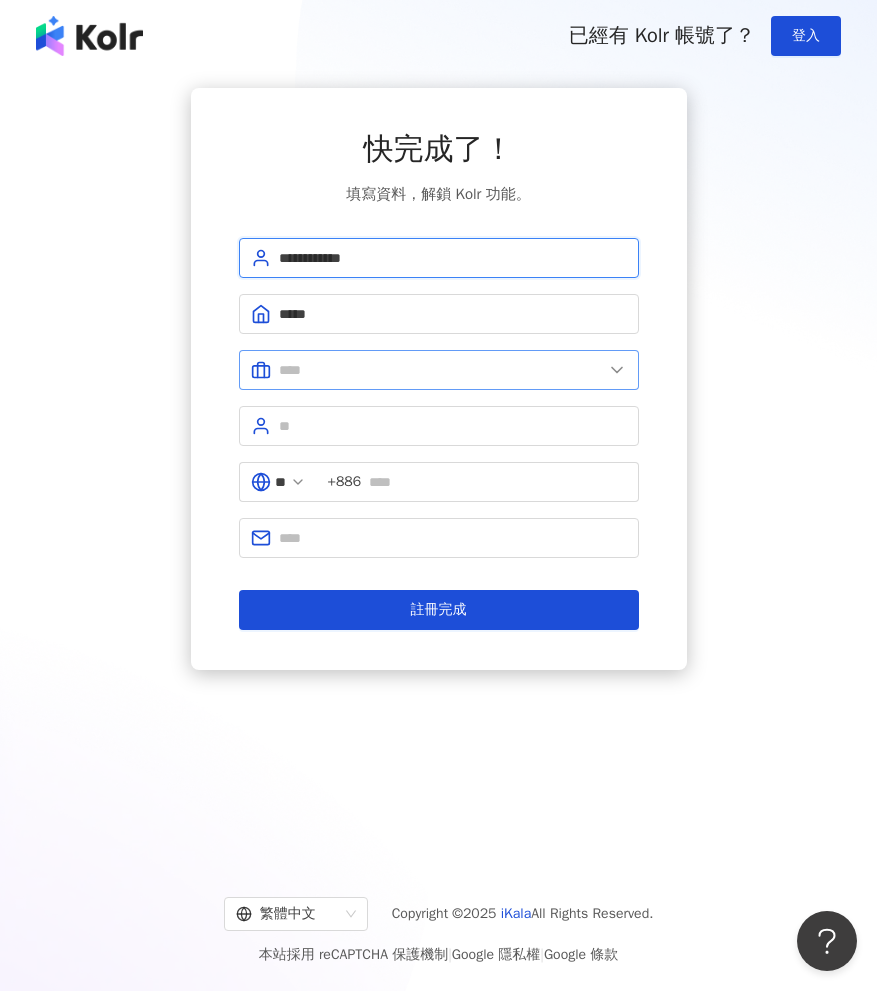 type on "**********" 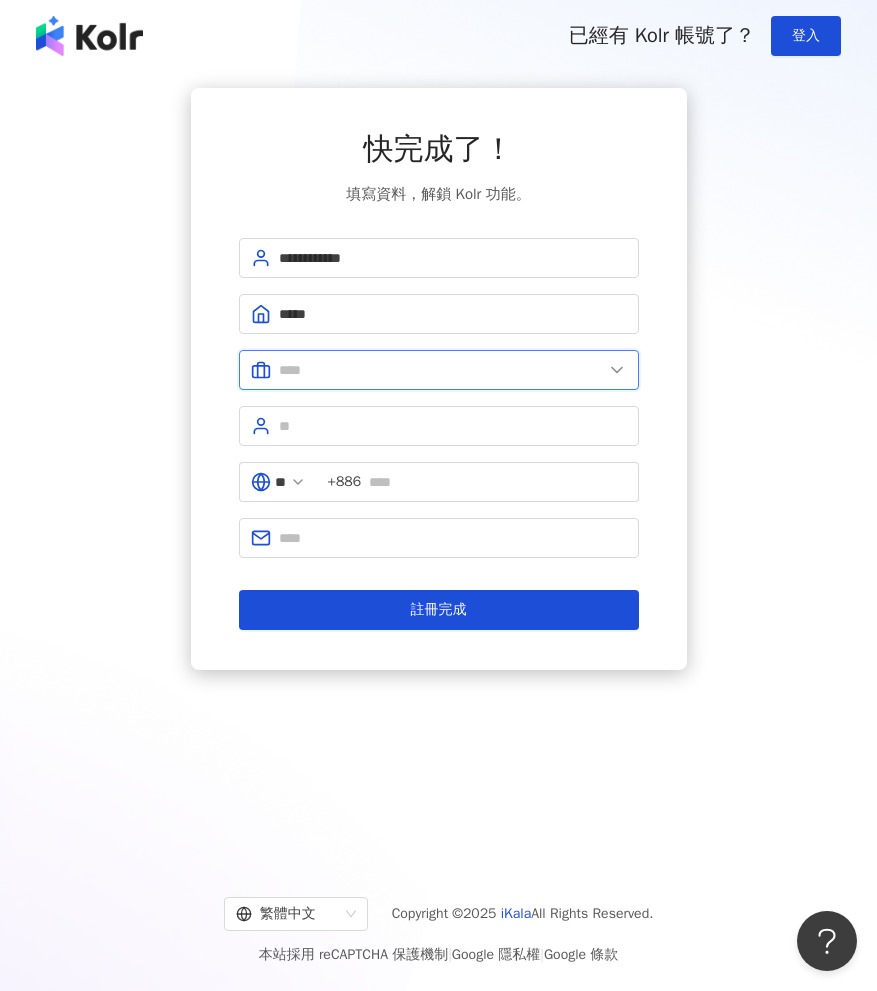 click at bounding box center (441, 370) 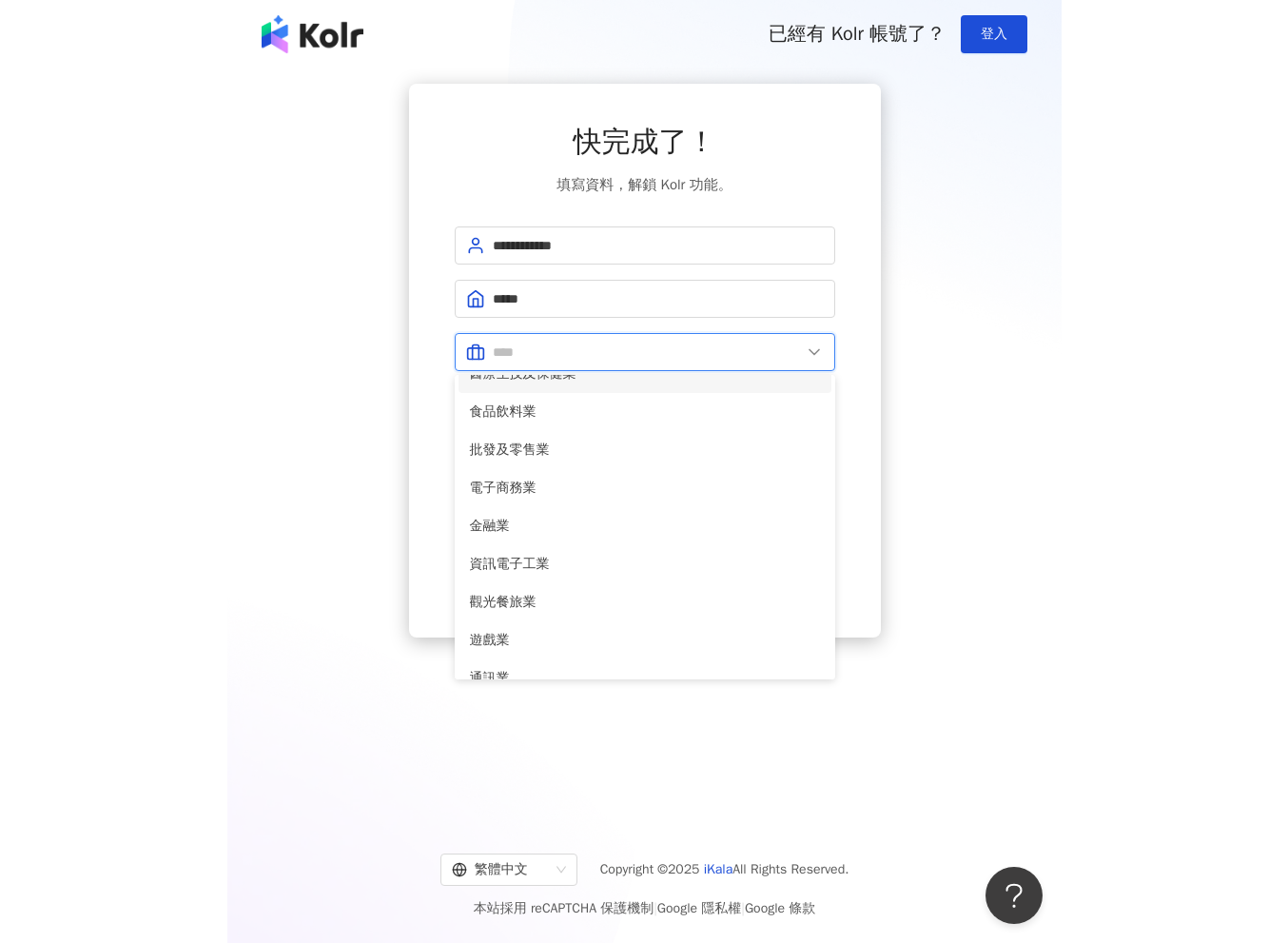 scroll, scrollTop: 95, scrollLeft: 0, axis: vertical 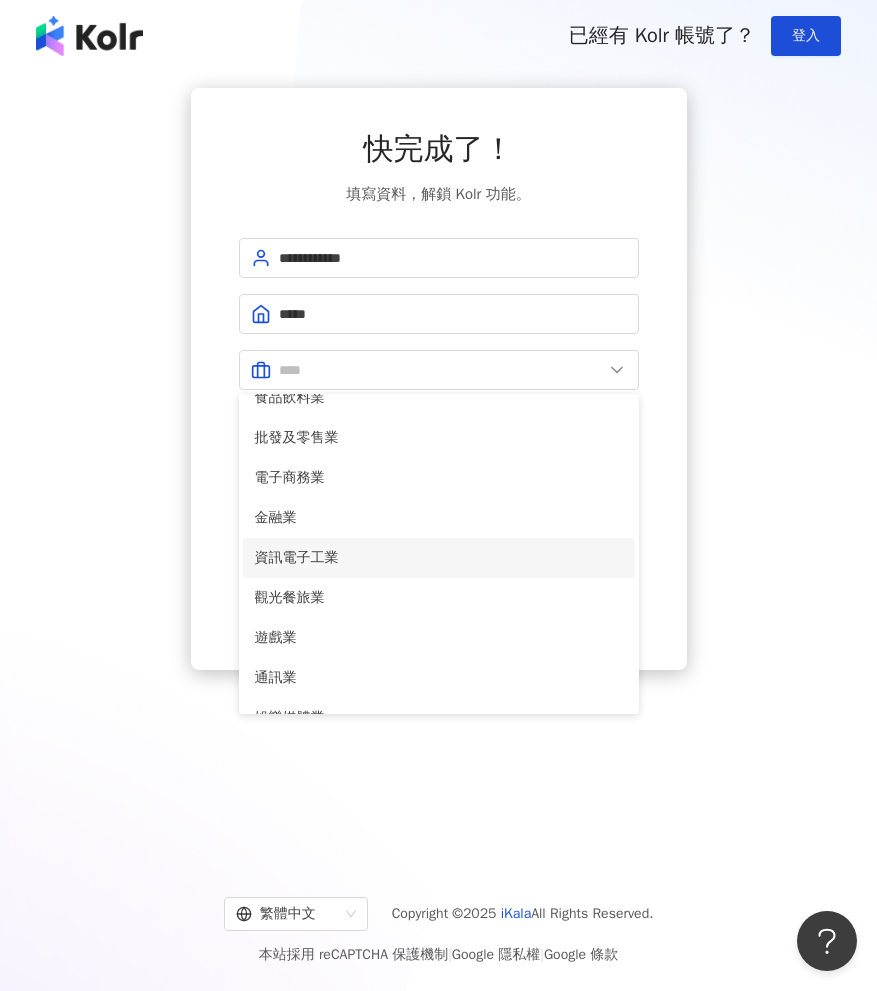 click on "資訊電子工業" at bounding box center [439, 558] 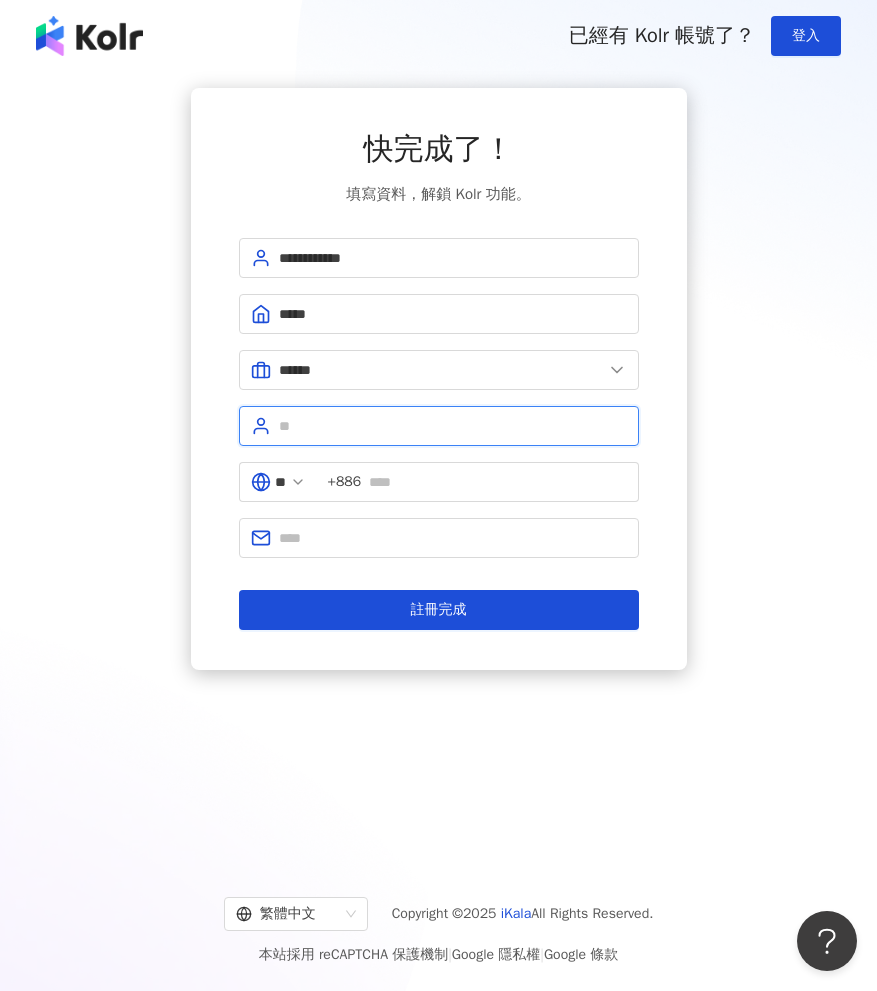 click at bounding box center (453, 426) 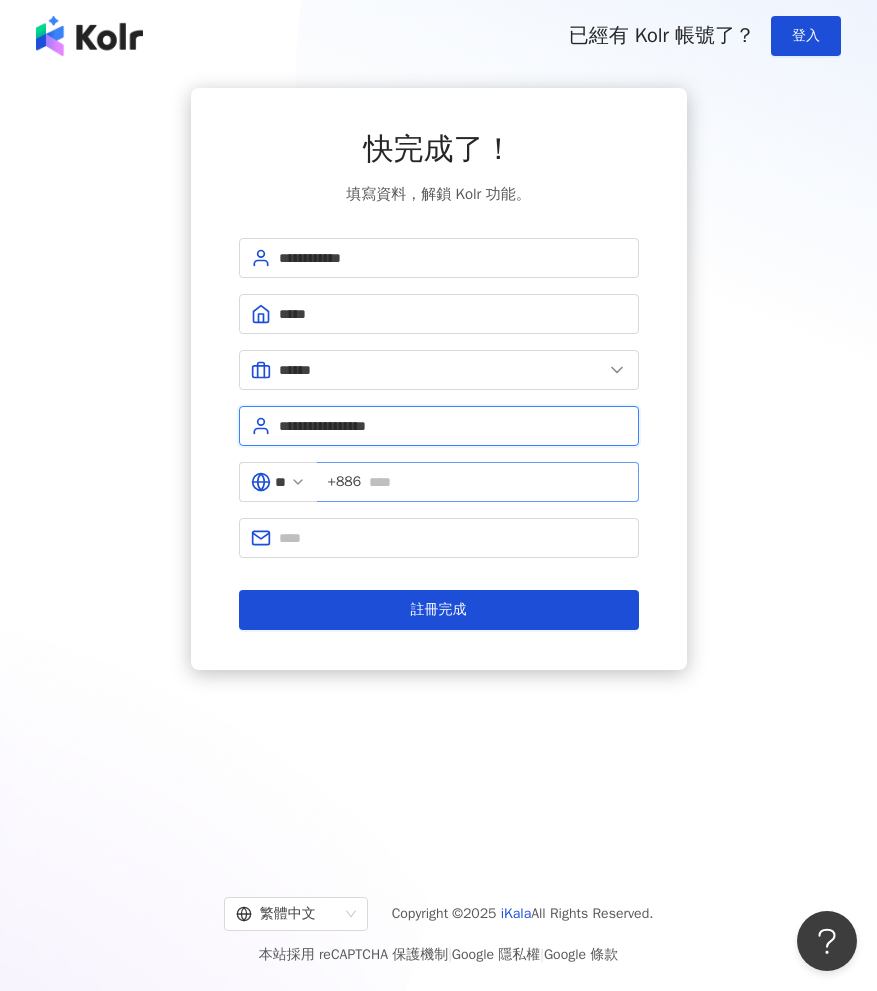 type on "**********" 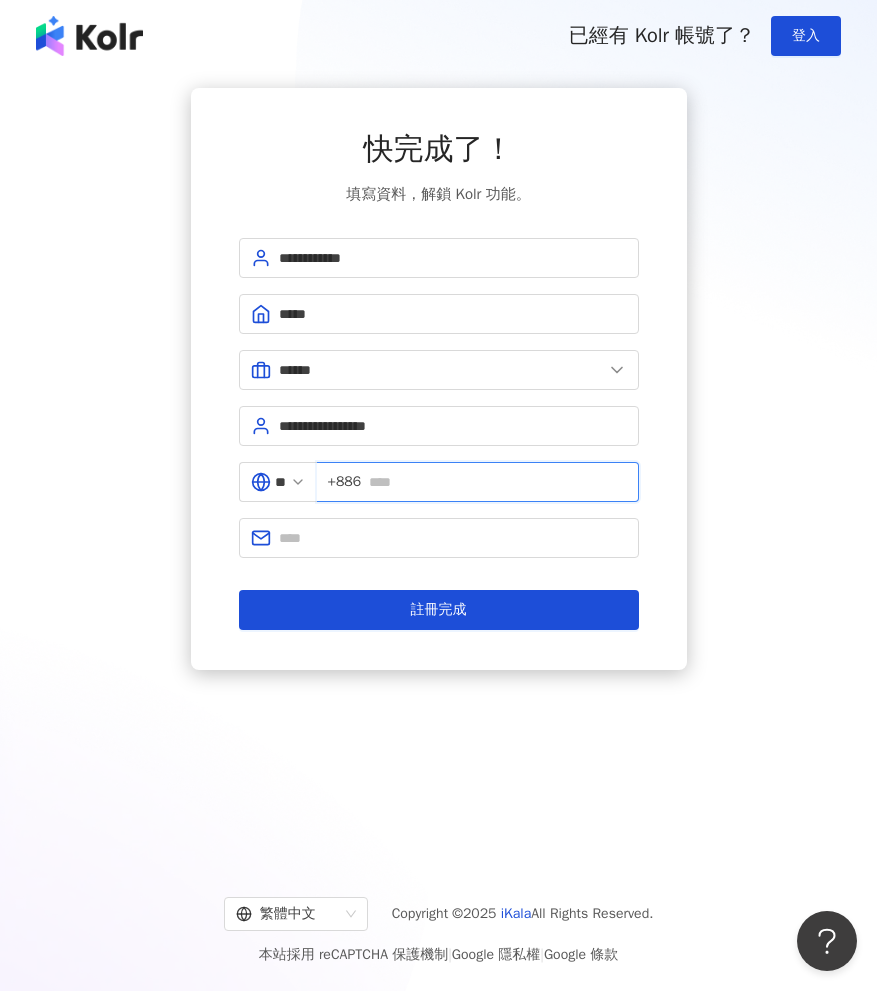 click at bounding box center [497, 482] 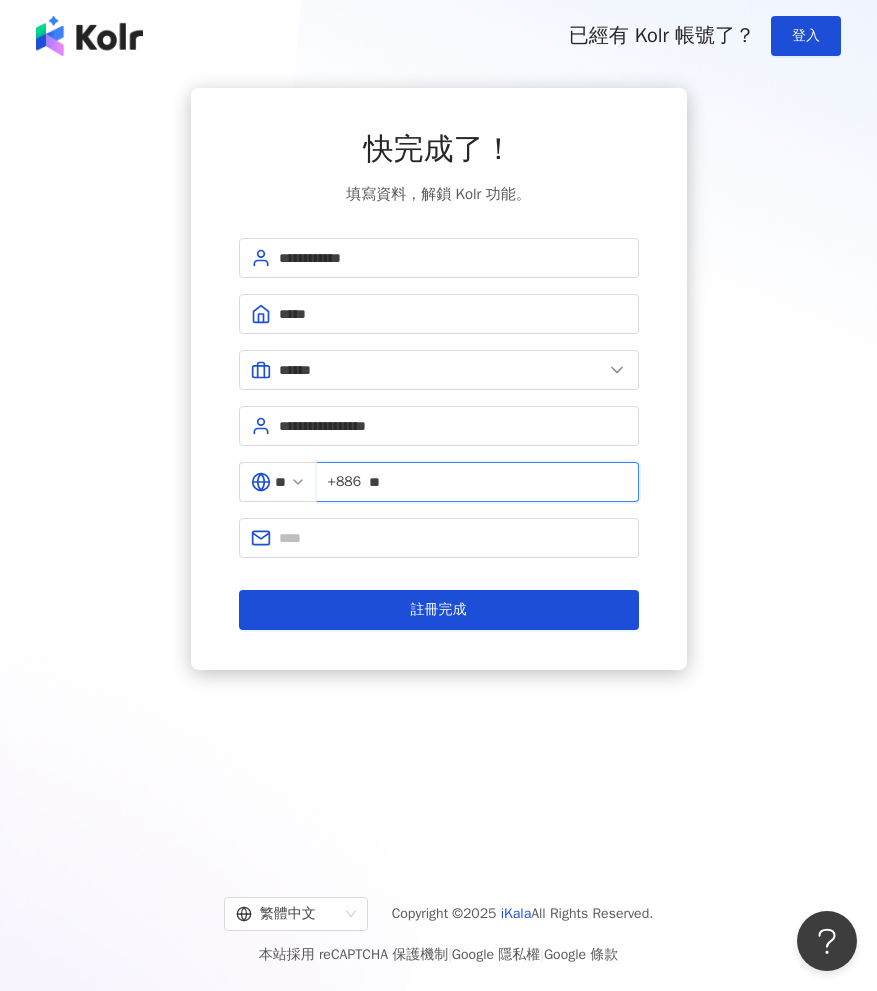 type on "*" 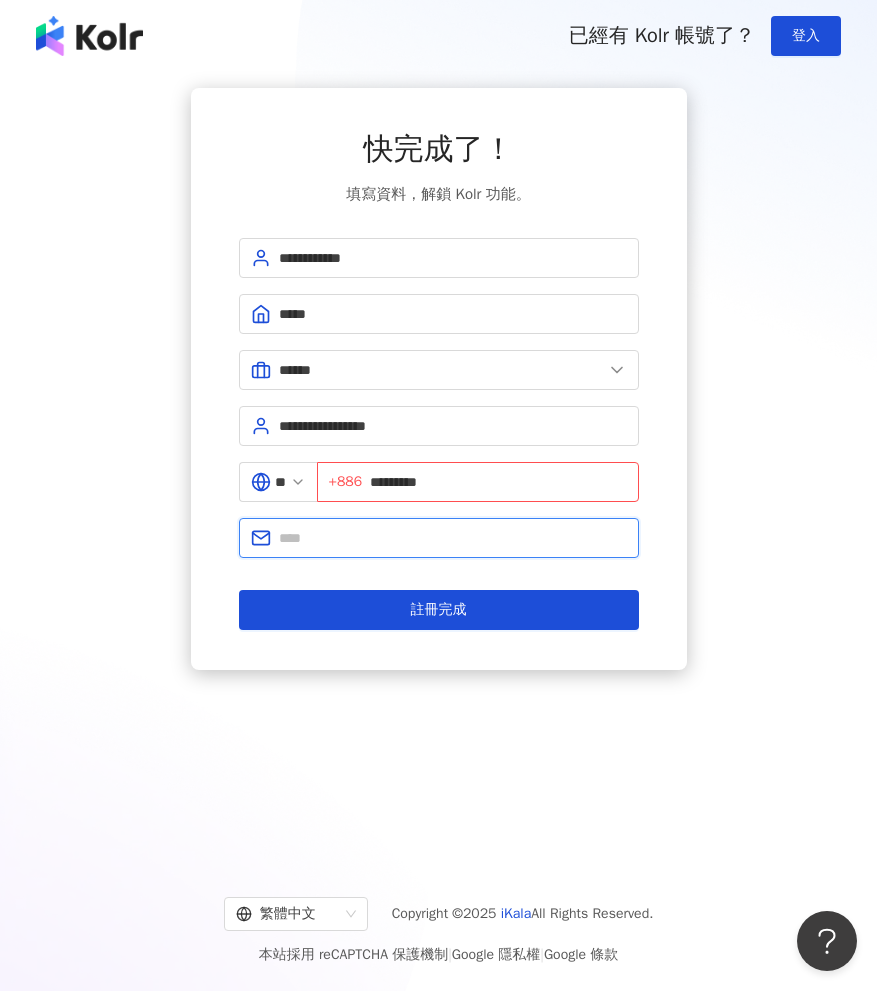 click at bounding box center (453, 538) 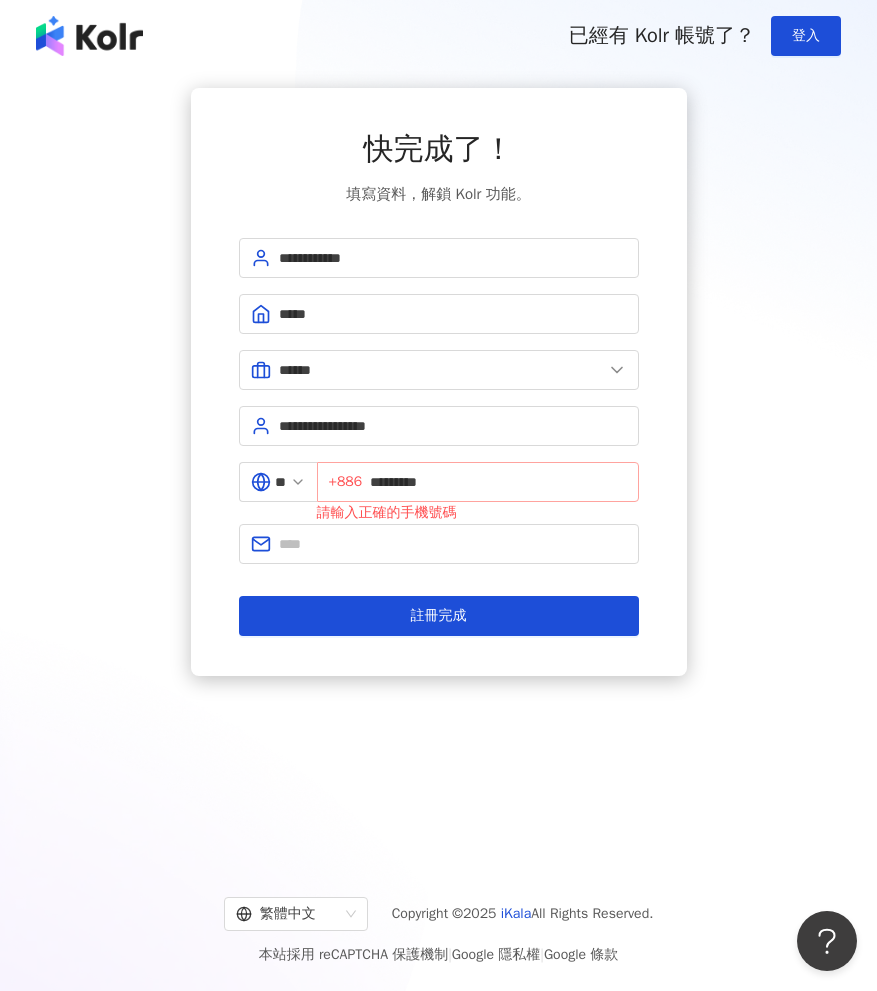 click on "+886 *********" at bounding box center [478, 482] 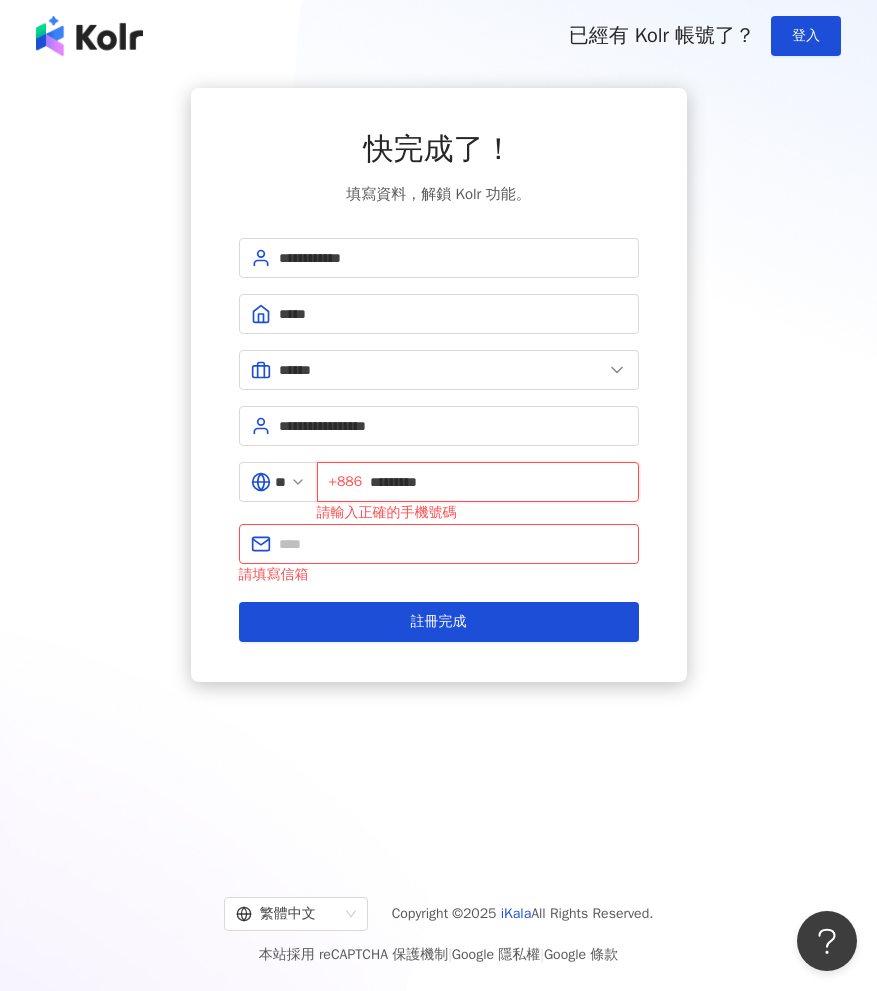 click on "*********" at bounding box center (498, 482) 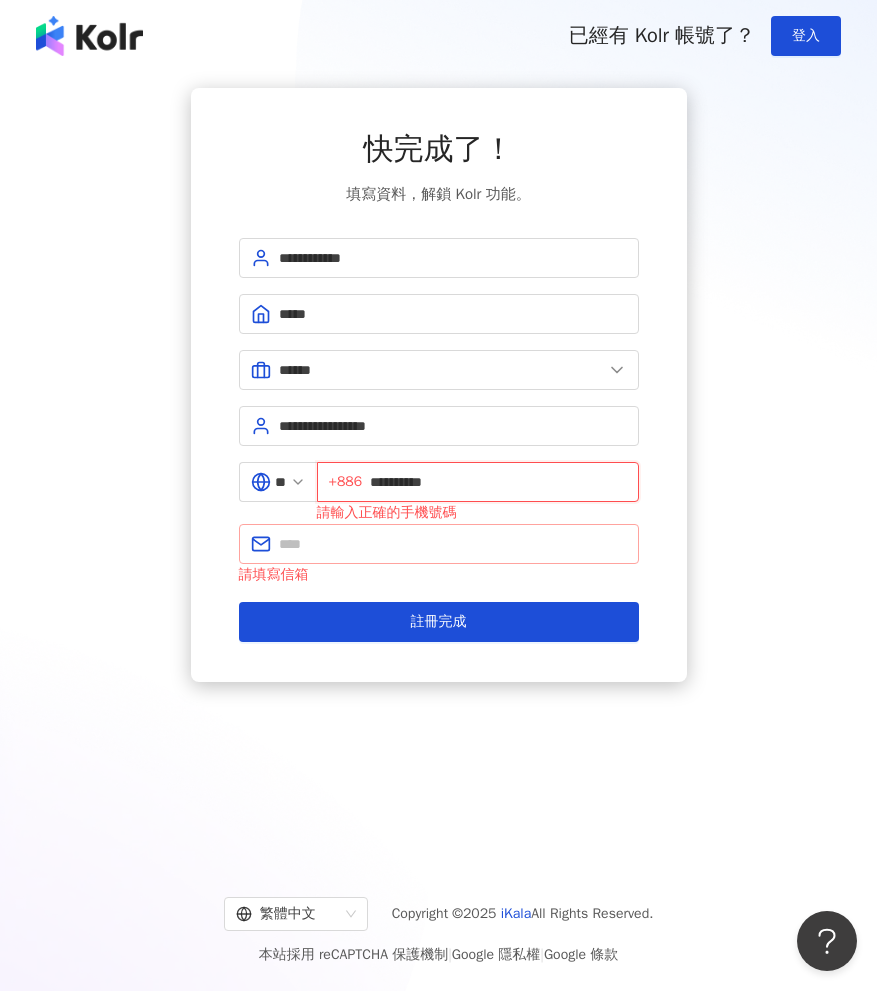 type on "**********" 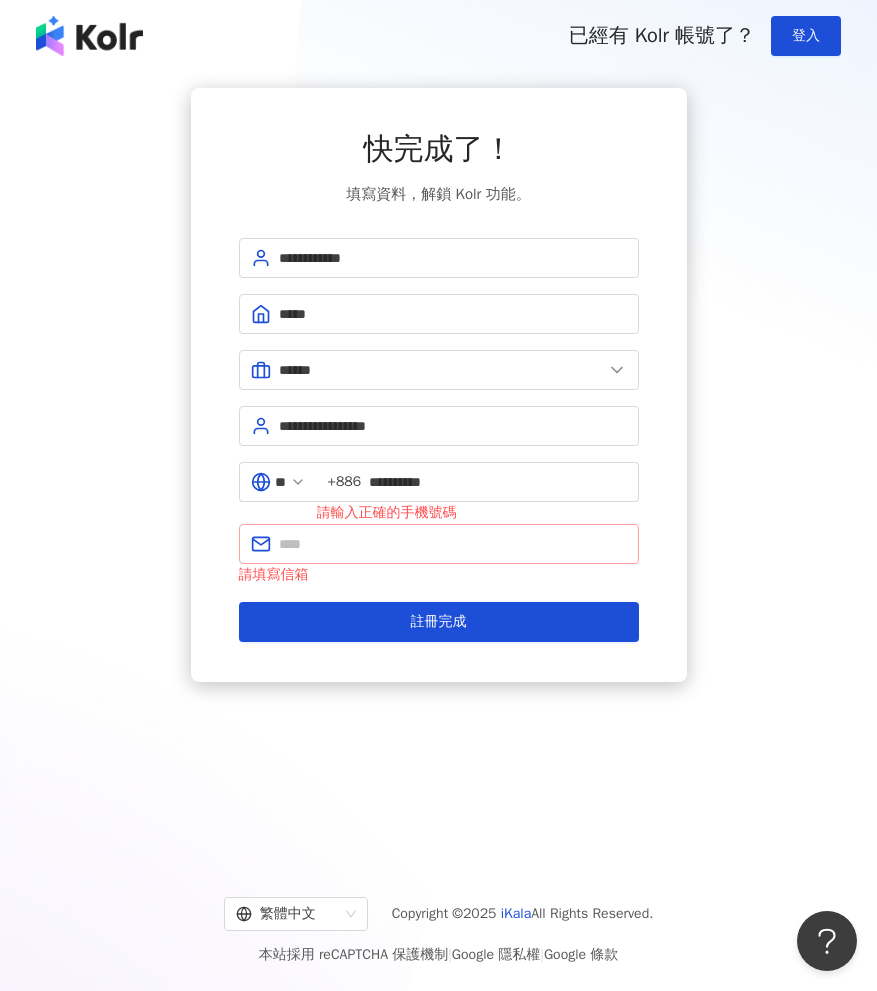 click at bounding box center [439, 544] 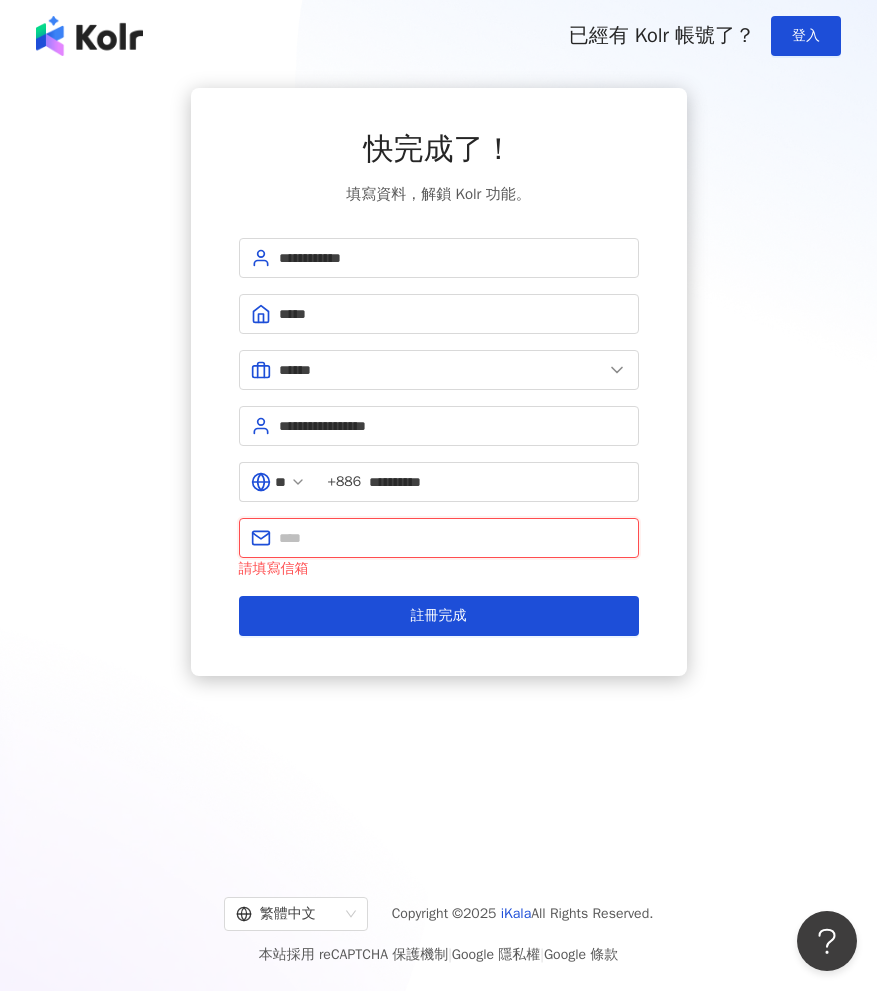 click at bounding box center (453, 538) 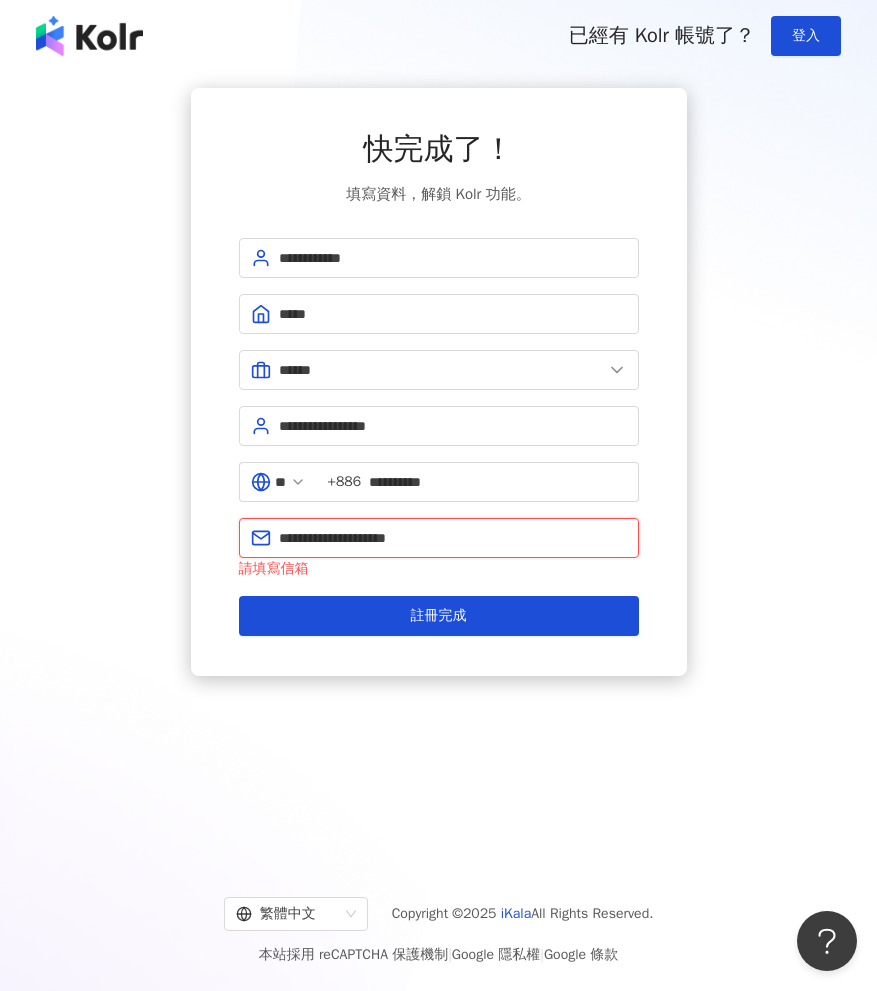 type on "**********" 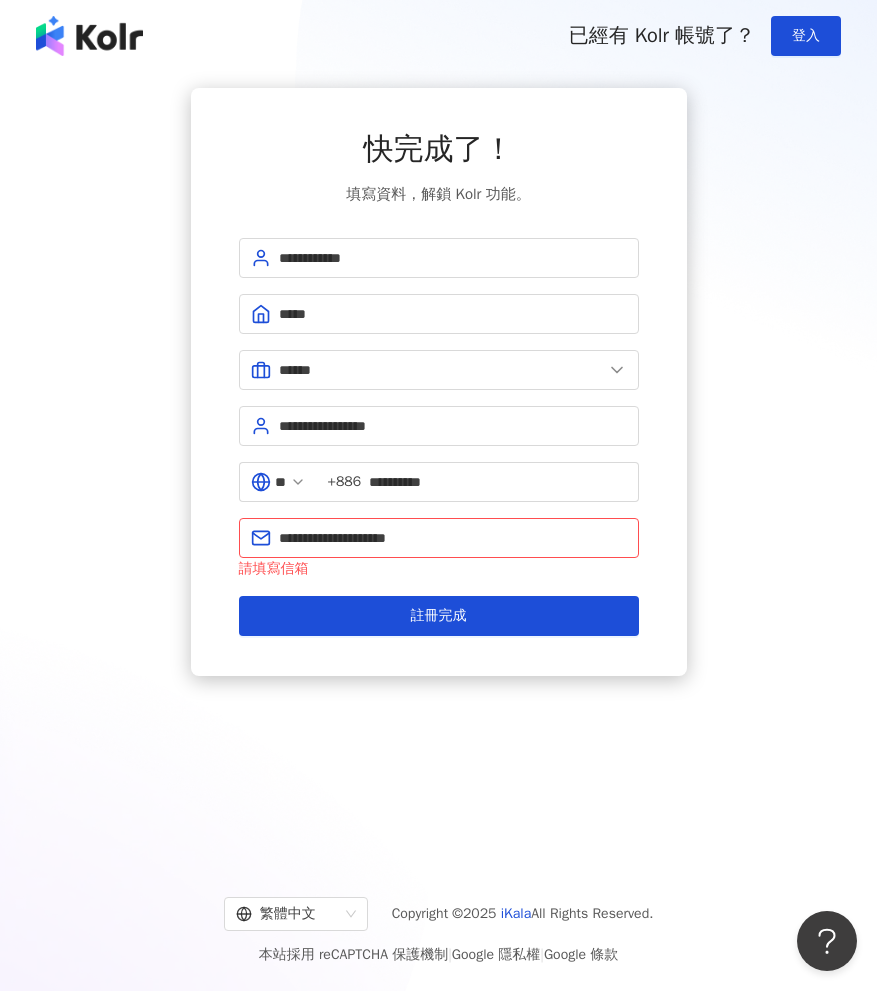 click on "**********" at bounding box center [438, 382] 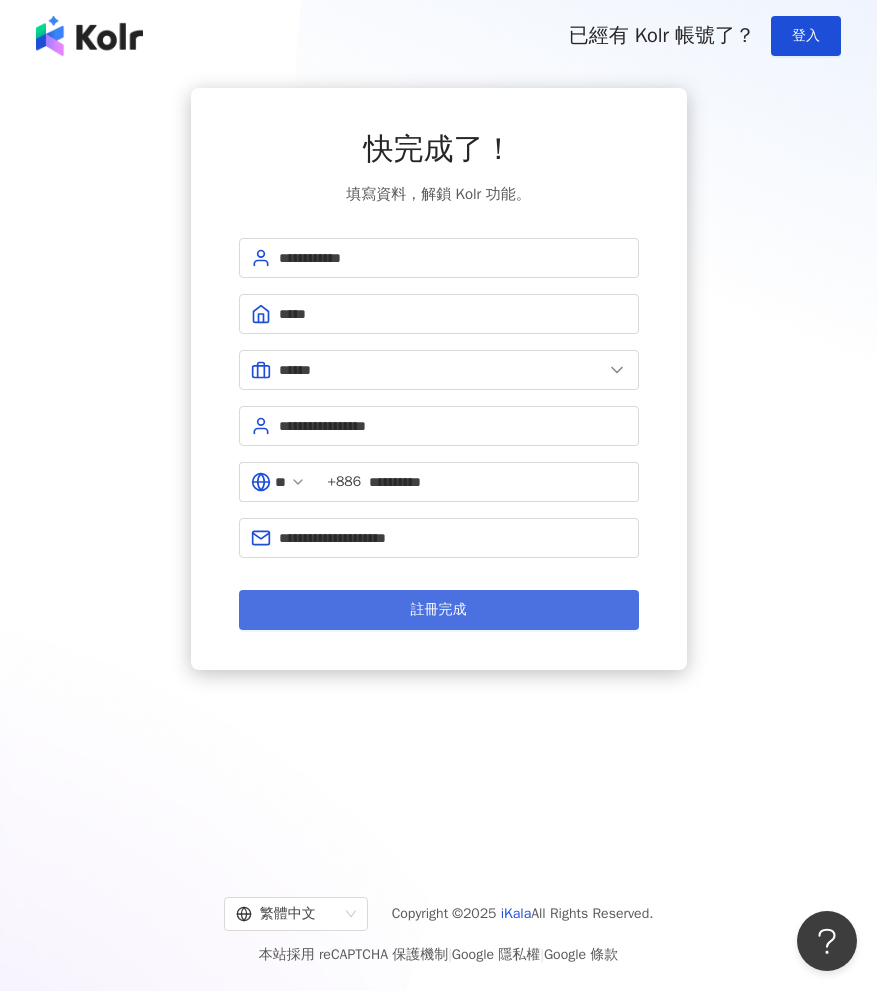click on "註冊完成" at bounding box center (439, 610) 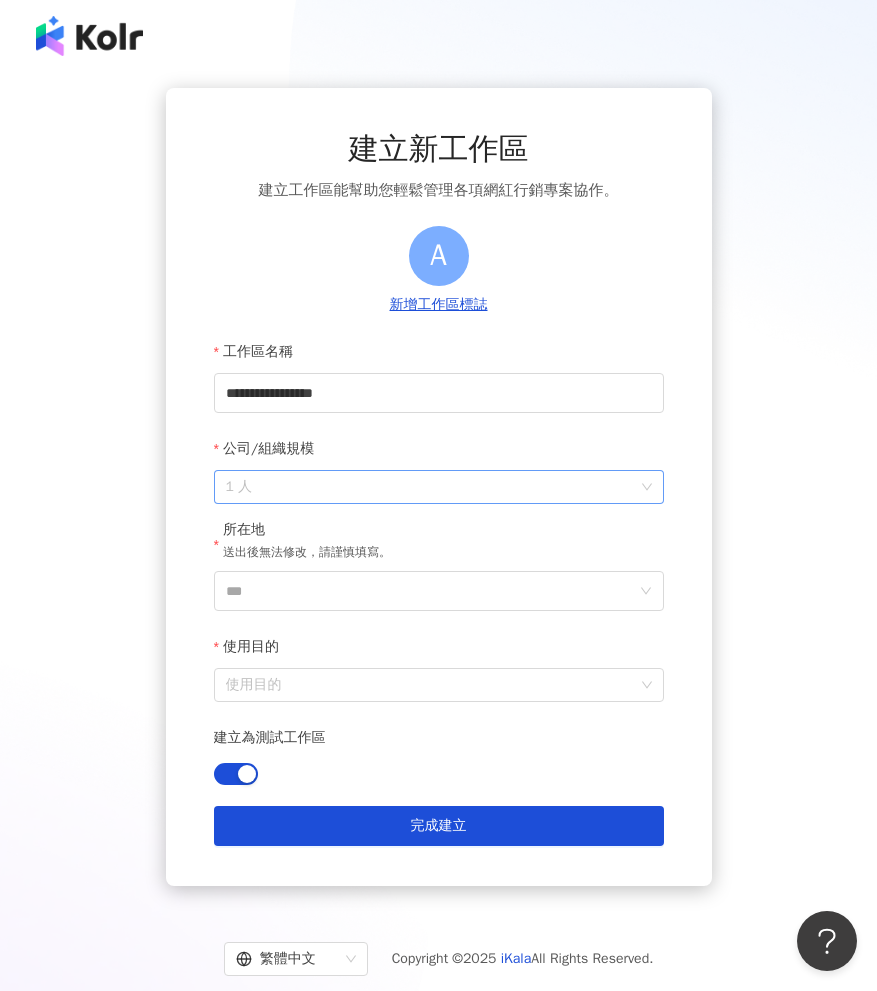 click on "1 人" at bounding box center (439, 487) 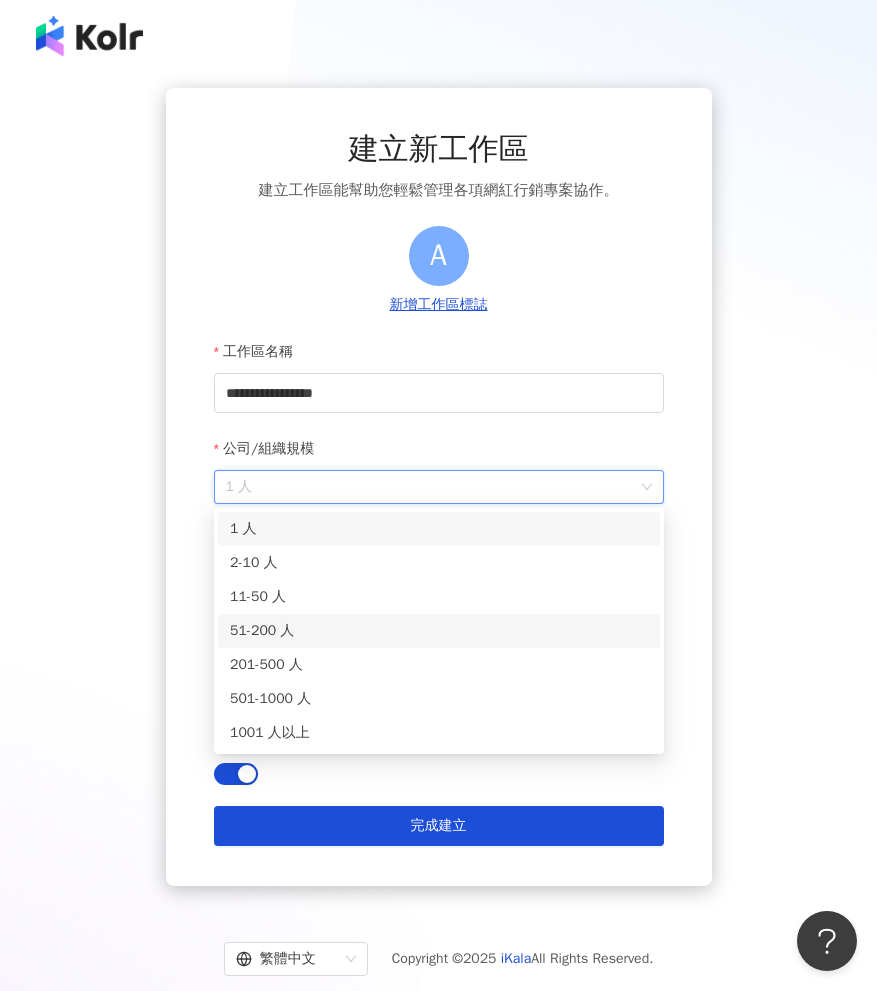 click on "51-200 人" at bounding box center (439, 631) 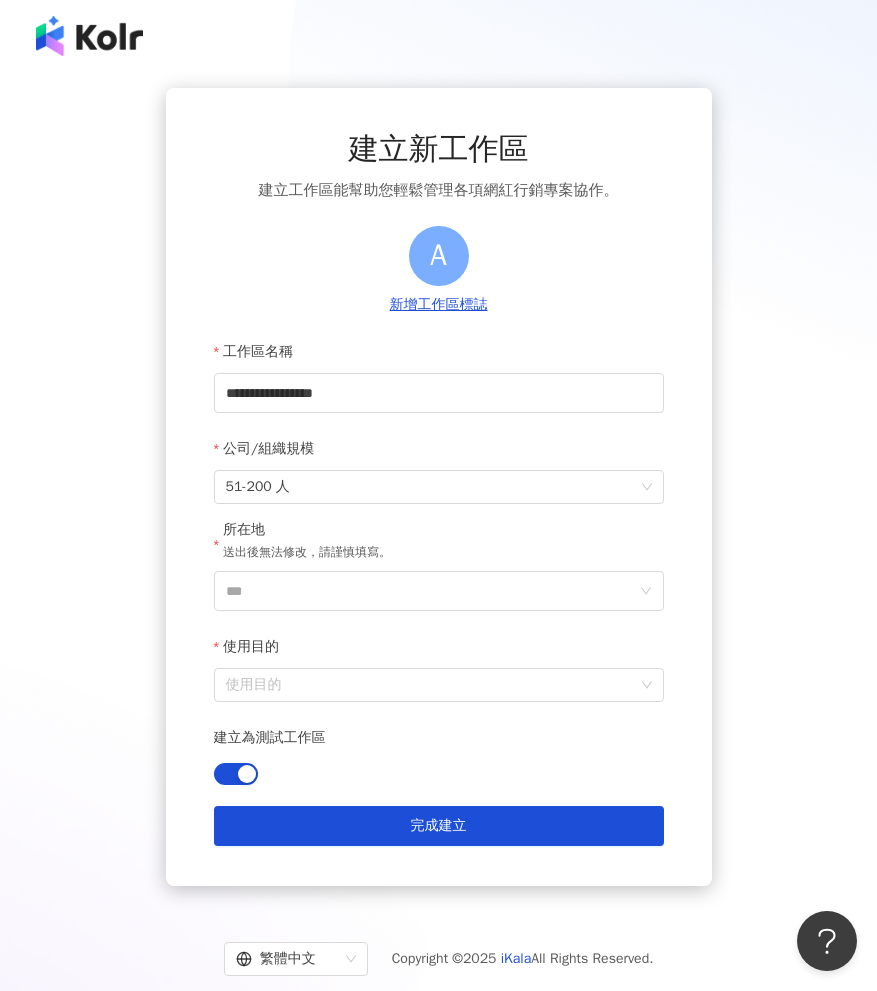 click on "**********" at bounding box center (438, 487) 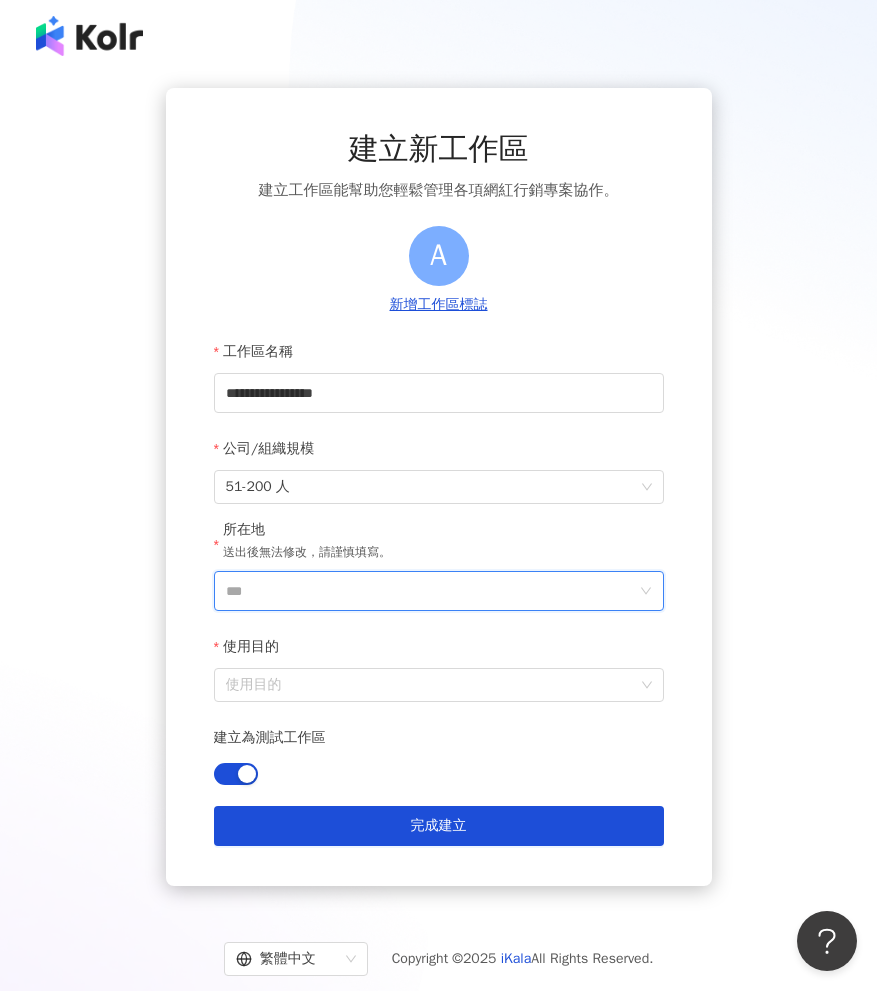 click on "***" at bounding box center [431, 591] 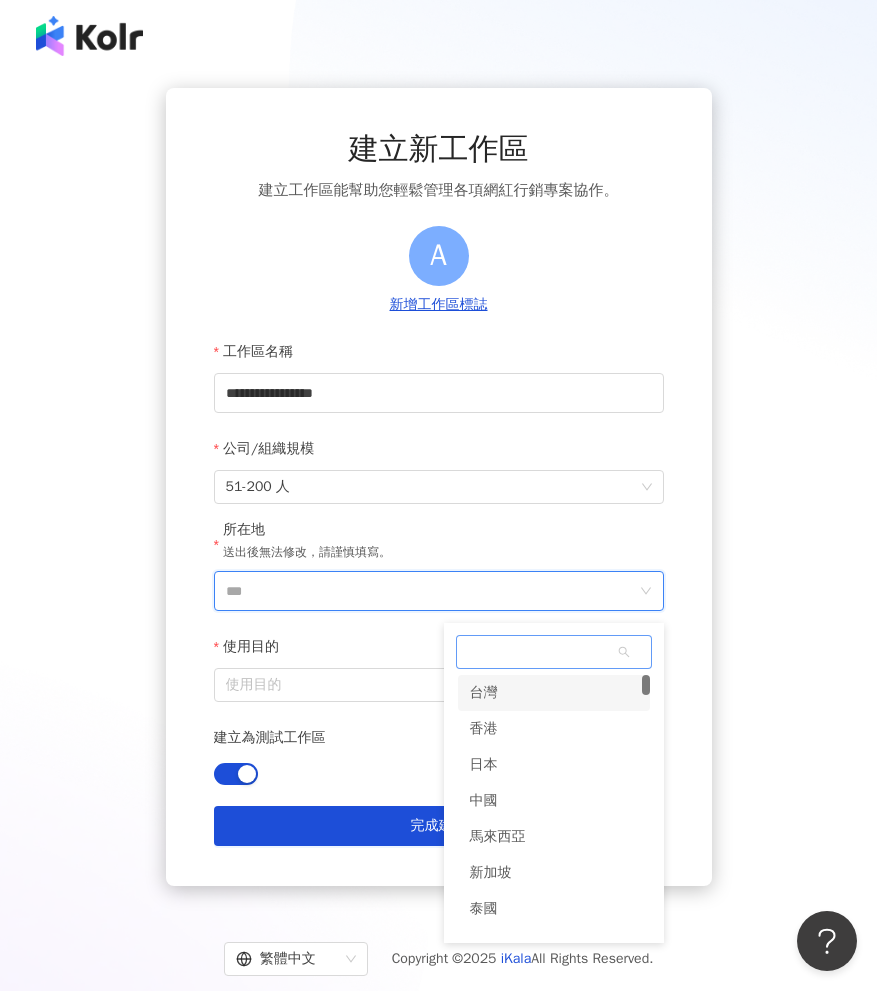 click on "台灣" at bounding box center (554, 693) 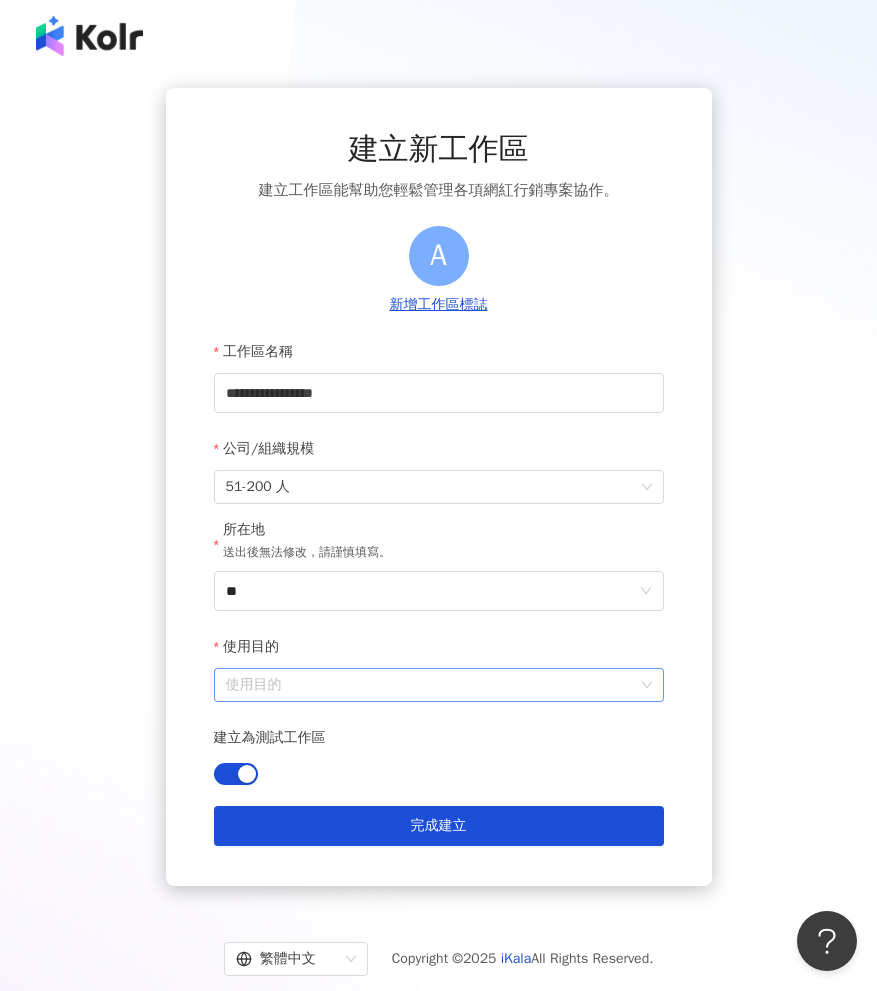 click on "使用目的" at bounding box center (439, 685) 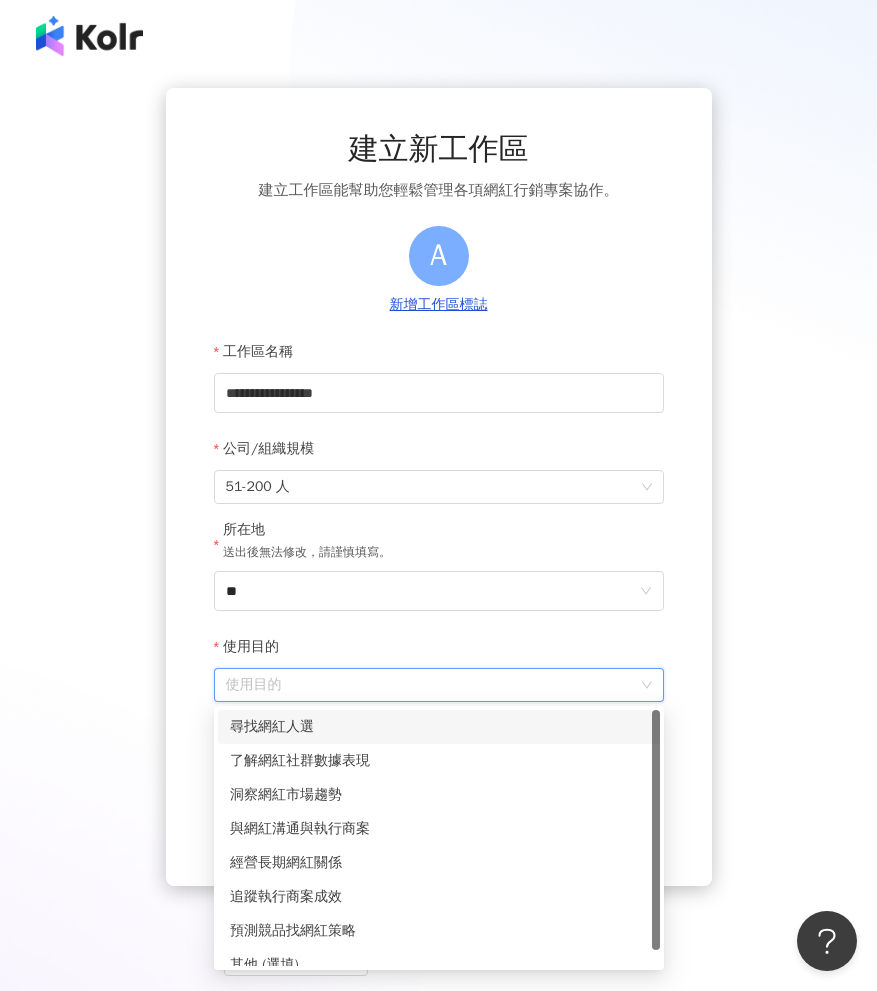click on "尋找網紅人選" at bounding box center [439, 727] 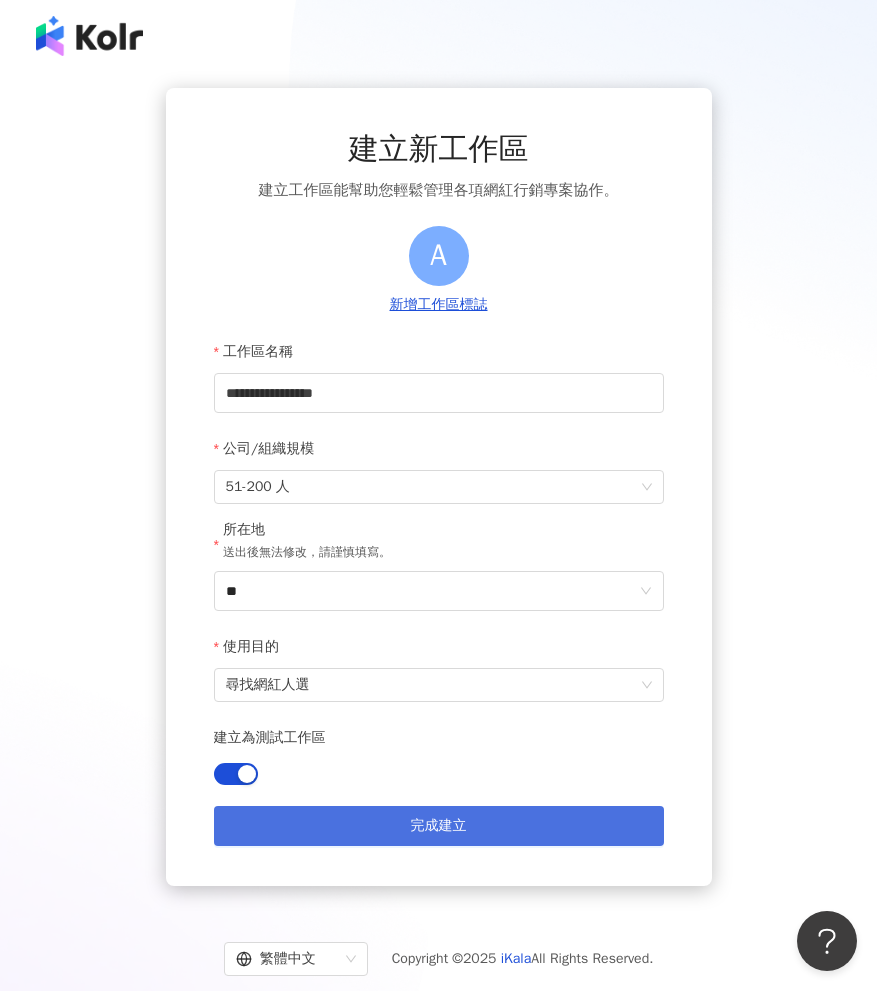 click on "完成建立" at bounding box center [439, 826] 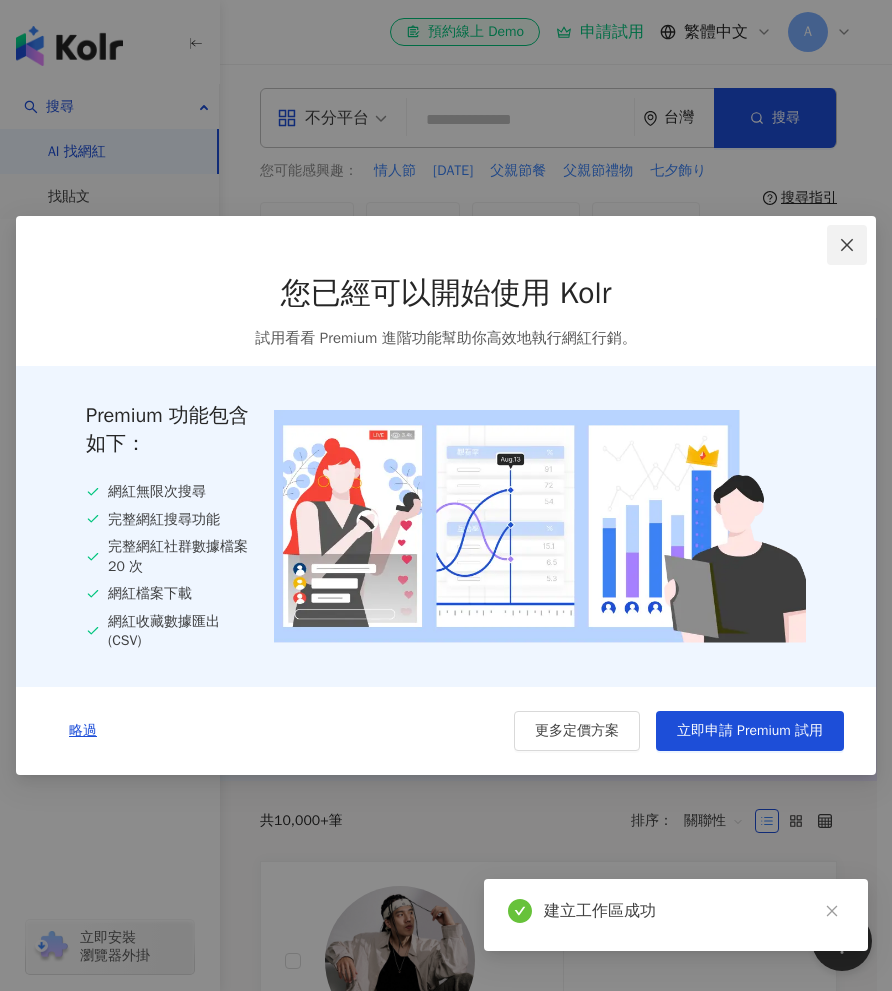 click 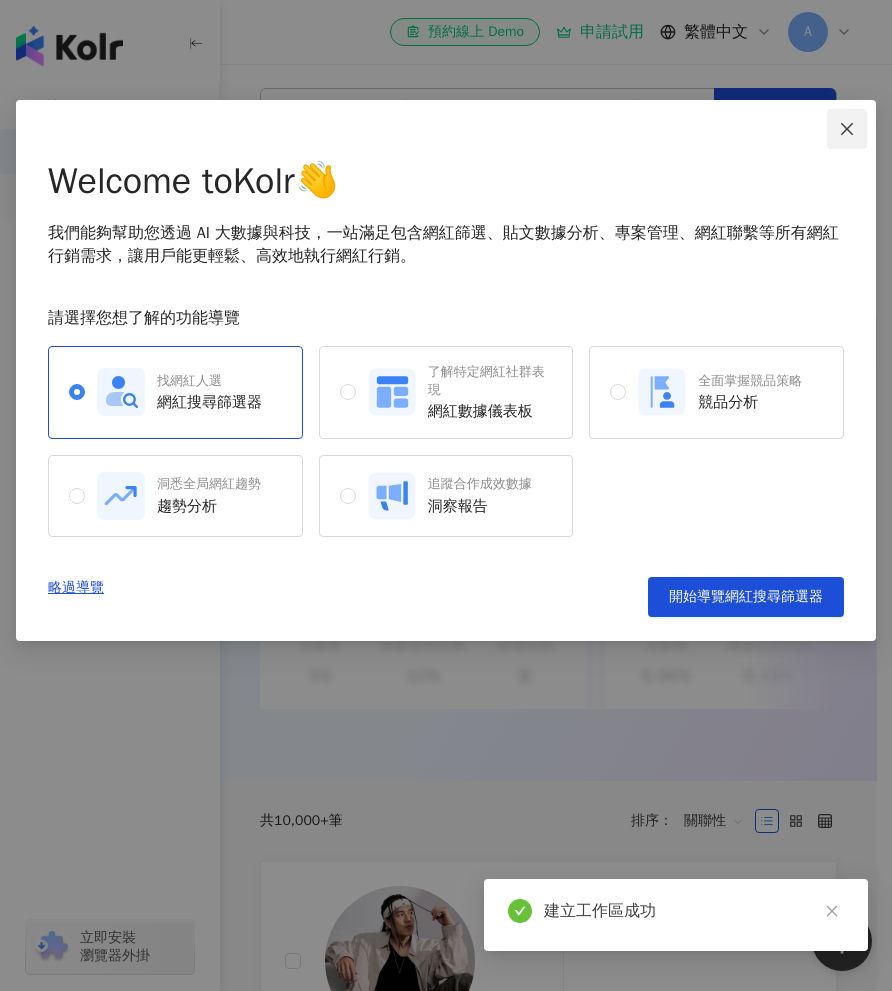 click 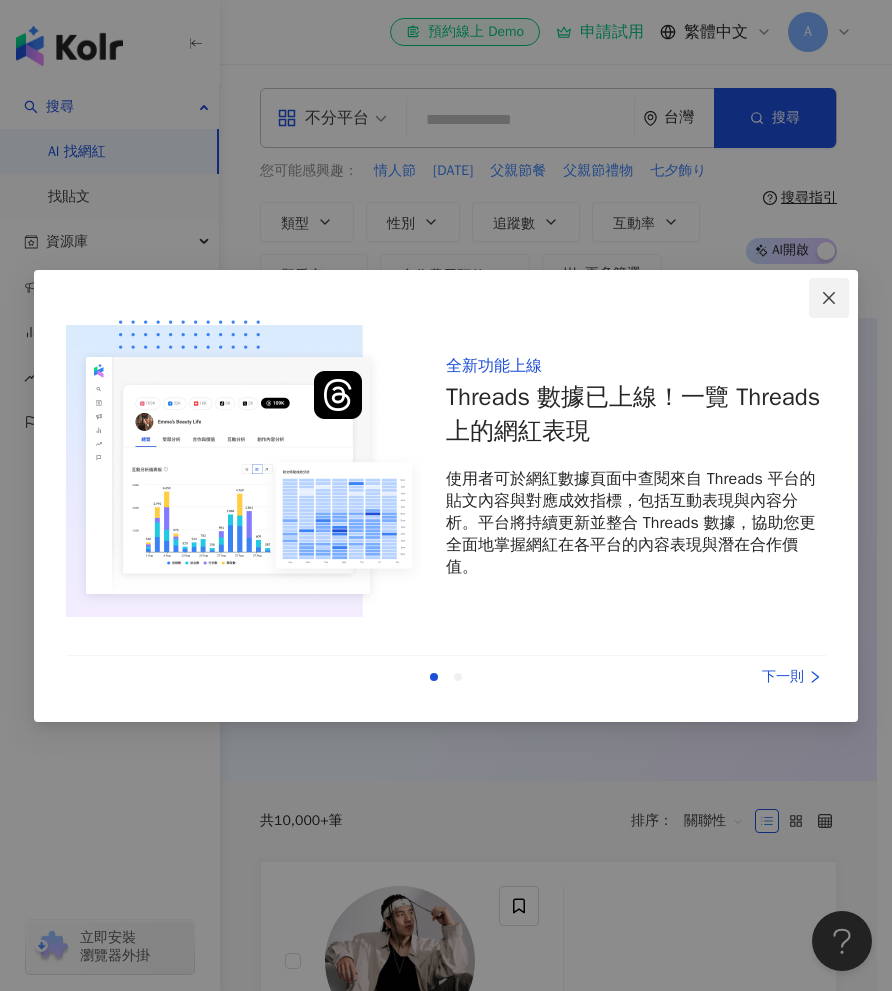 click at bounding box center [829, 298] 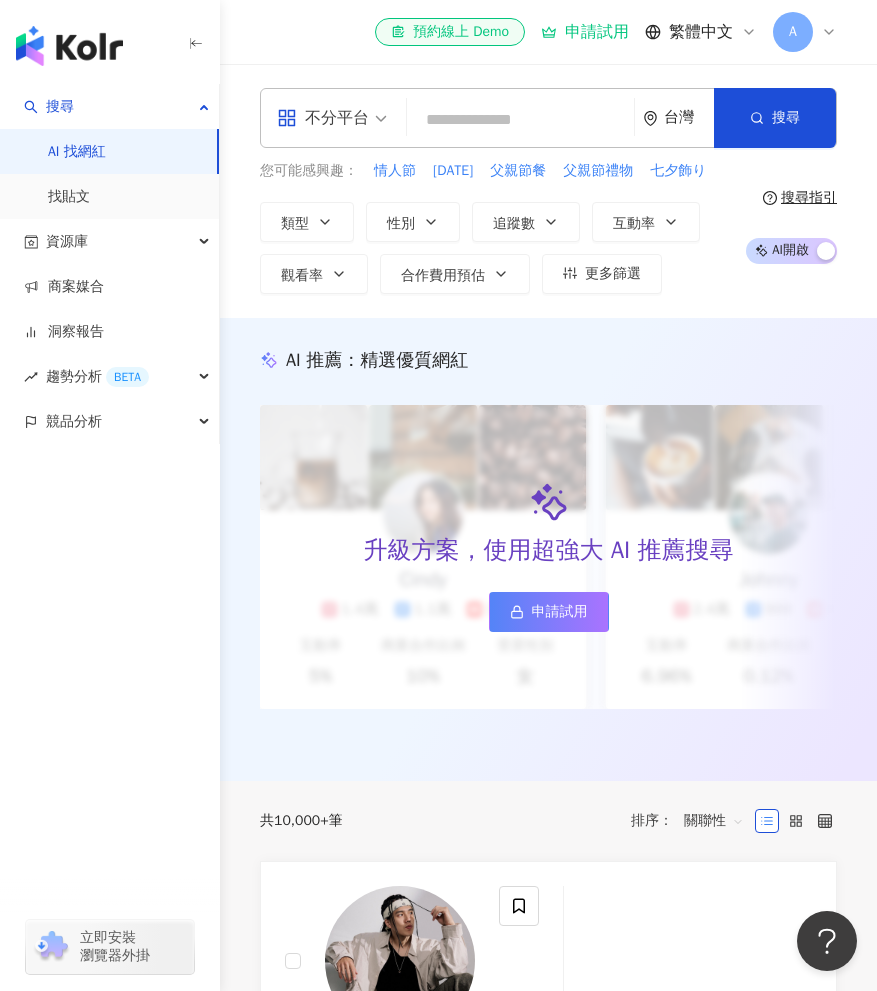 click on "A" at bounding box center (805, 32) 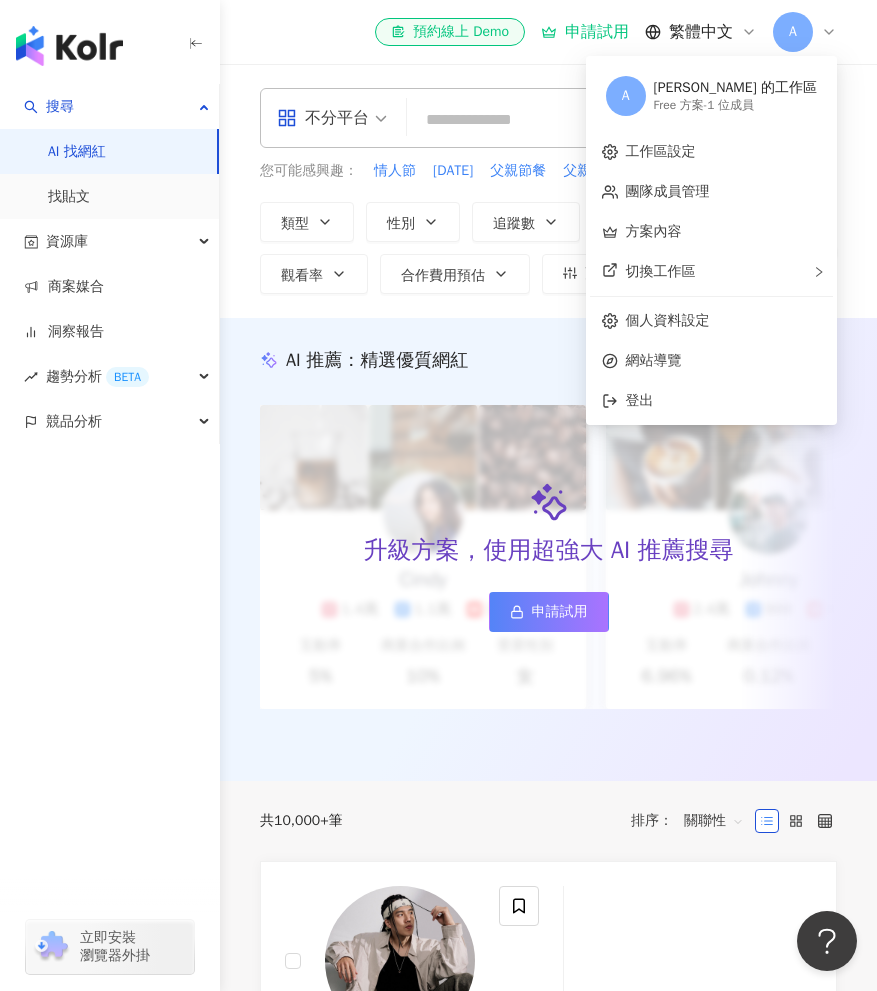 click 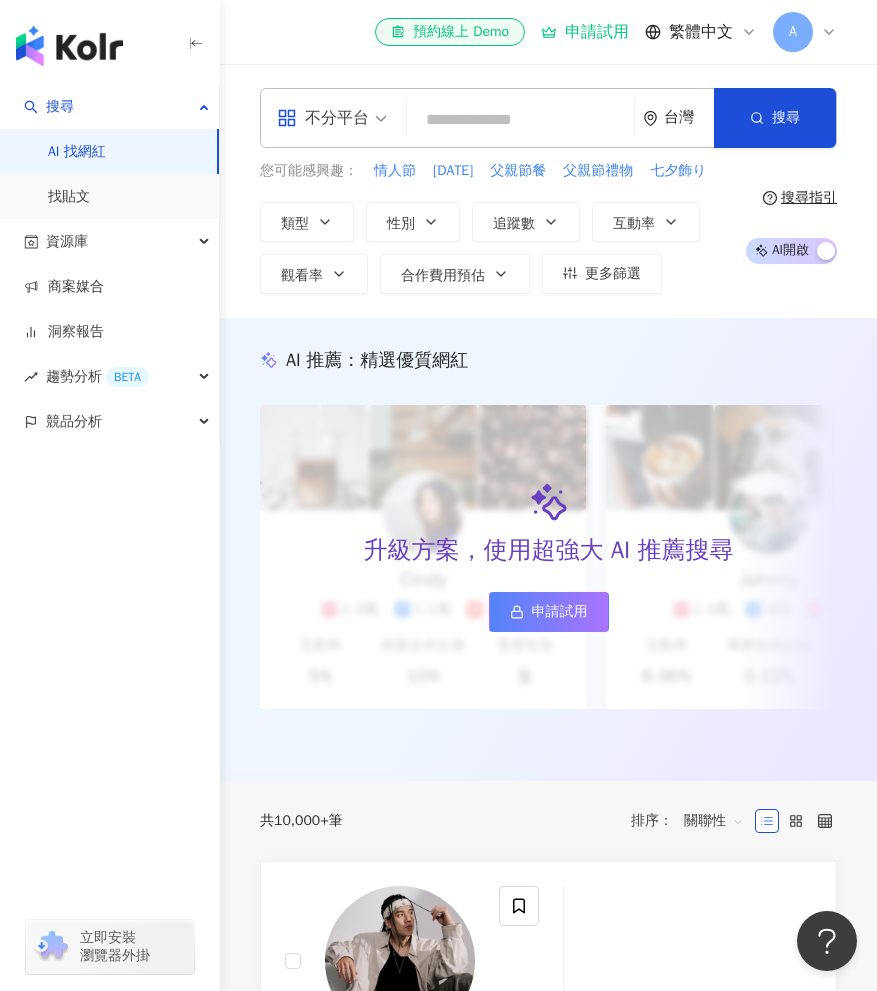 click at bounding box center (520, 120) 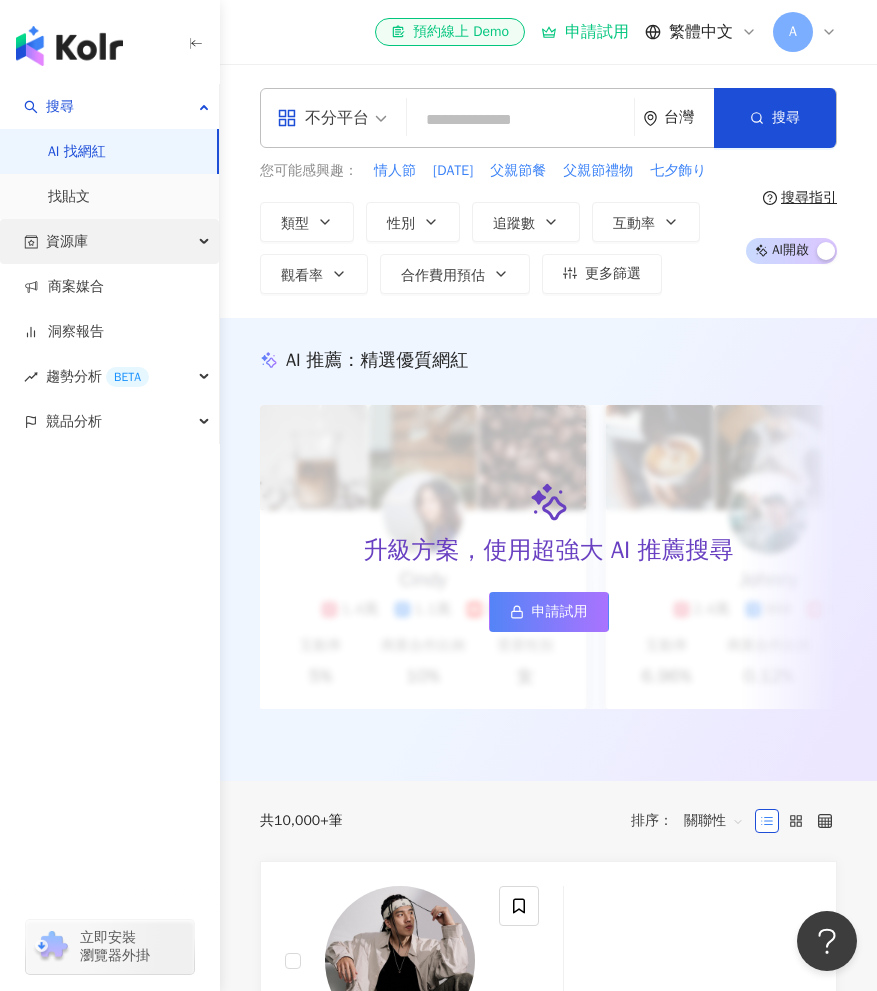 click on "資源庫" at bounding box center [109, 241] 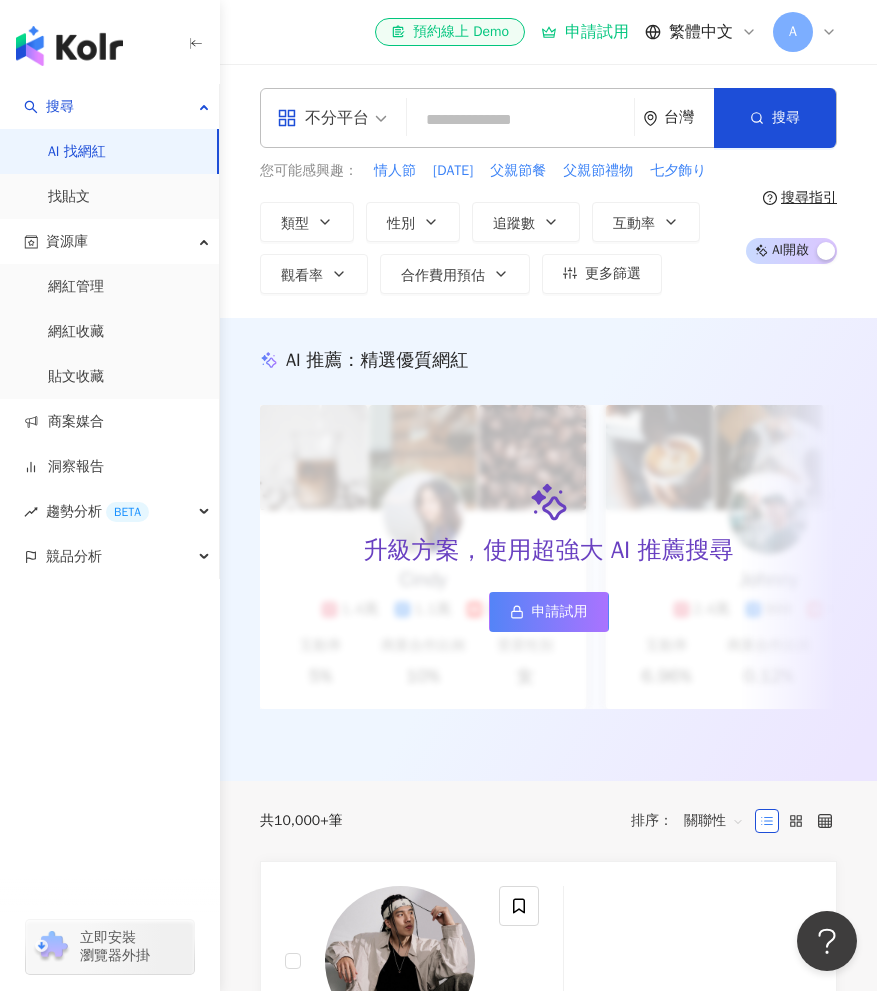 drag, startPoint x: 164, startPoint y: 238, endPoint x: 247, endPoint y: 226, distance: 83.86298 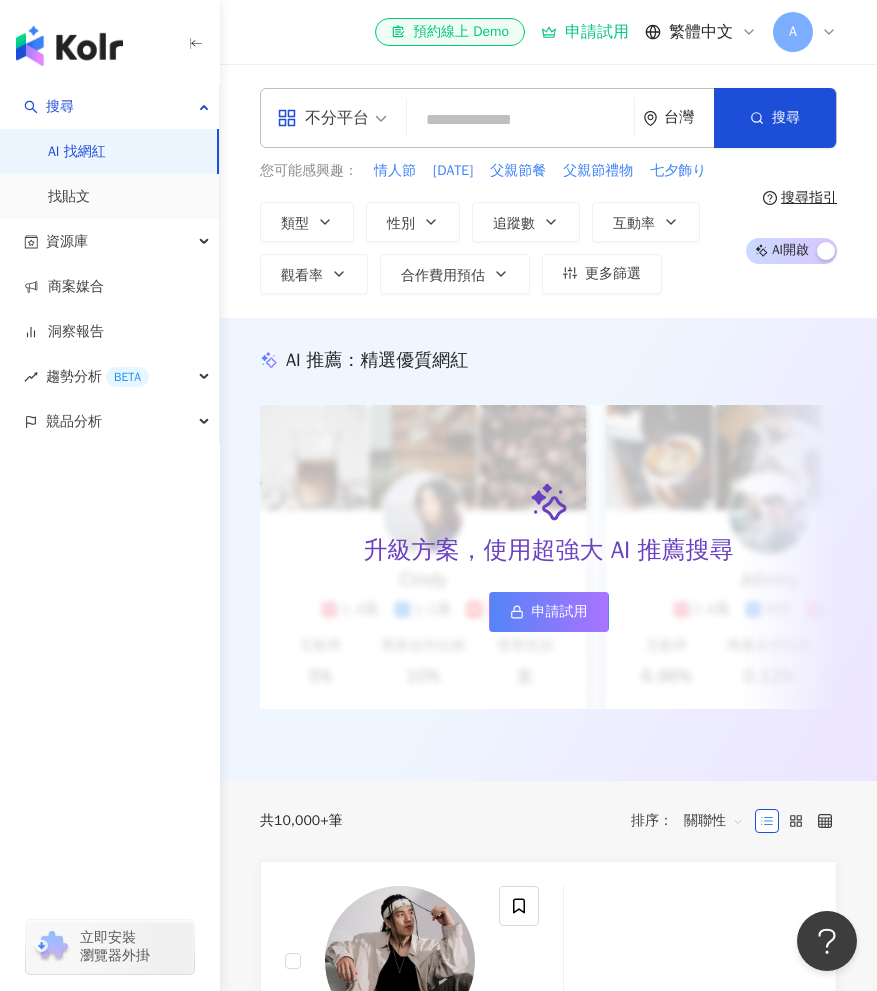 click on "A" at bounding box center [793, 32] 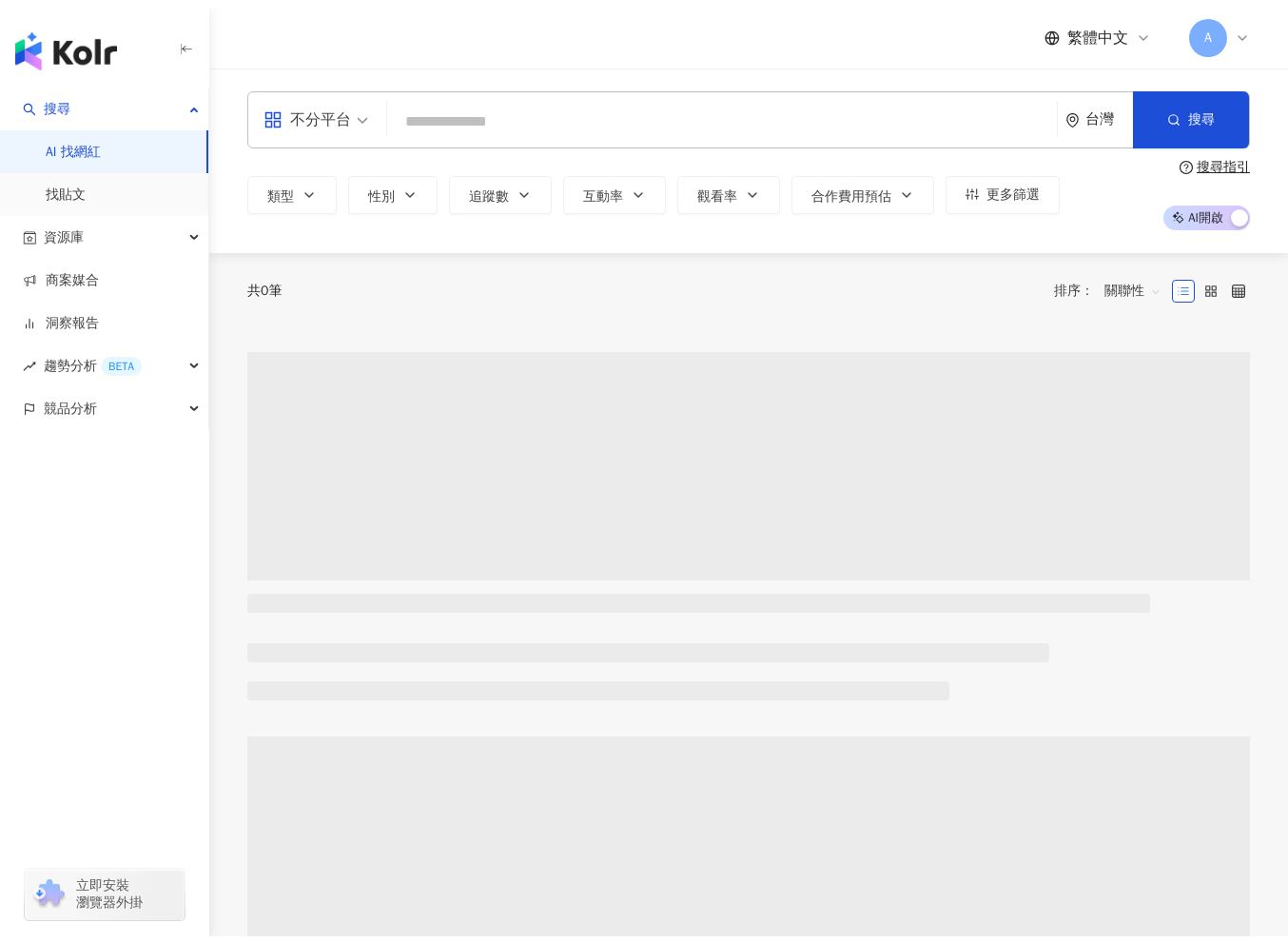 scroll, scrollTop: 0, scrollLeft: 0, axis: both 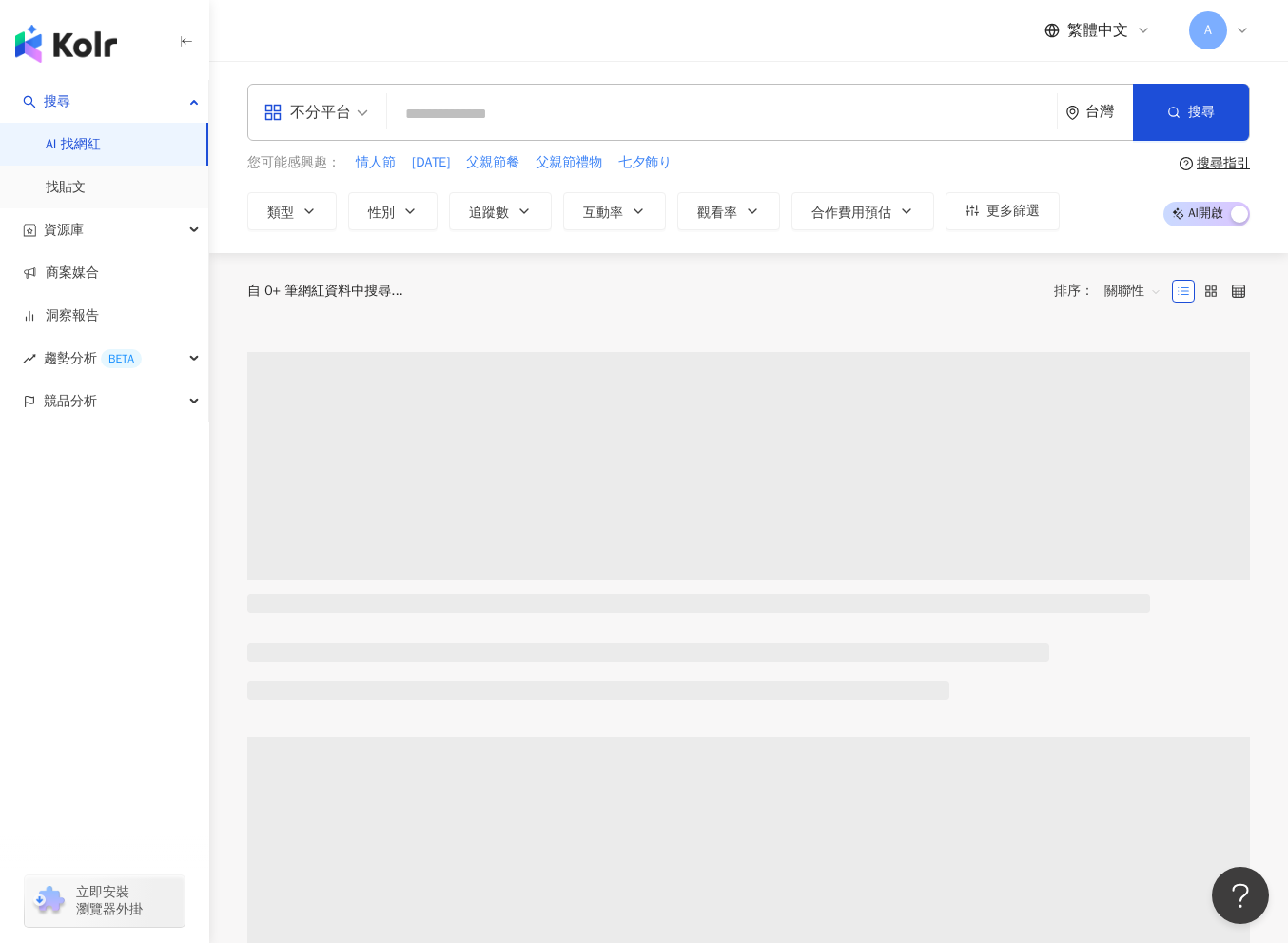 click 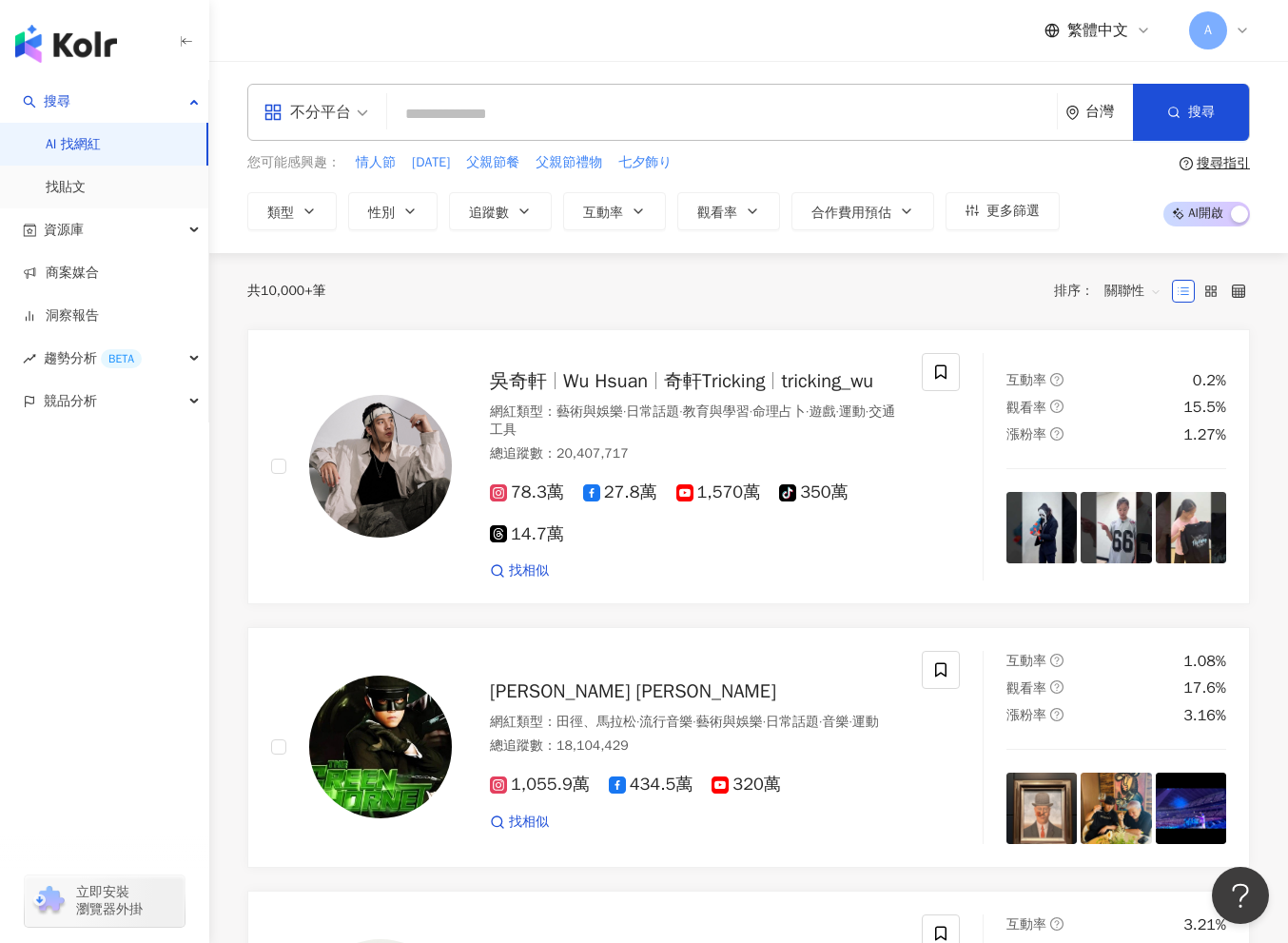 drag, startPoint x: 669, startPoint y: 285, endPoint x: 616, endPoint y: 287, distance: 53.03772 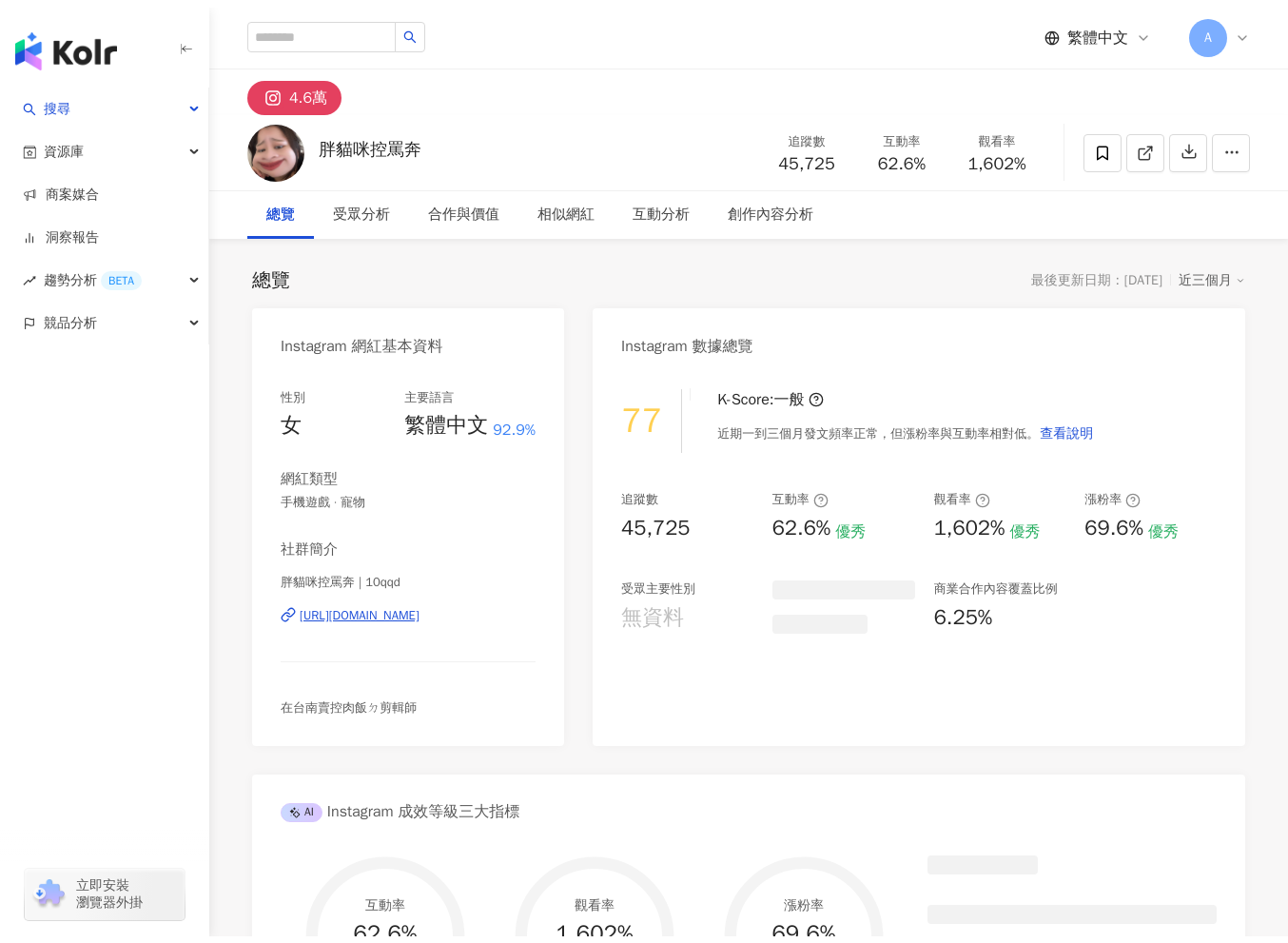 scroll, scrollTop: 0, scrollLeft: 0, axis: both 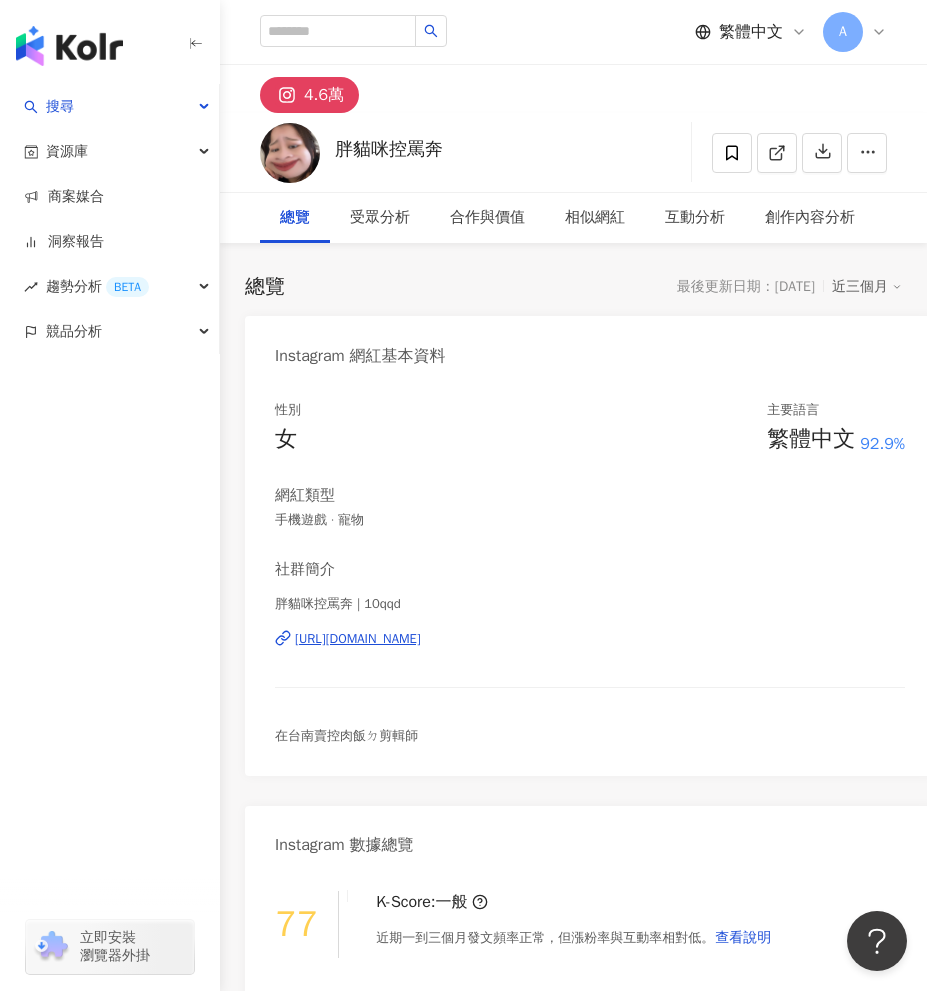 click 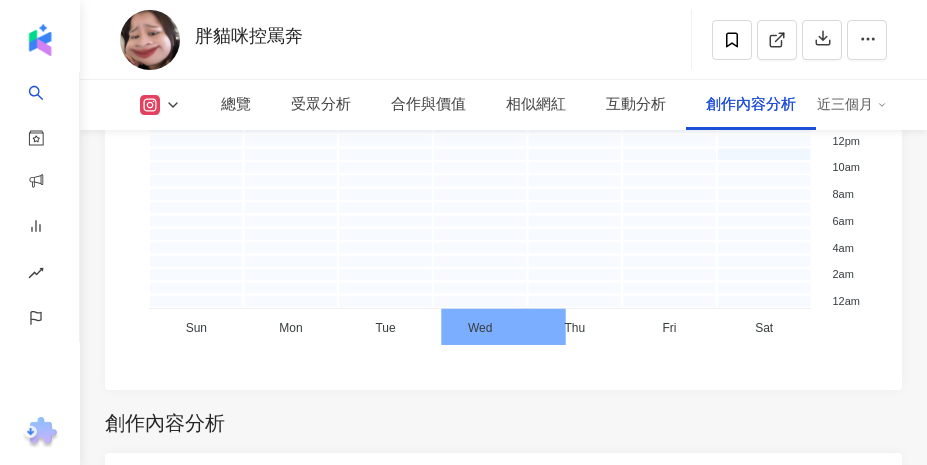 scroll, scrollTop: 8670, scrollLeft: 0, axis: vertical 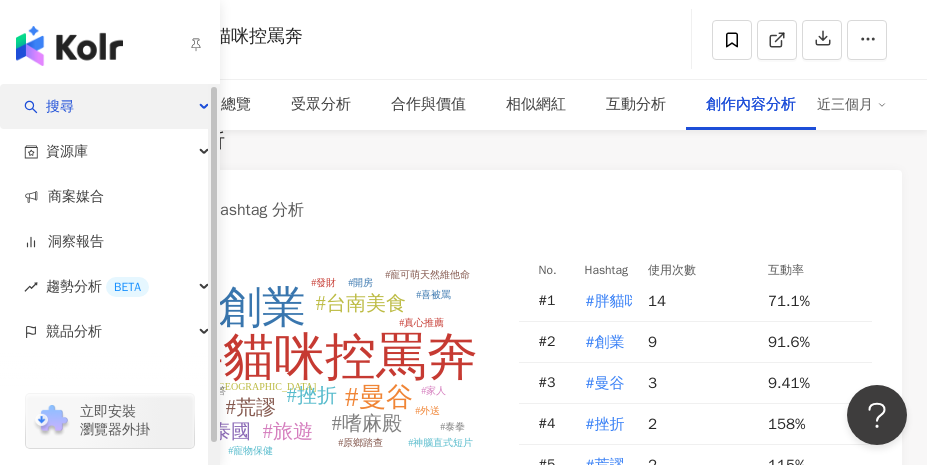 click on "搜尋" at bounding box center (60, 106) 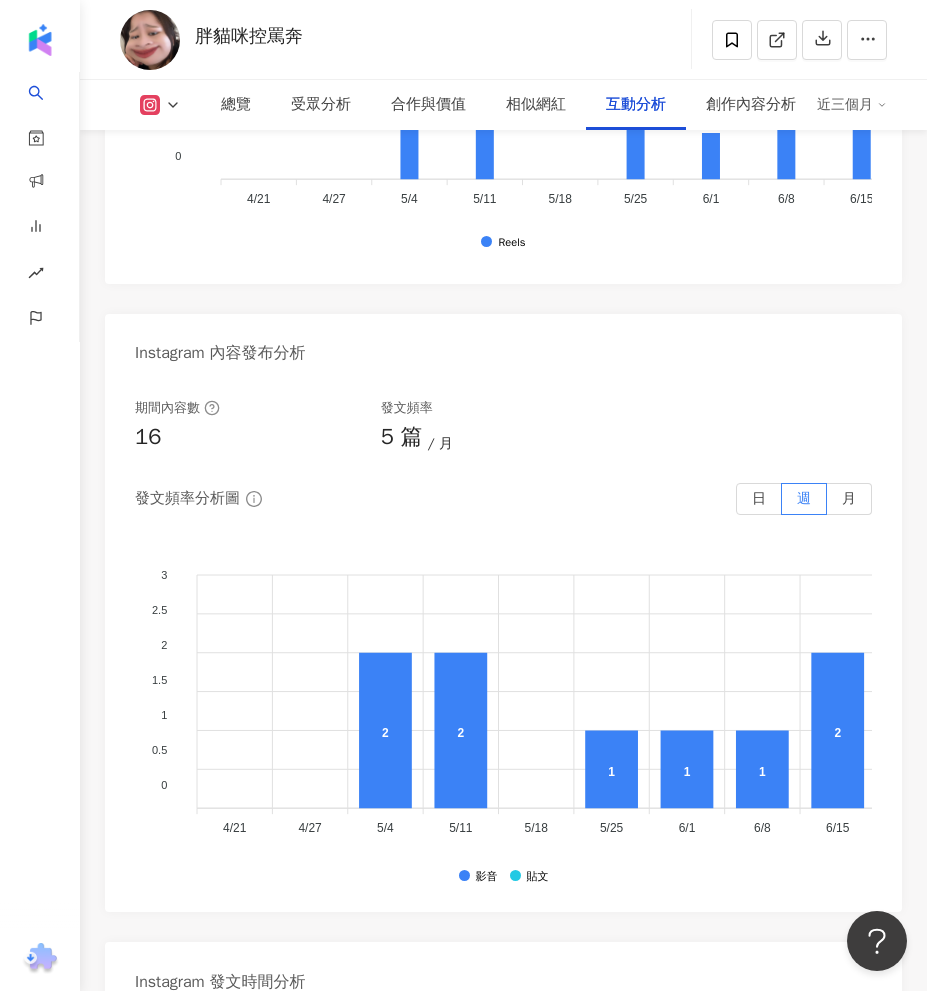 scroll, scrollTop: 6521, scrollLeft: 0, axis: vertical 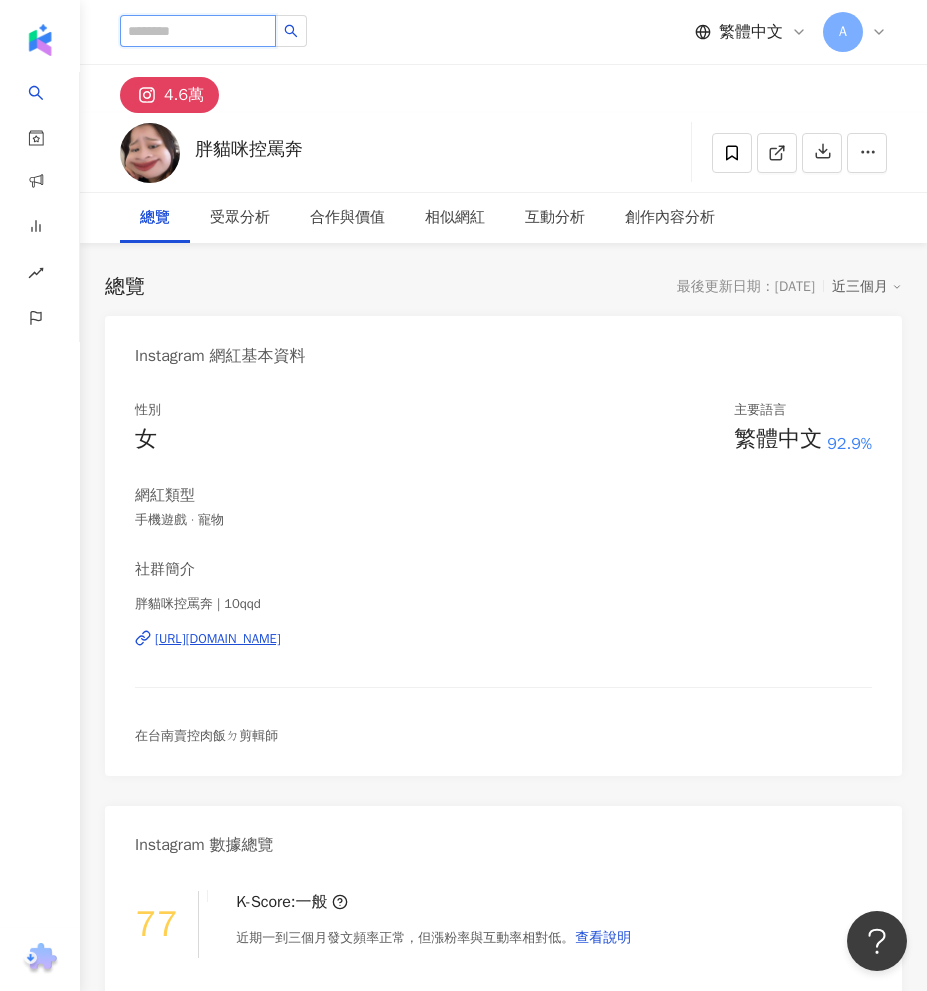click at bounding box center (198, 31) 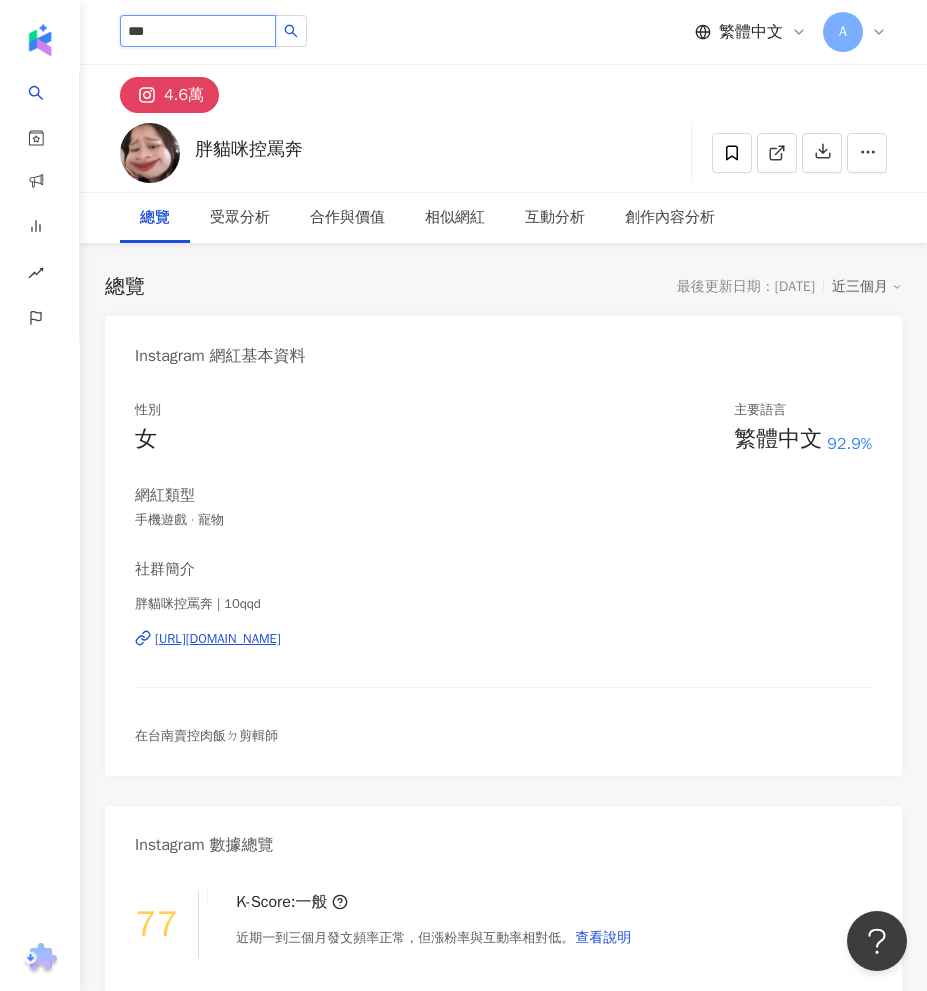type on "**" 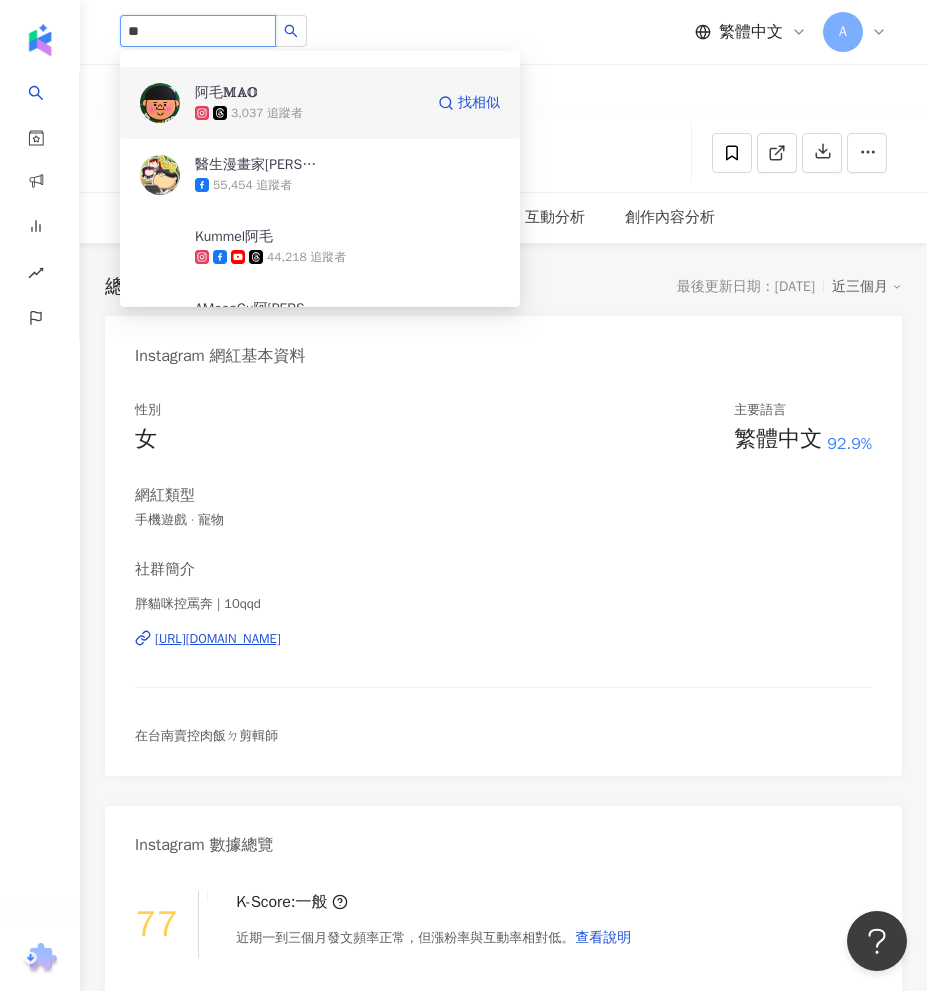 scroll, scrollTop: 1300, scrollLeft: 0, axis: vertical 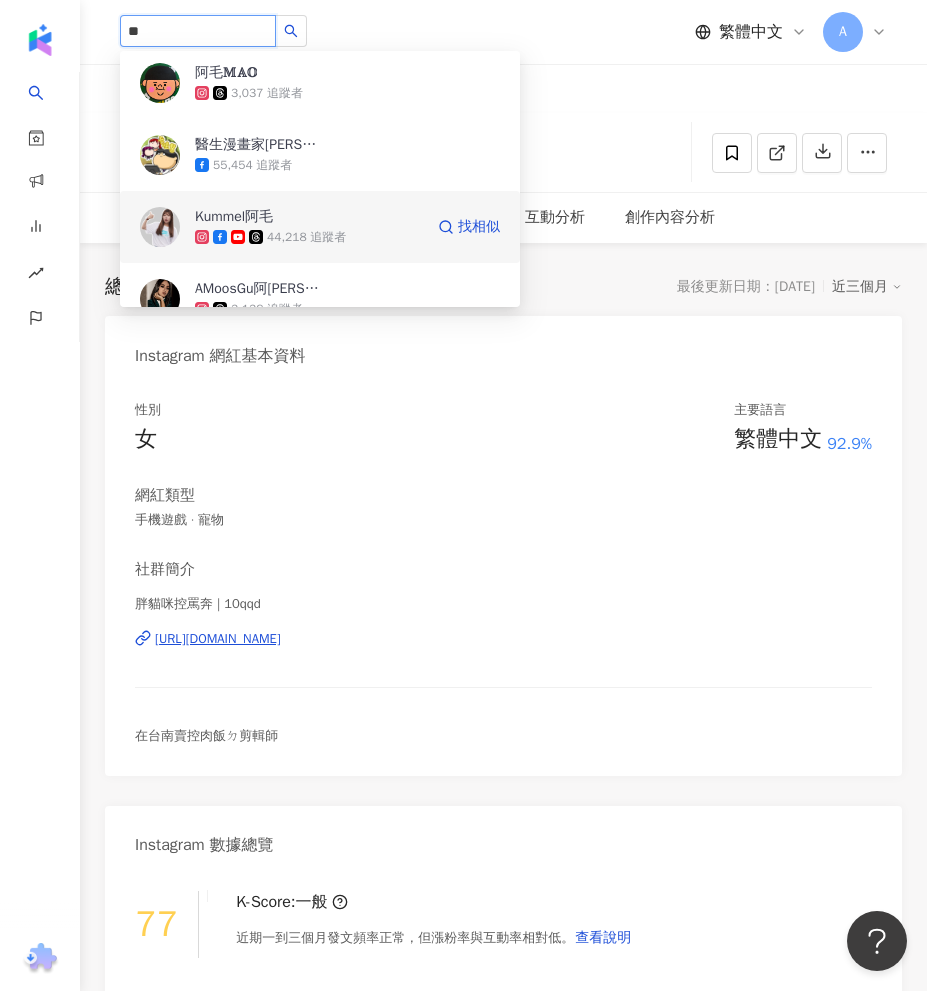 click on "Kummel阿毛 44,218   追蹤者" at bounding box center (309, 227) 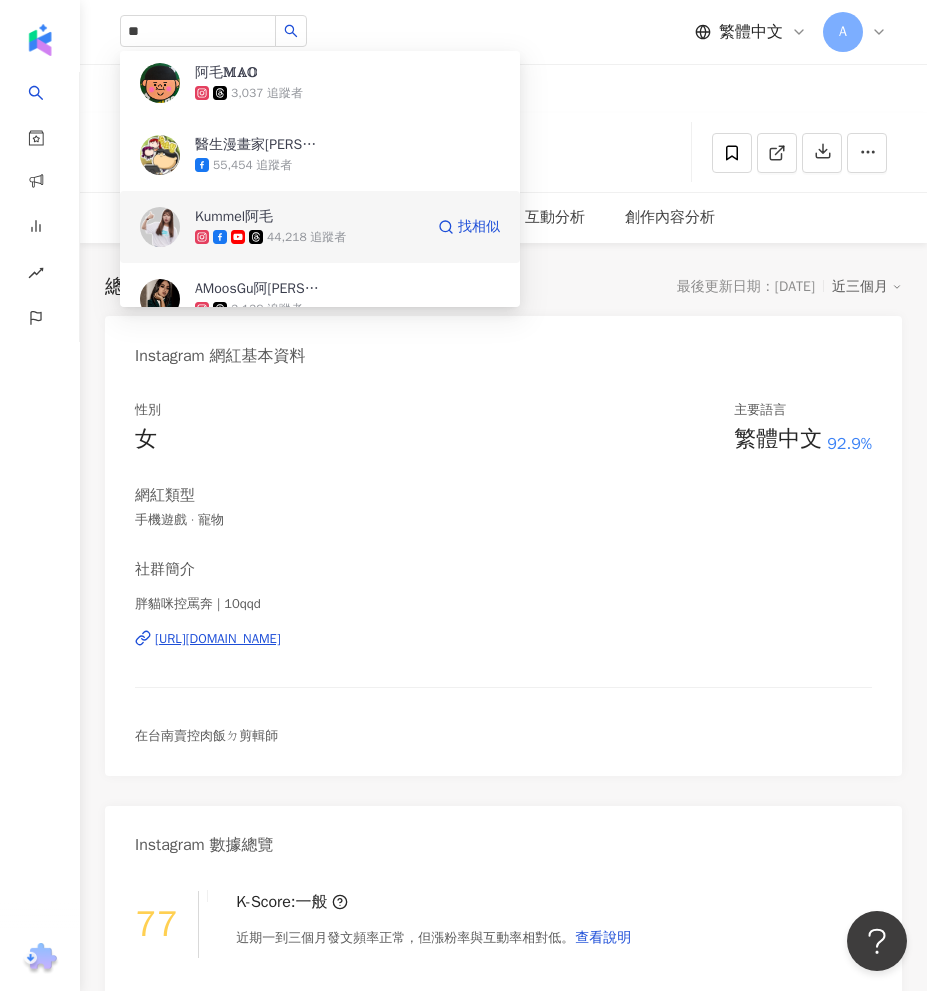 type 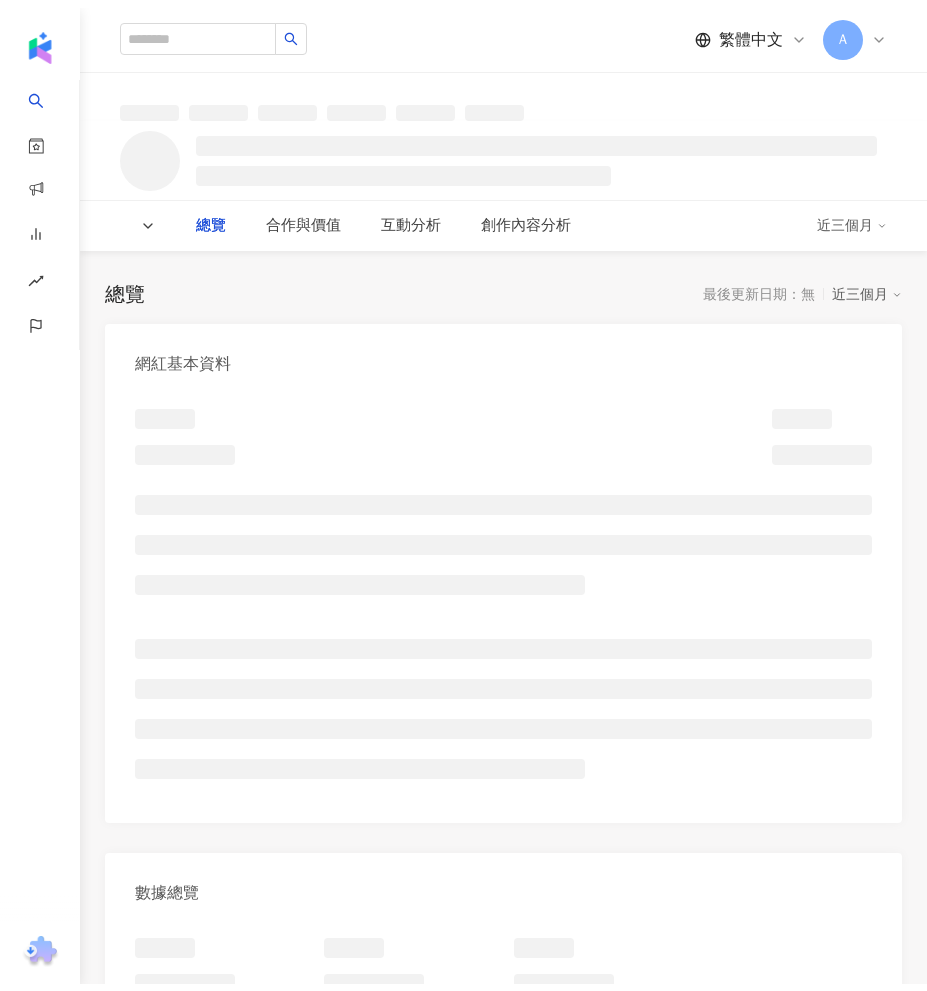 scroll, scrollTop: 0, scrollLeft: 0, axis: both 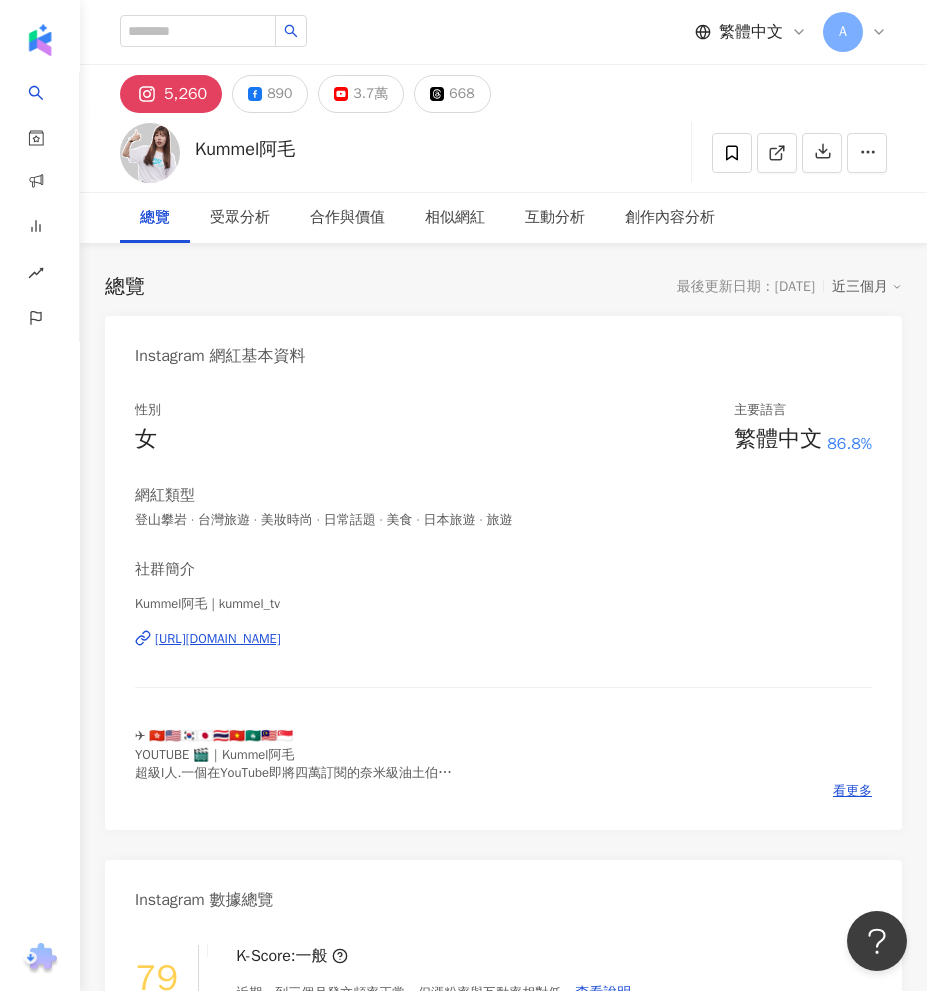 click on "總覽 最後更新日期：2025/7/17 近三個月" at bounding box center (503, 287) 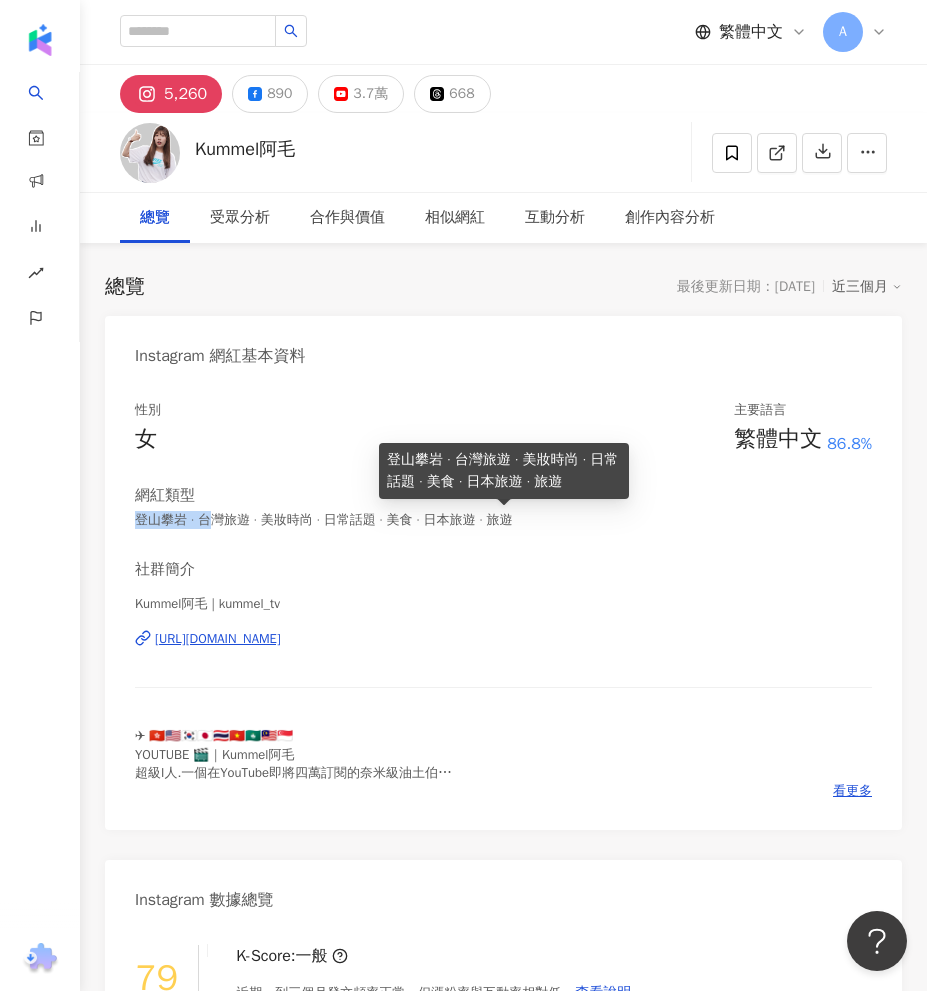 drag, startPoint x: 137, startPoint y: 526, endPoint x: 203, endPoint y: 522, distance: 66.1211 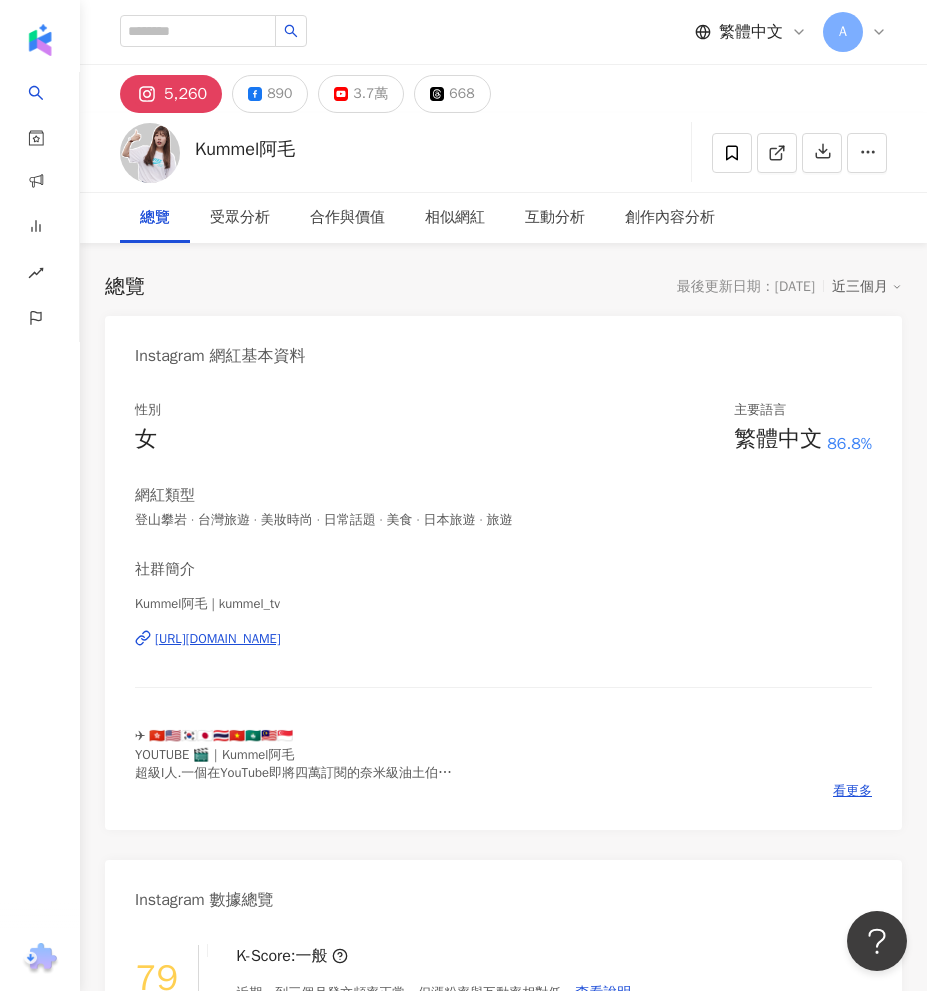 click on "性別   女 主要語言   繁體中文 86.8% 網紅類型 登山攀岩 · 台灣旅遊 · 美妝時尚 · 日常話題 · 美食 · 日本旅遊 · 旅遊 社群簡介 Kummel阿毛 | kummel_tv https://www.instagram.com/kummel_tv/ ✈ 🇭🇰🇺🇸🇰🇷🇯🇵🇹🇭🇻🇳🇲🇴🇲🇾🇸🇬
YOUTUBE  🎬｜Kummel阿毛
超級I人.一個在YouTube即將四萬訂閱的奈米級油土伯
WORK｜kummeltv@gmail.com（私訊不回覆工作） 看更多" at bounding box center (503, 600) 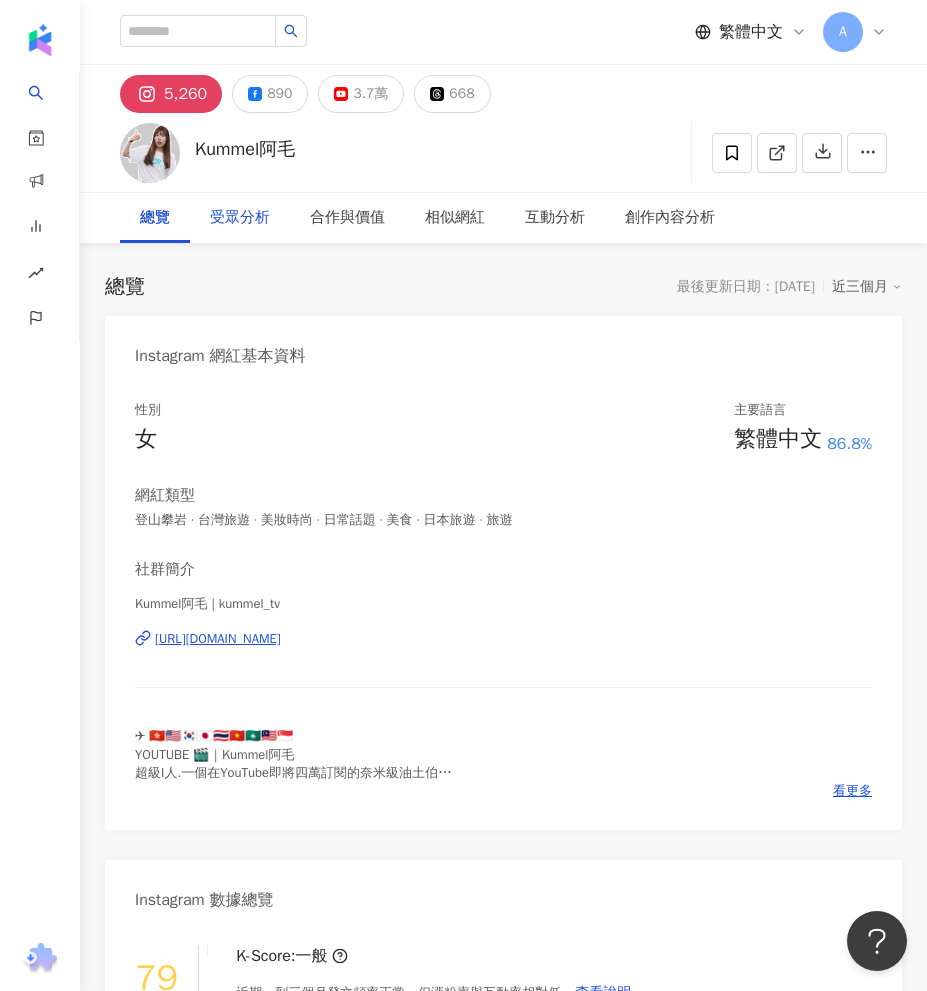 click on "受眾分析" at bounding box center [240, 218] 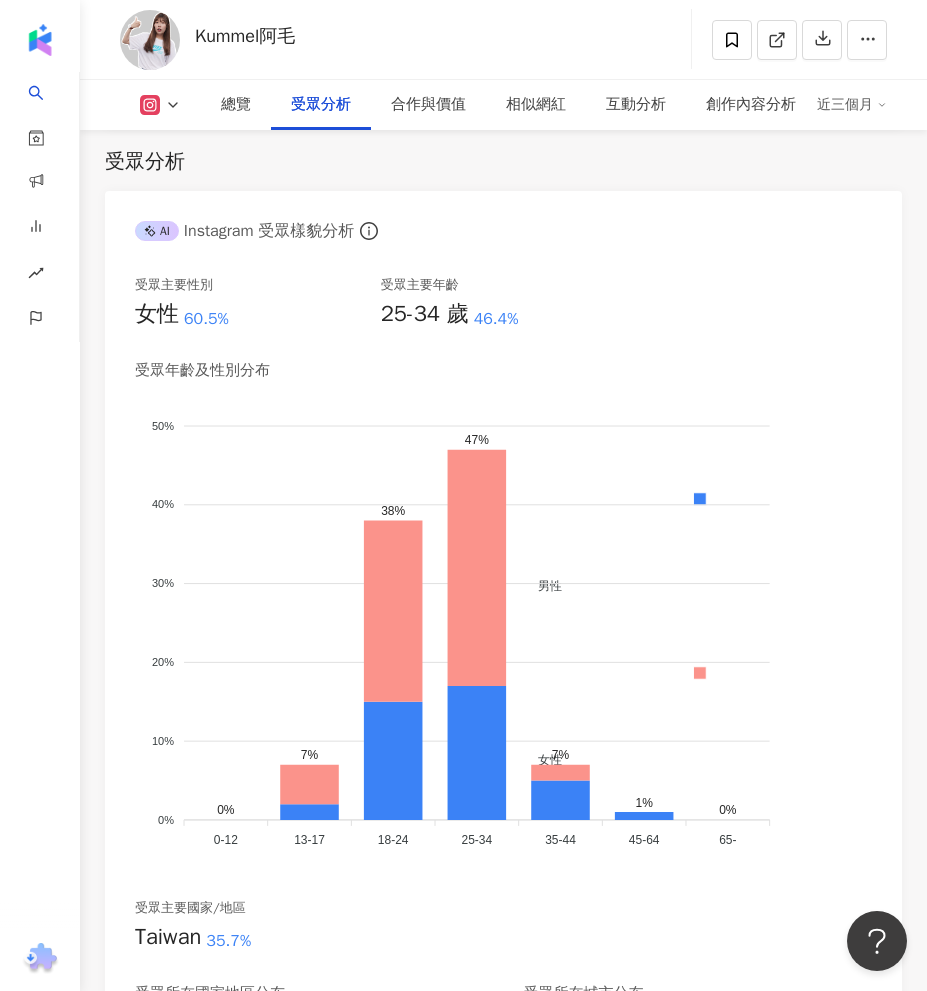 click 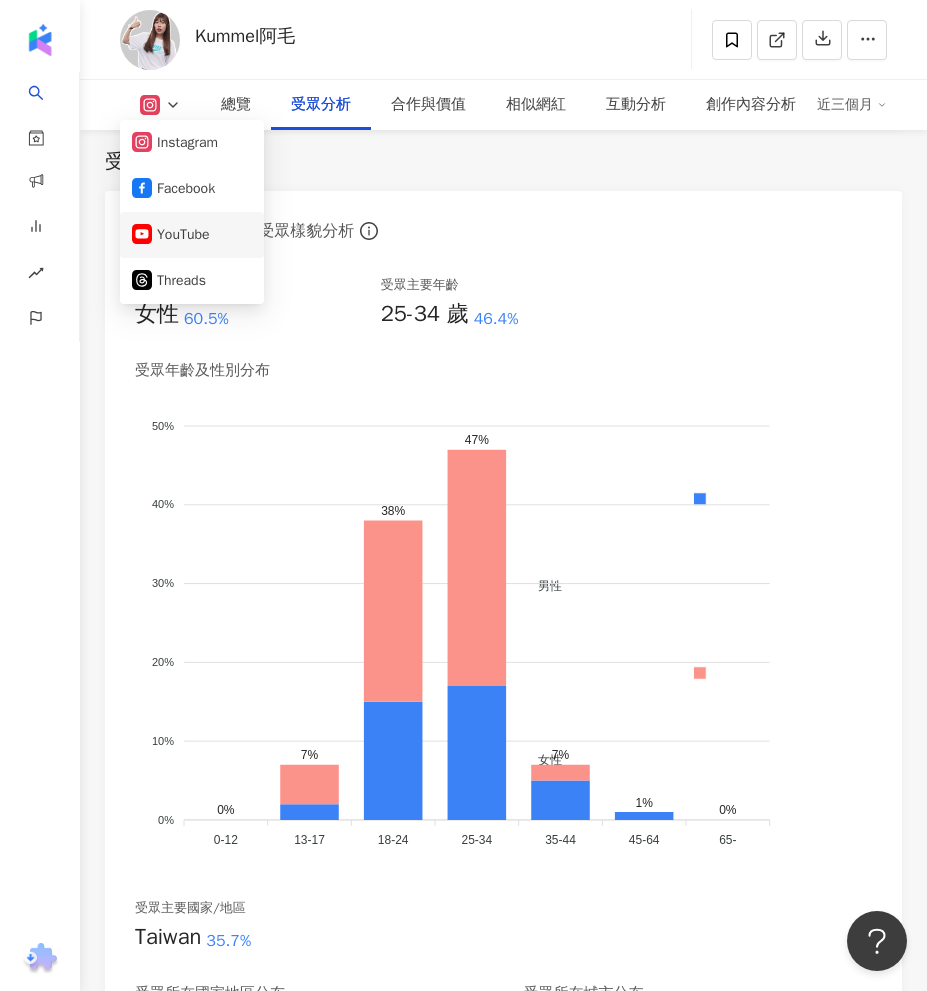 click on "YouTube" at bounding box center [192, 235] 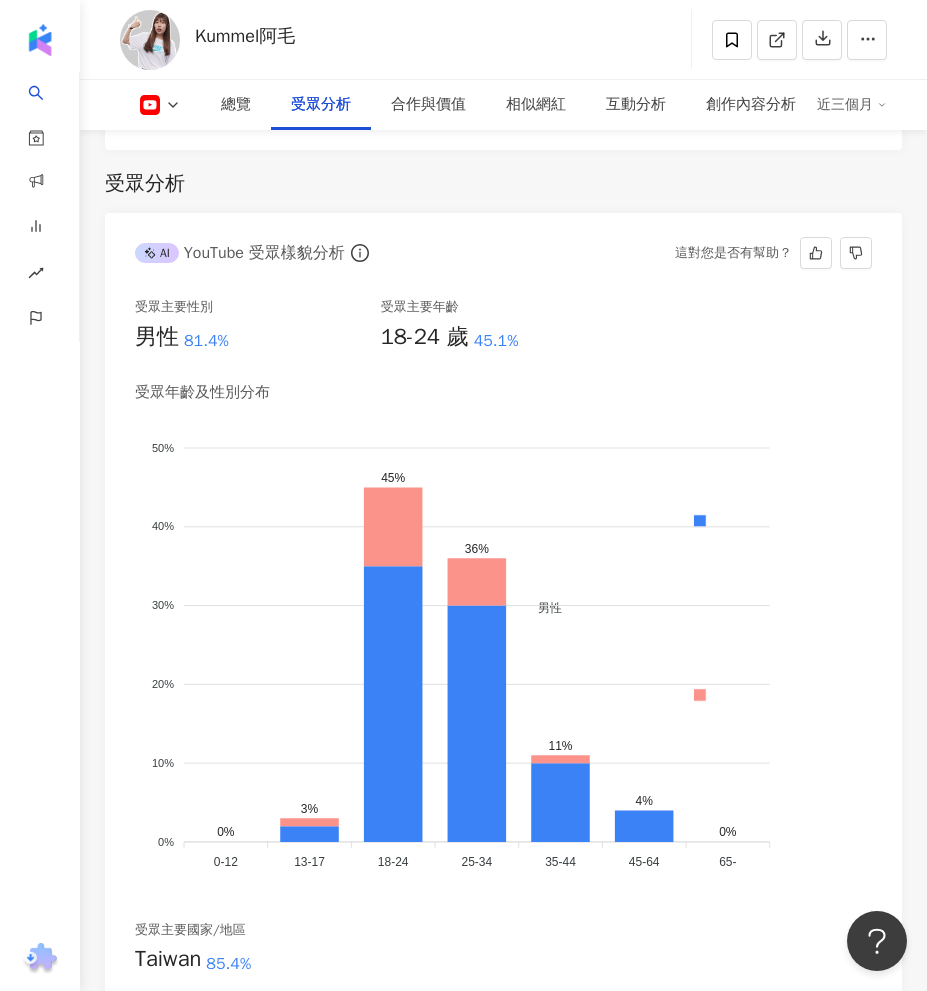 scroll, scrollTop: 2714, scrollLeft: 0, axis: vertical 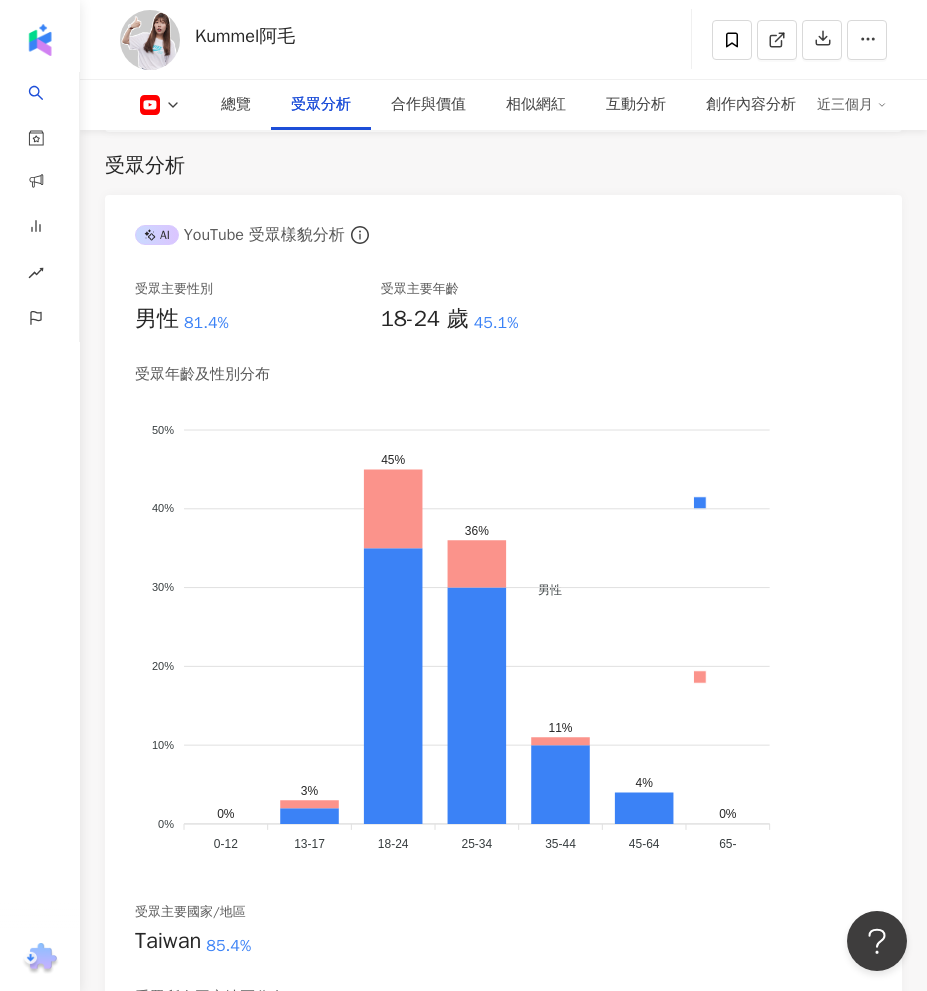 click 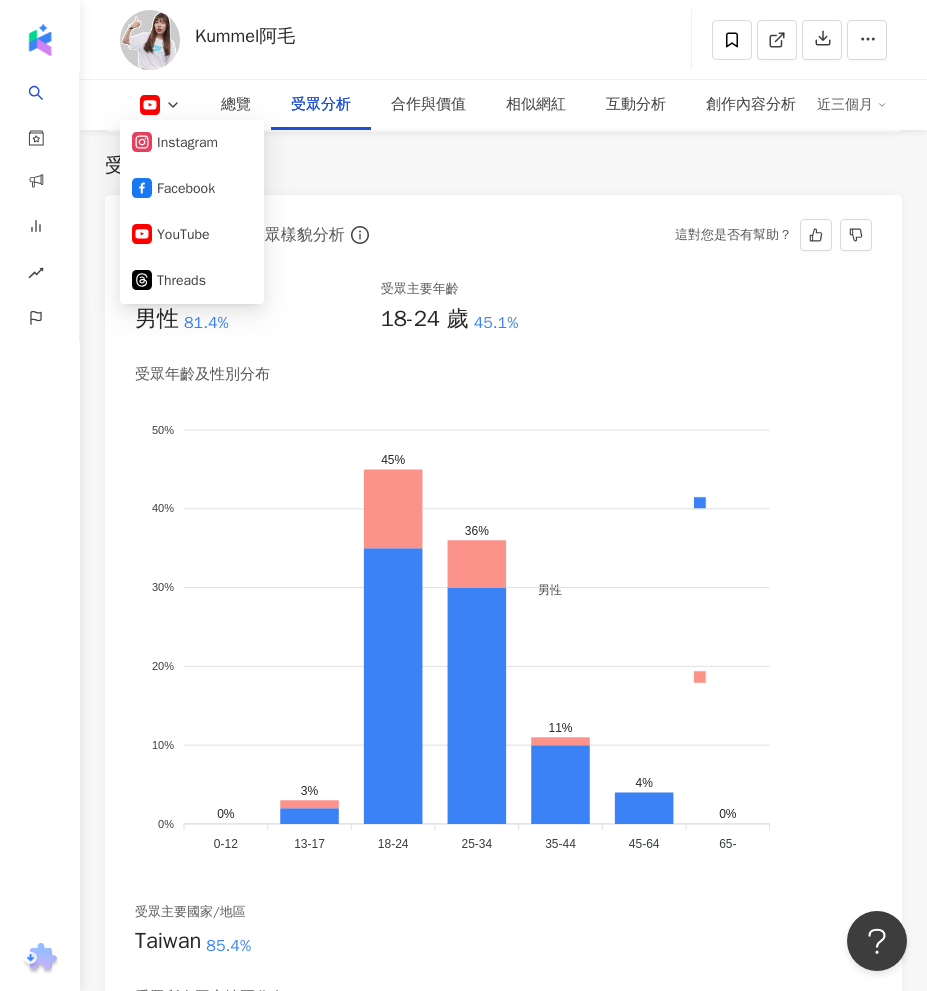 click on "AI YouTube 受眾樣貌分析 這對您是否有幫助？" at bounding box center [503, 227] 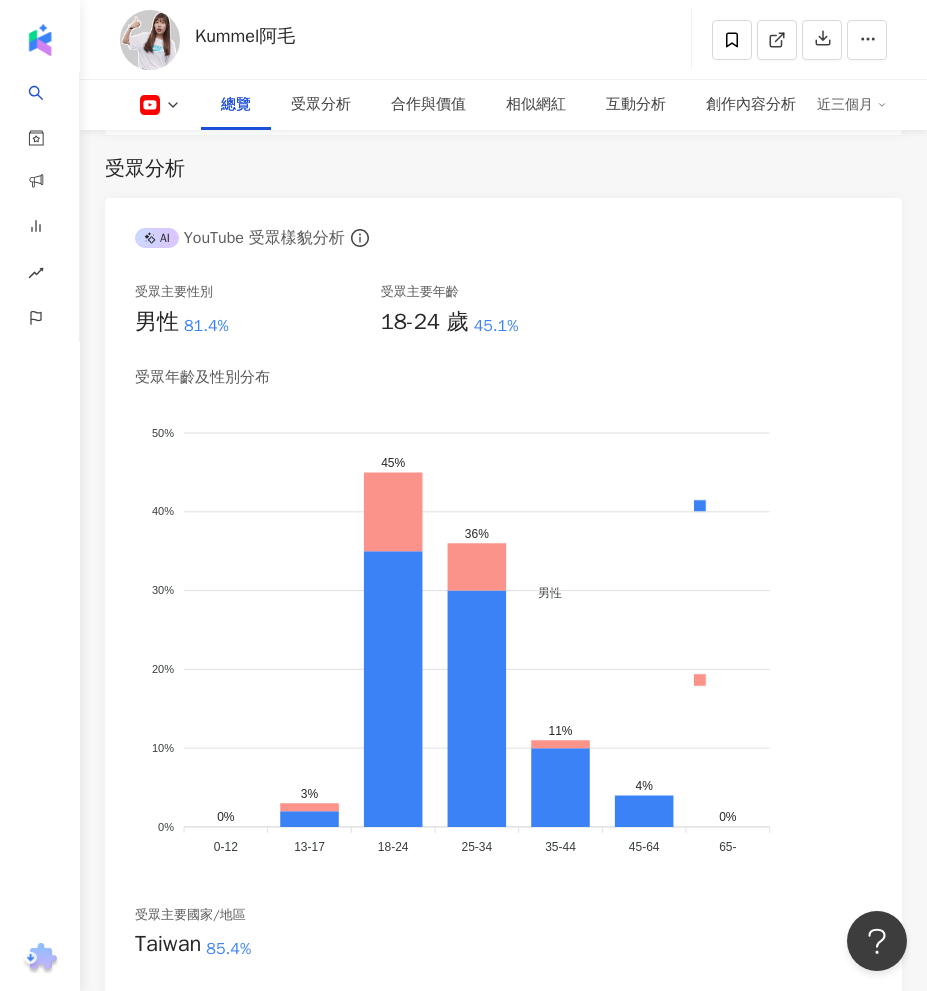 scroll, scrollTop: 2814, scrollLeft: 0, axis: vertical 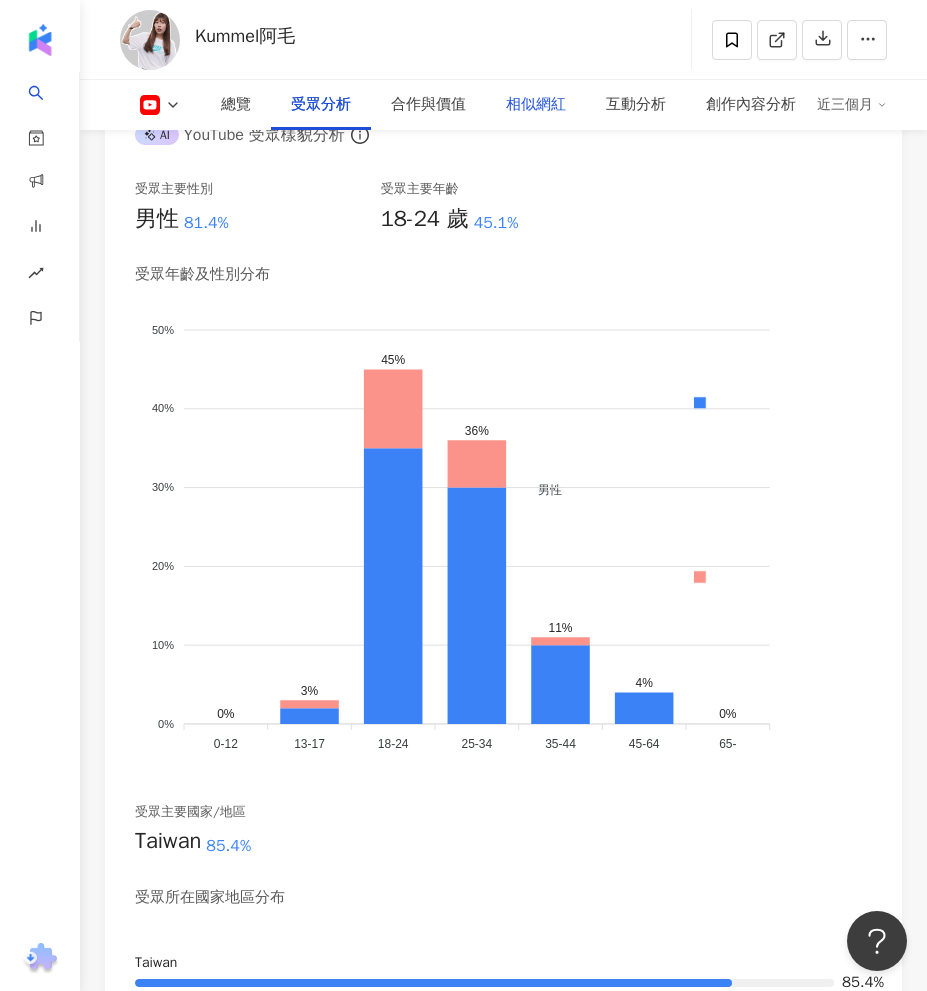 click on "相似網紅" at bounding box center (536, 105) 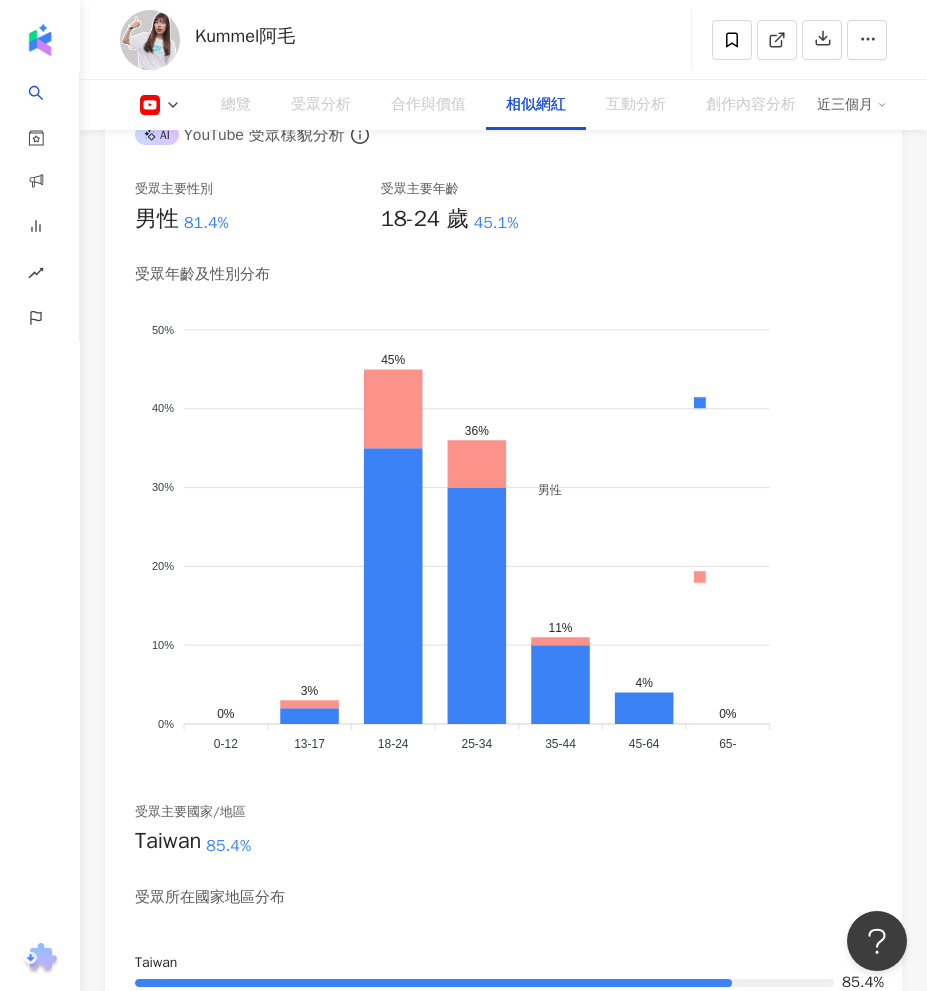 scroll, scrollTop: 4737, scrollLeft: 0, axis: vertical 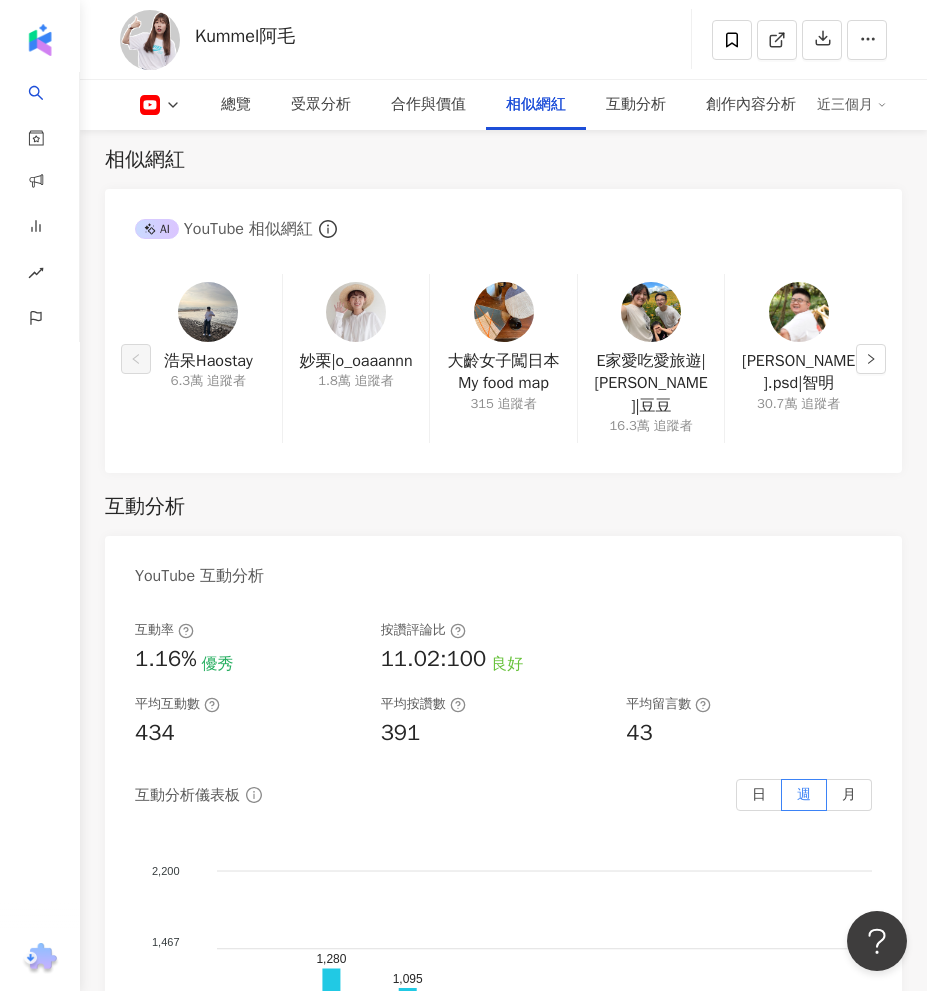 drag, startPoint x: 870, startPoint y: 452, endPoint x: 887, endPoint y: 447, distance: 17.720045 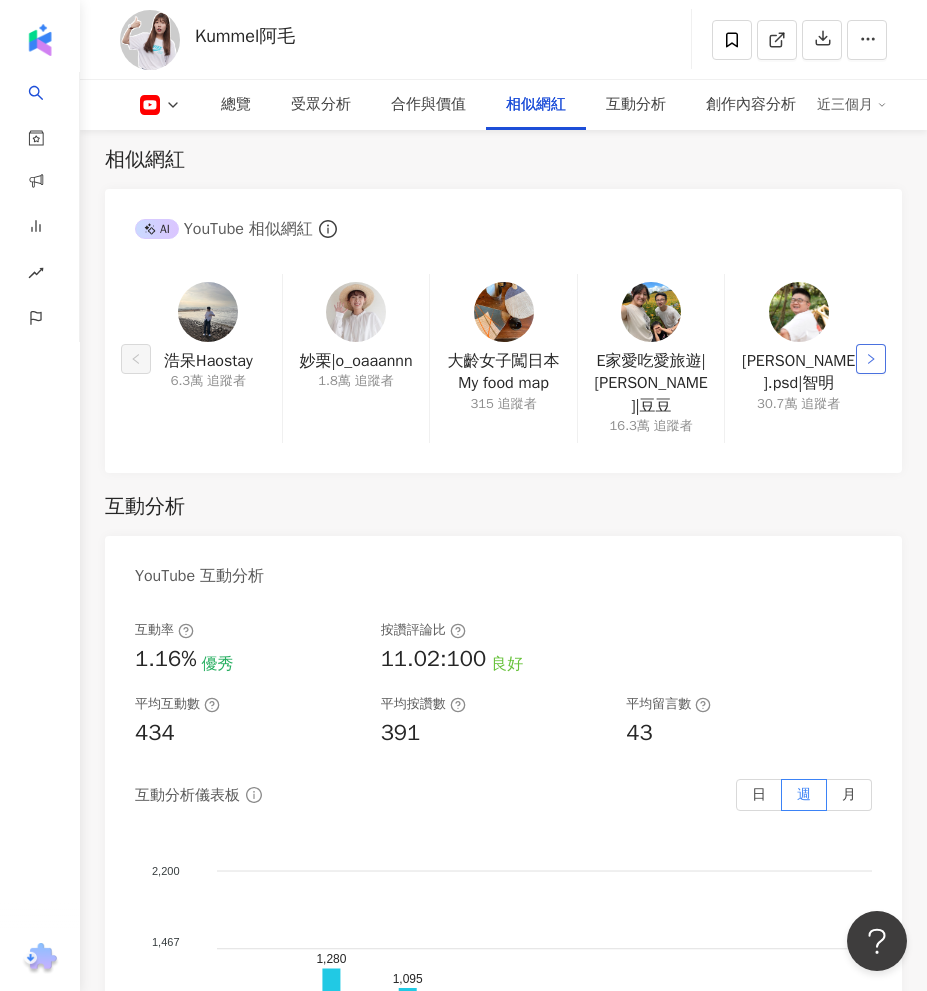 click 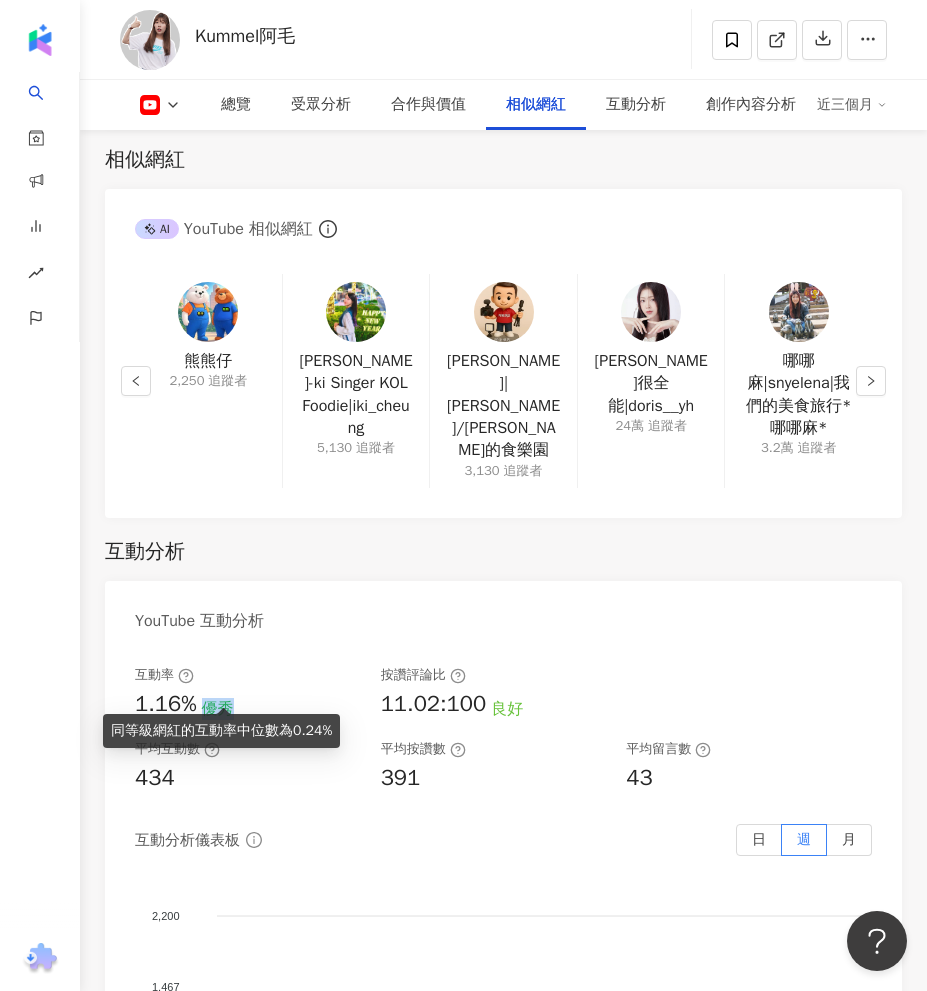 drag, startPoint x: 198, startPoint y: 695, endPoint x: 232, endPoint y: 685, distance: 35.44009 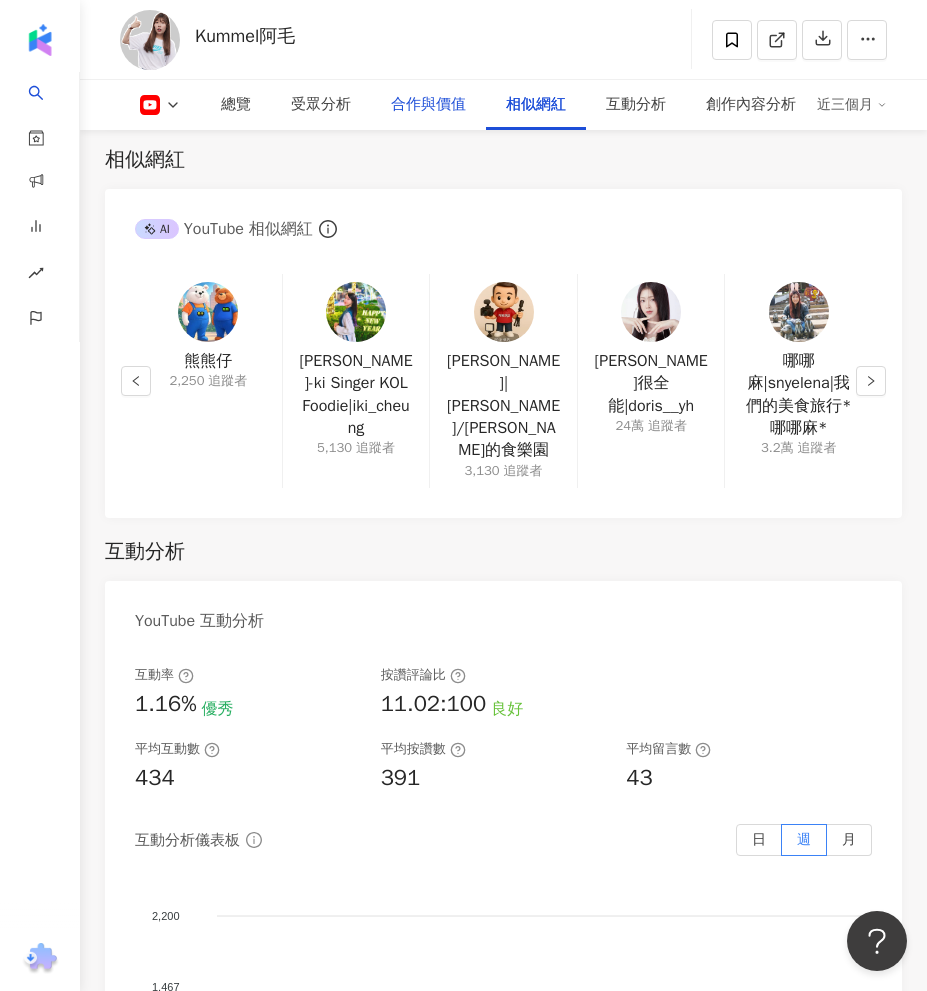 click on "合作與價值" at bounding box center [428, 105] 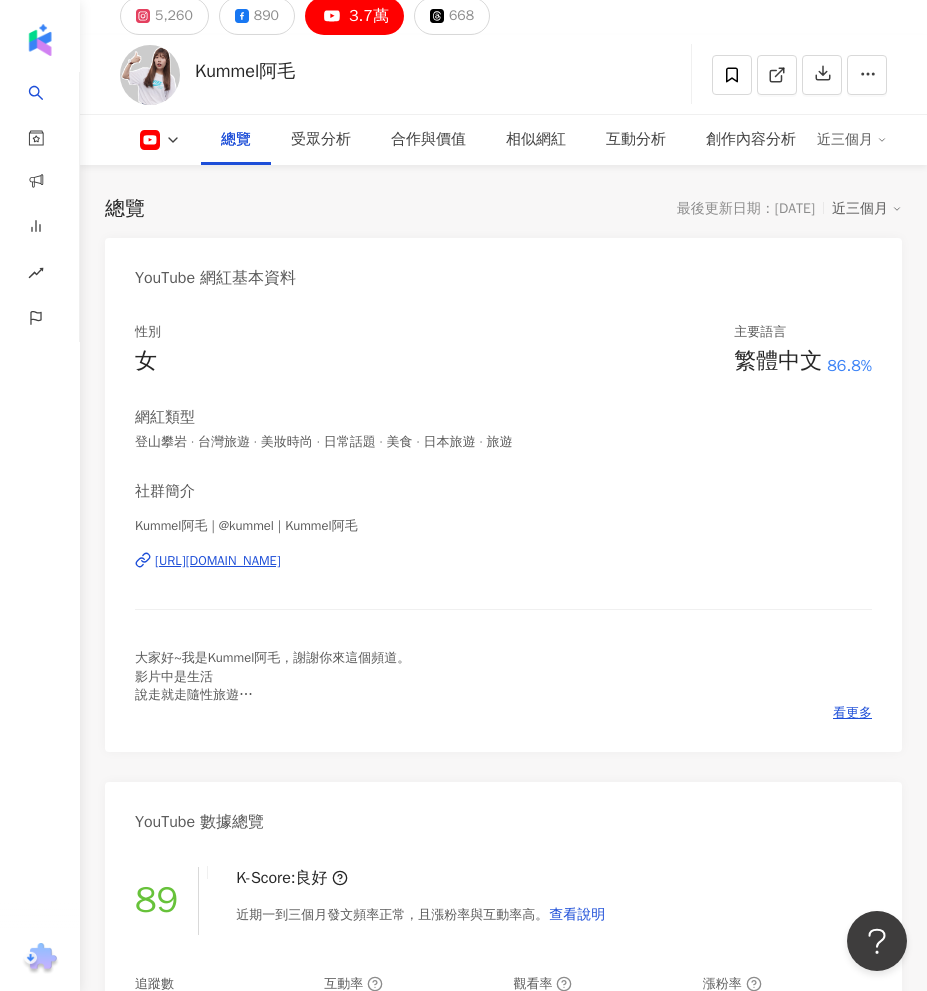 scroll, scrollTop: 0, scrollLeft: 0, axis: both 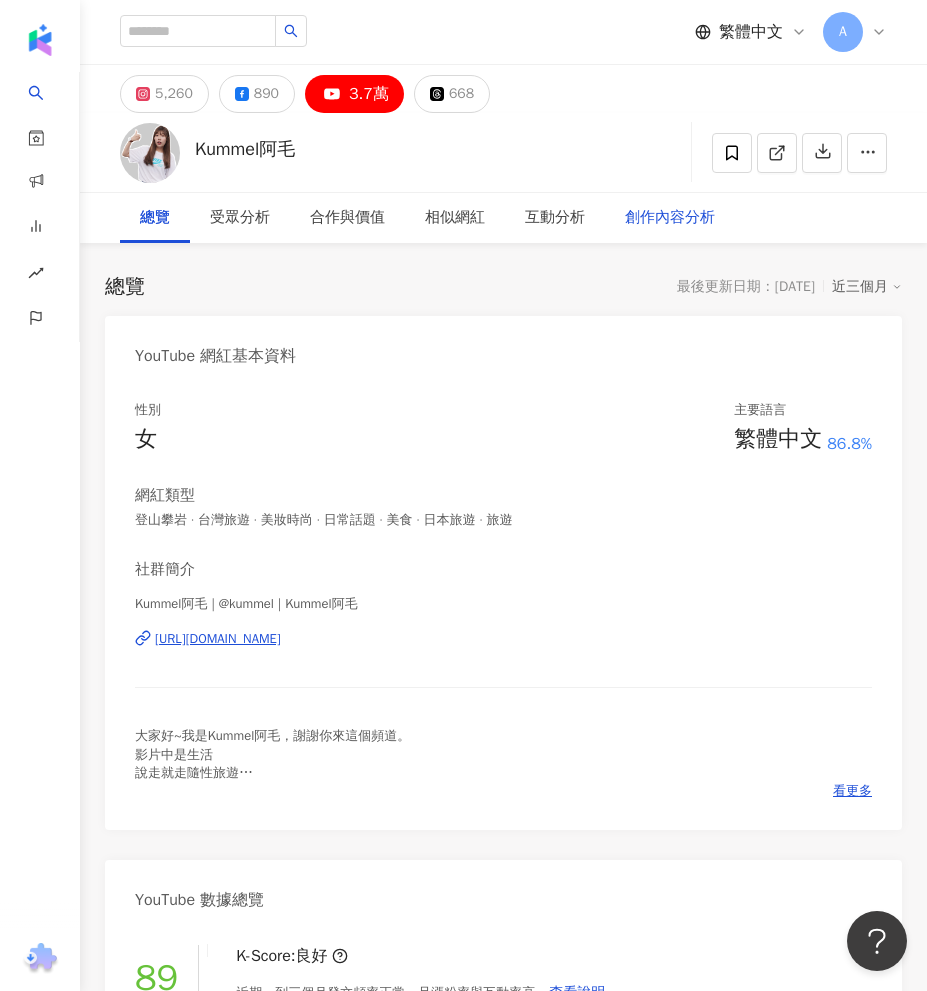click on "創作內容分析" at bounding box center [670, 218] 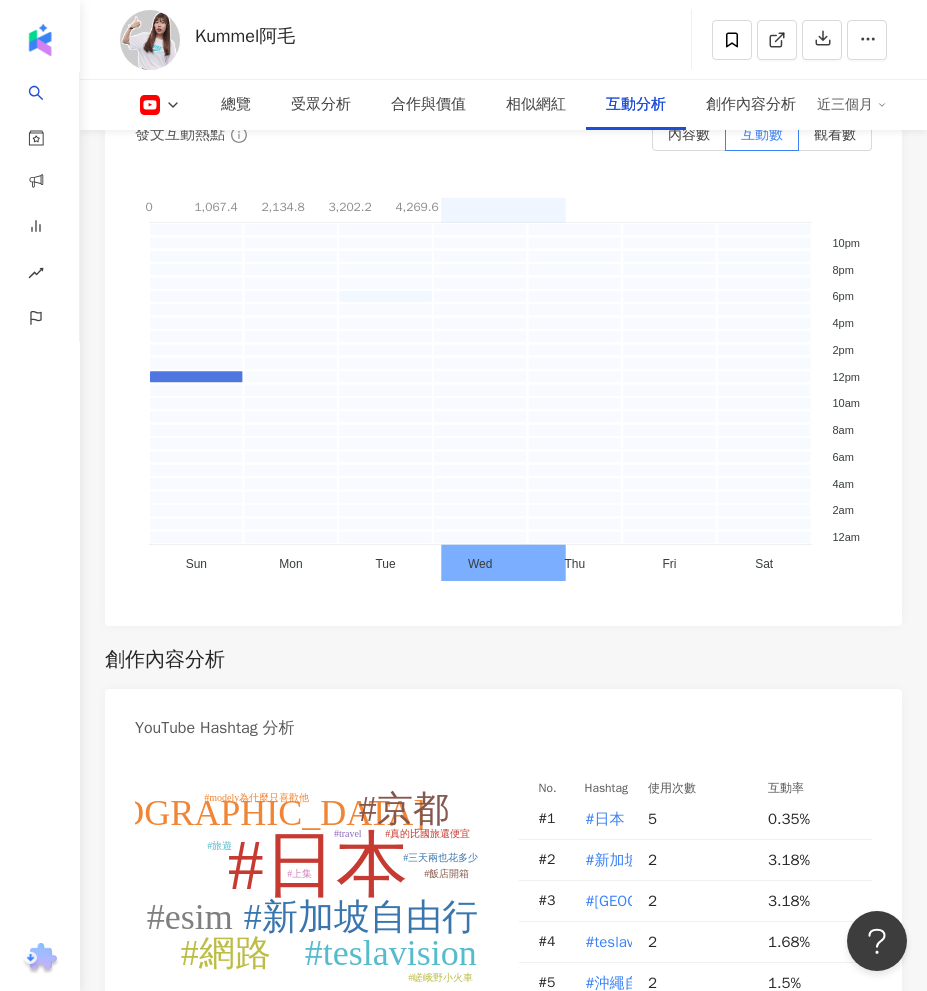 scroll, scrollTop: 7215, scrollLeft: 0, axis: vertical 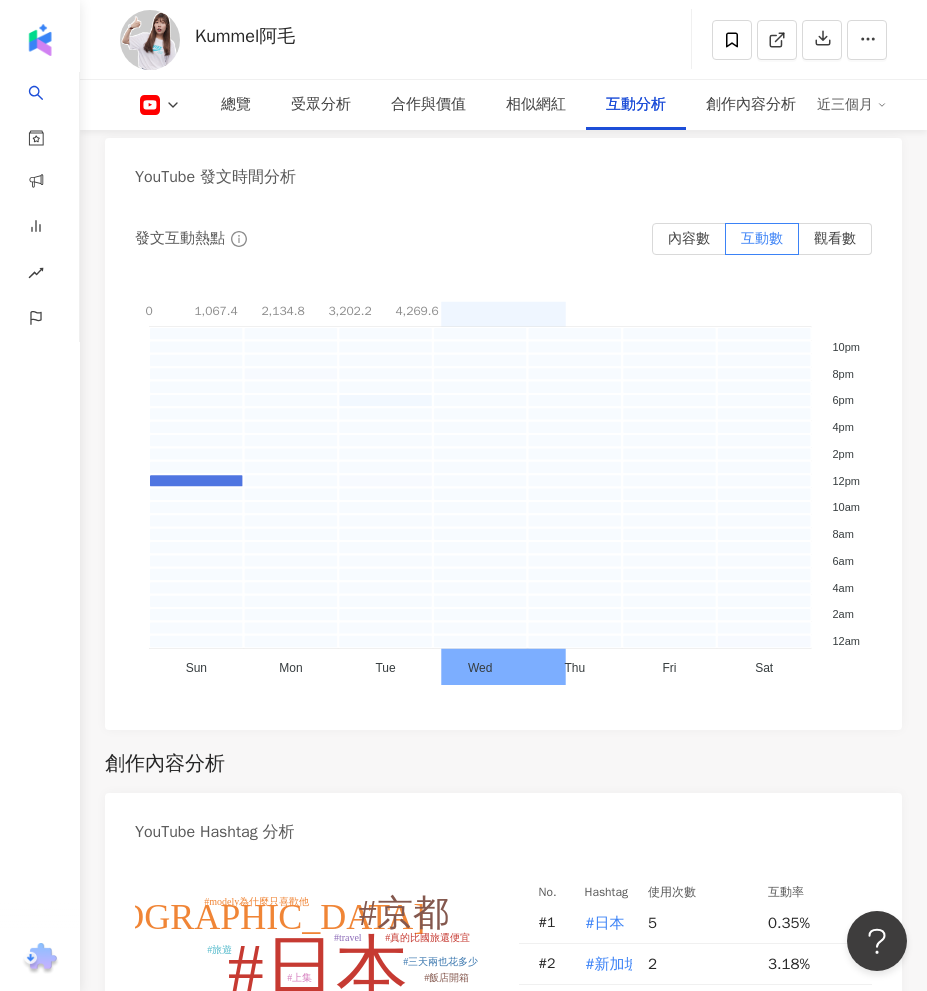 click on "YouTube 發文時間分析" at bounding box center (503, 170) 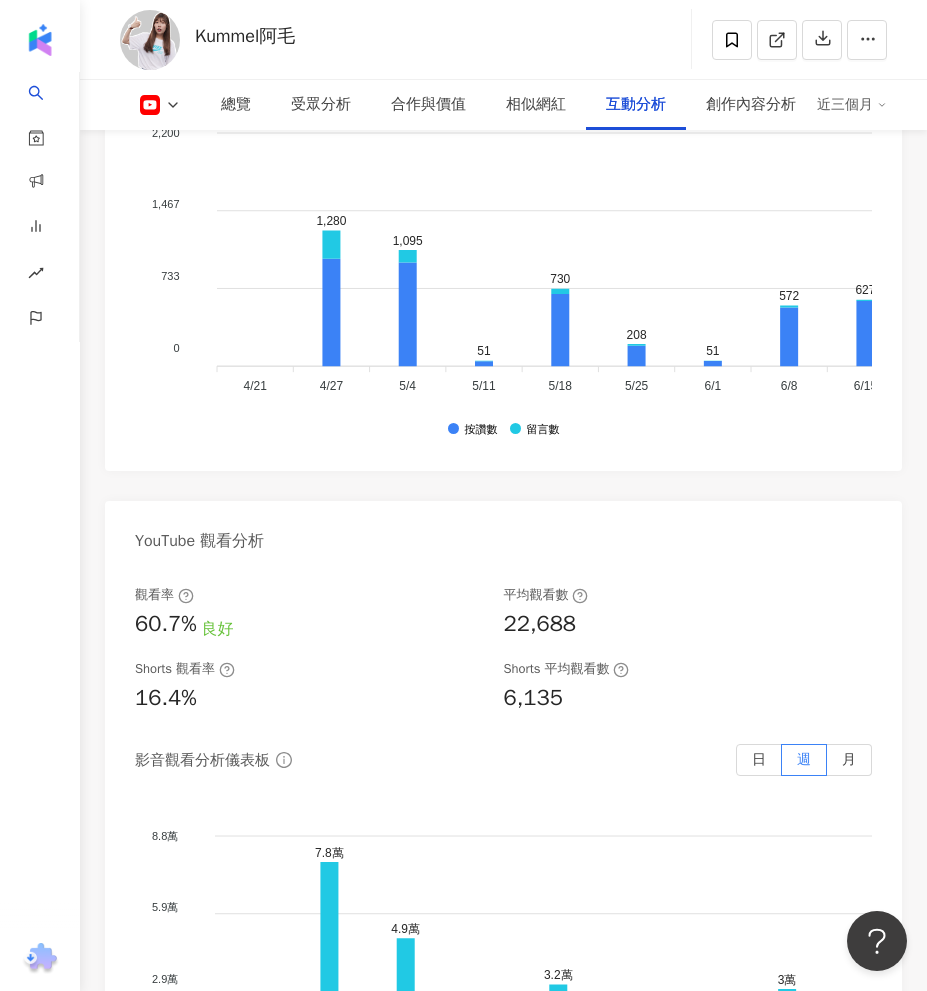 scroll, scrollTop: 5415, scrollLeft: 0, axis: vertical 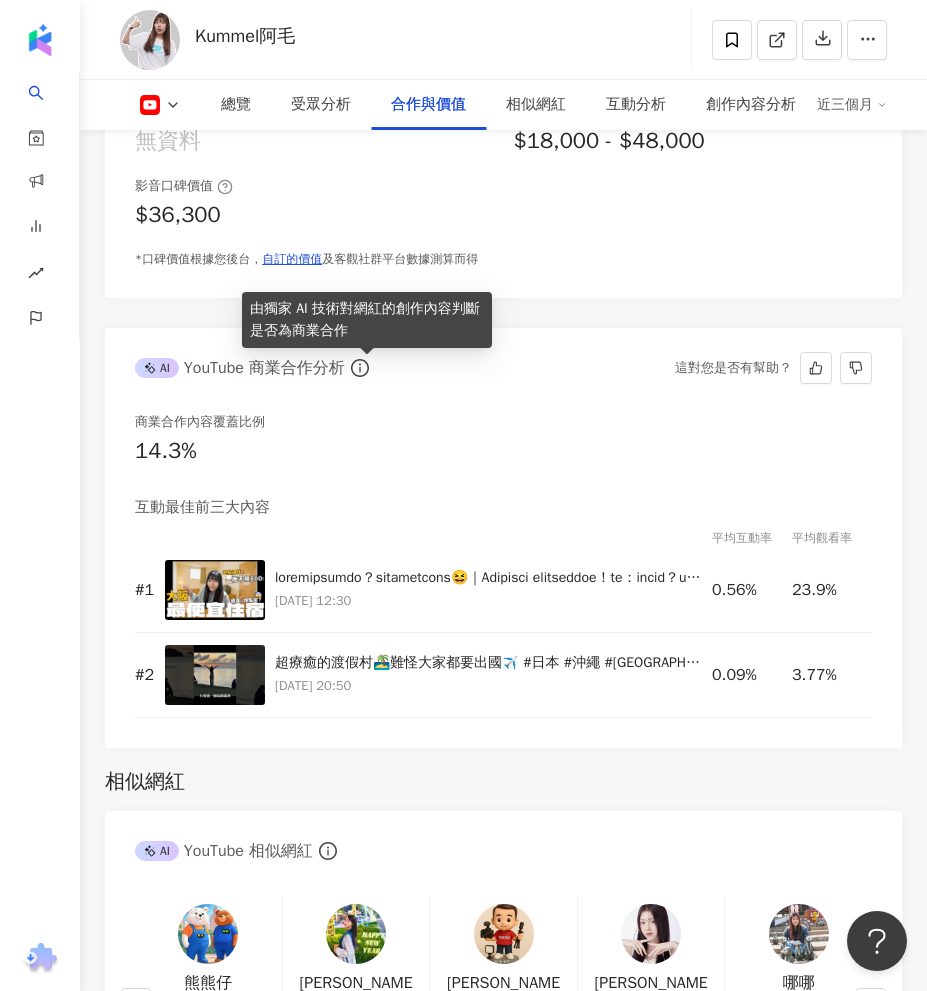 click on "商業合作內容覆蓋比例" at bounding box center (503, 422) 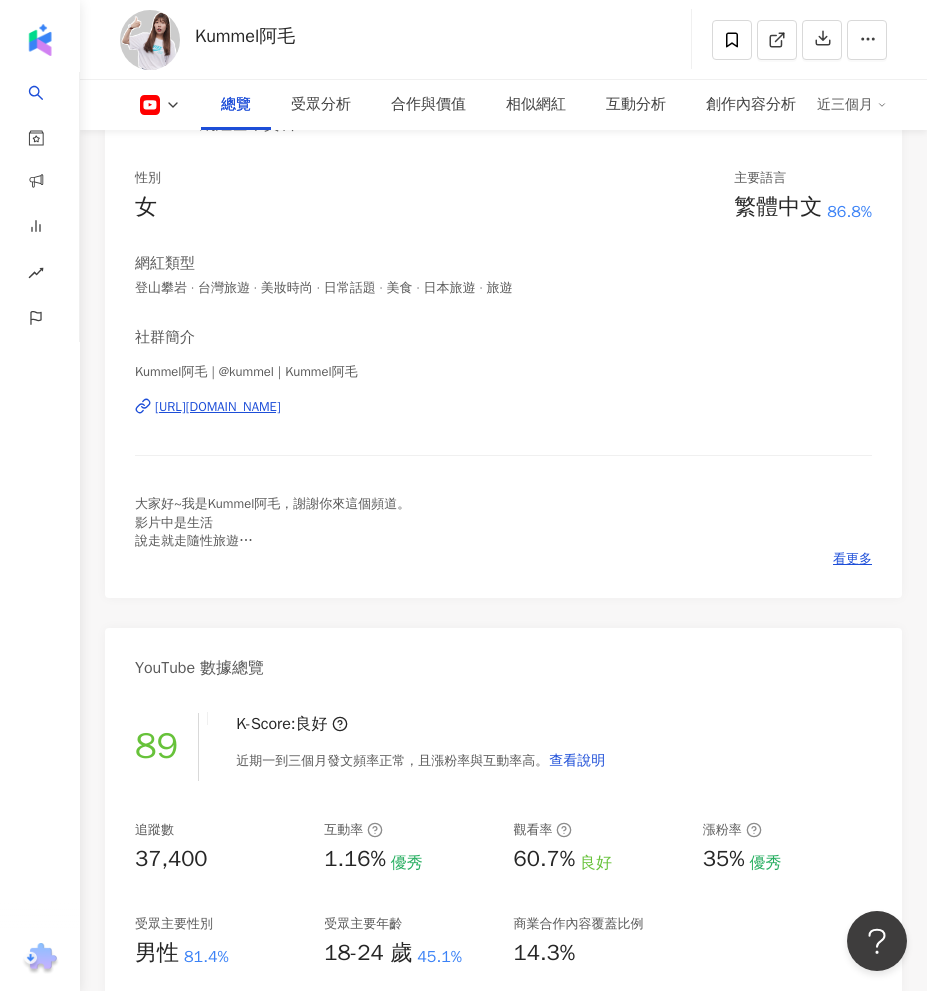 scroll, scrollTop: 115, scrollLeft: 0, axis: vertical 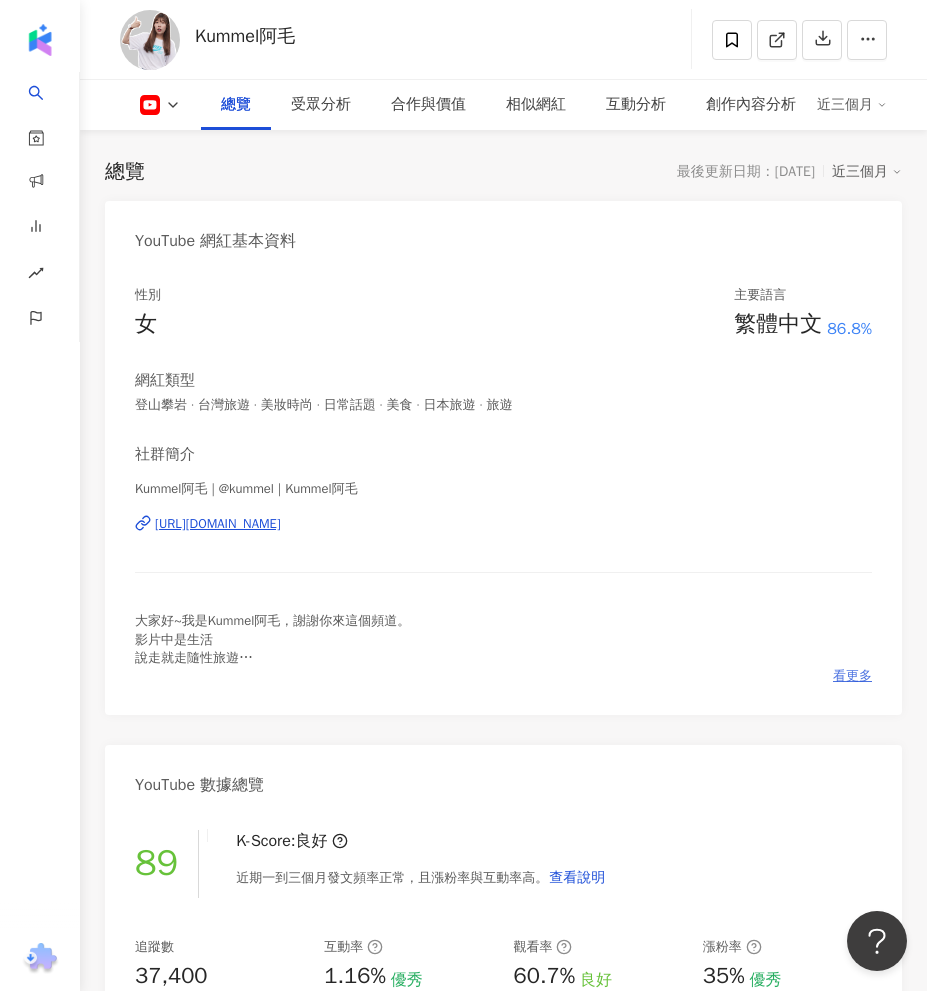 click on "看更多" at bounding box center [852, 676] 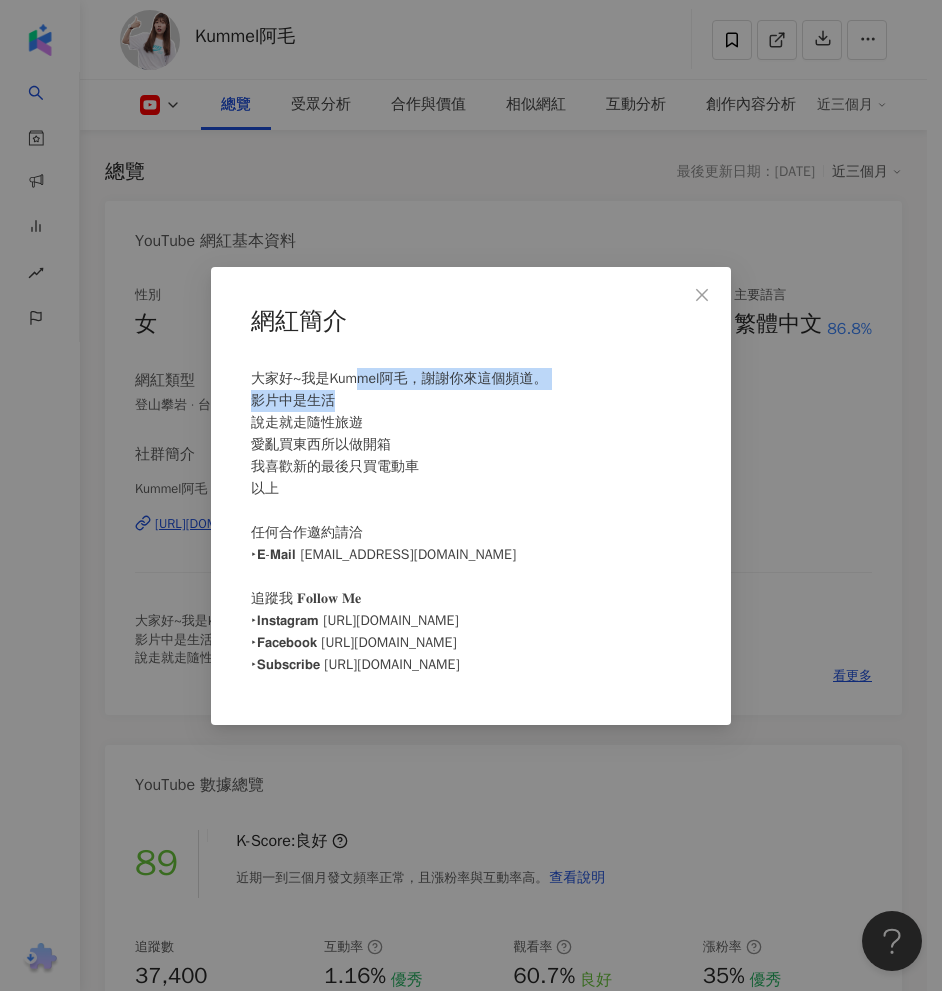 drag, startPoint x: 355, startPoint y: 383, endPoint x: 366, endPoint y: 410, distance: 29.15476 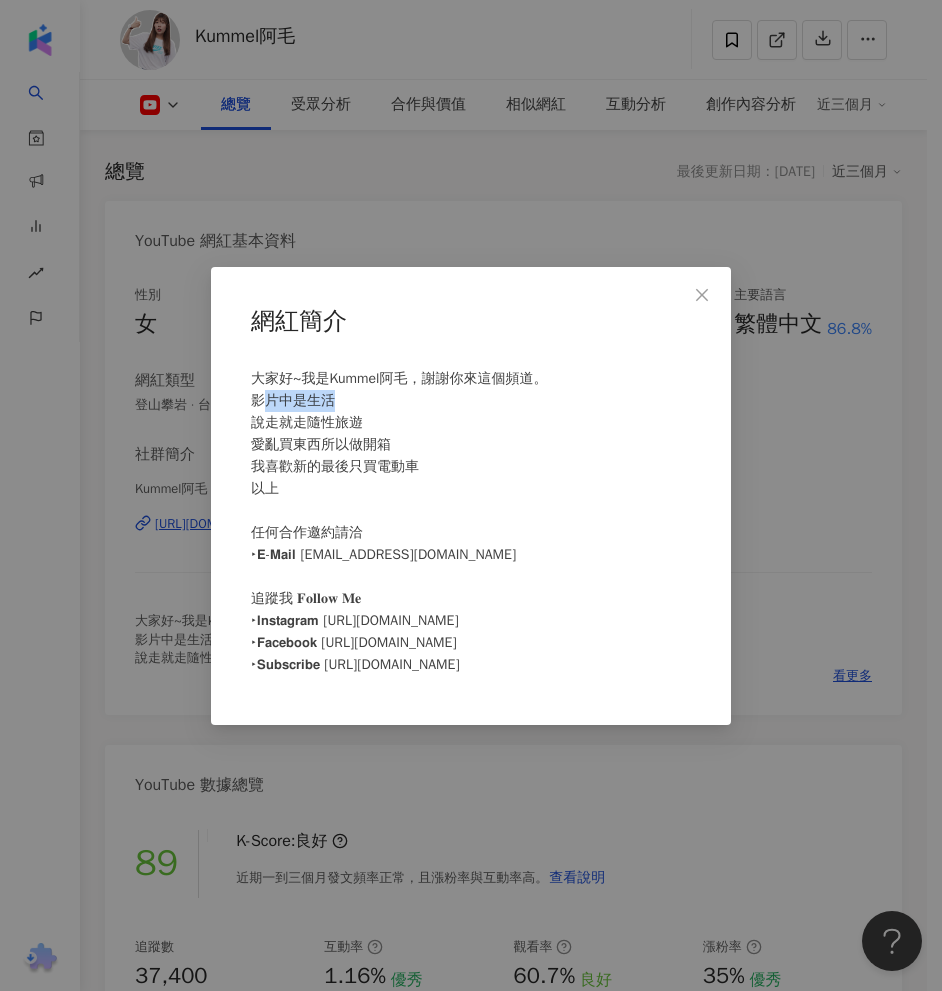drag, startPoint x: 269, startPoint y: 399, endPoint x: 340, endPoint y: 400, distance: 71.00704 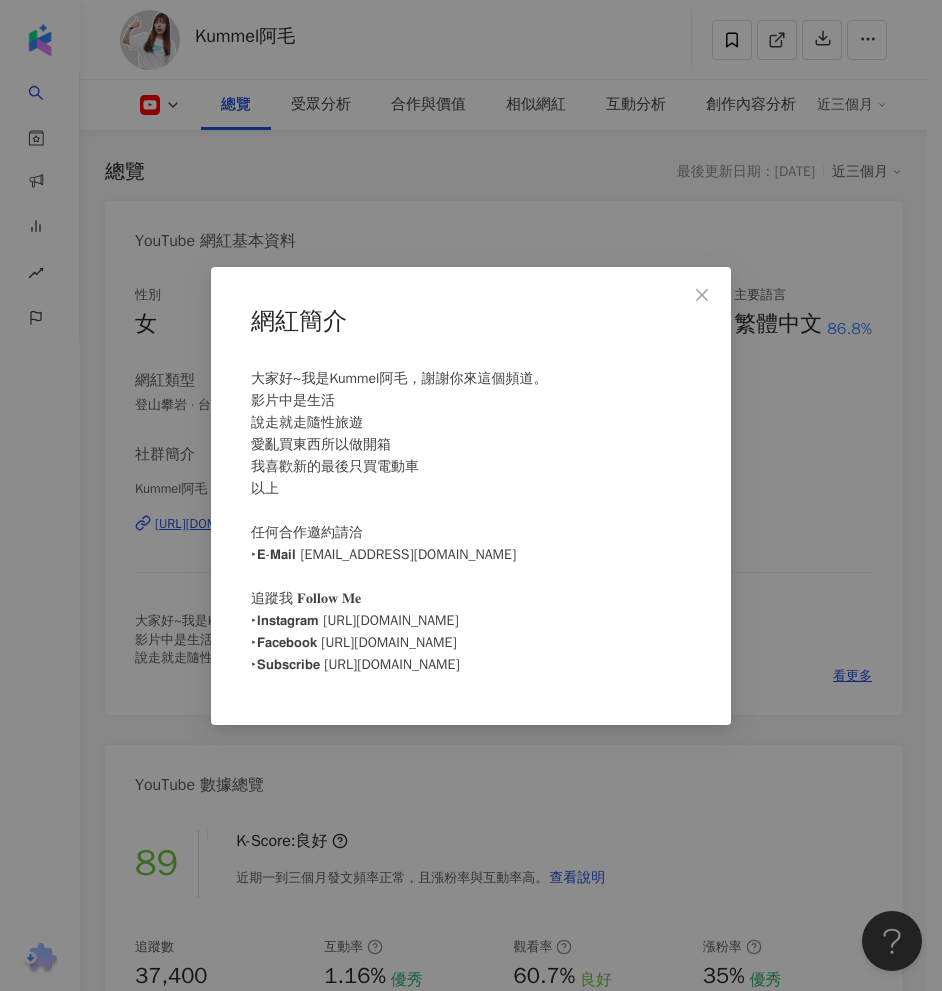 click on "大家好~我是Kummel阿毛，謝謝你來這個頻道。
影片中是生活
說走就走隨性旅遊
愛亂買東西所以做開箱
我喜歡新的最後只買電動車
以上
任何合作邀約請洽
‣𝗘-𝗠𝗮𝗶𝗹 kummeltv@gmail.com
追蹤我 𝐅𝐨𝐥𝐥𝐨𝐰 𝐌𝐞
‣𝗜𝗻𝘀𝘁𝗮𝗴𝗿𝗮𝗺 https://www.instagram.com/kummel_tv
‣𝗙𝗮𝗰𝗲𝗯𝗼𝗼𝗸  https://www.facebook.com/Kummeltv
‣𝗦𝘂𝗯𝘀𝗰𝗿𝗶𝗯𝗲 https://reurl.cc/72Mq1y" at bounding box center [399, 521] 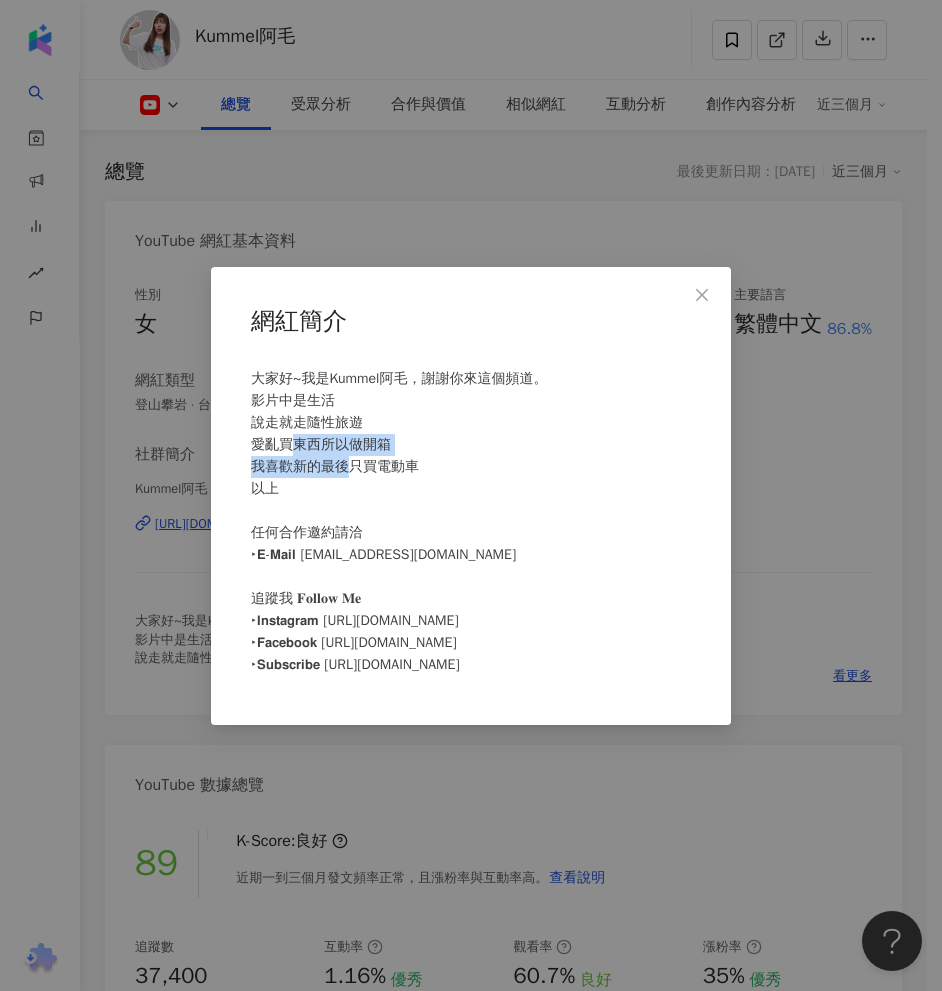 drag, startPoint x: 286, startPoint y: 454, endPoint x: 352, endPoint y: 456, distance: 66.0303 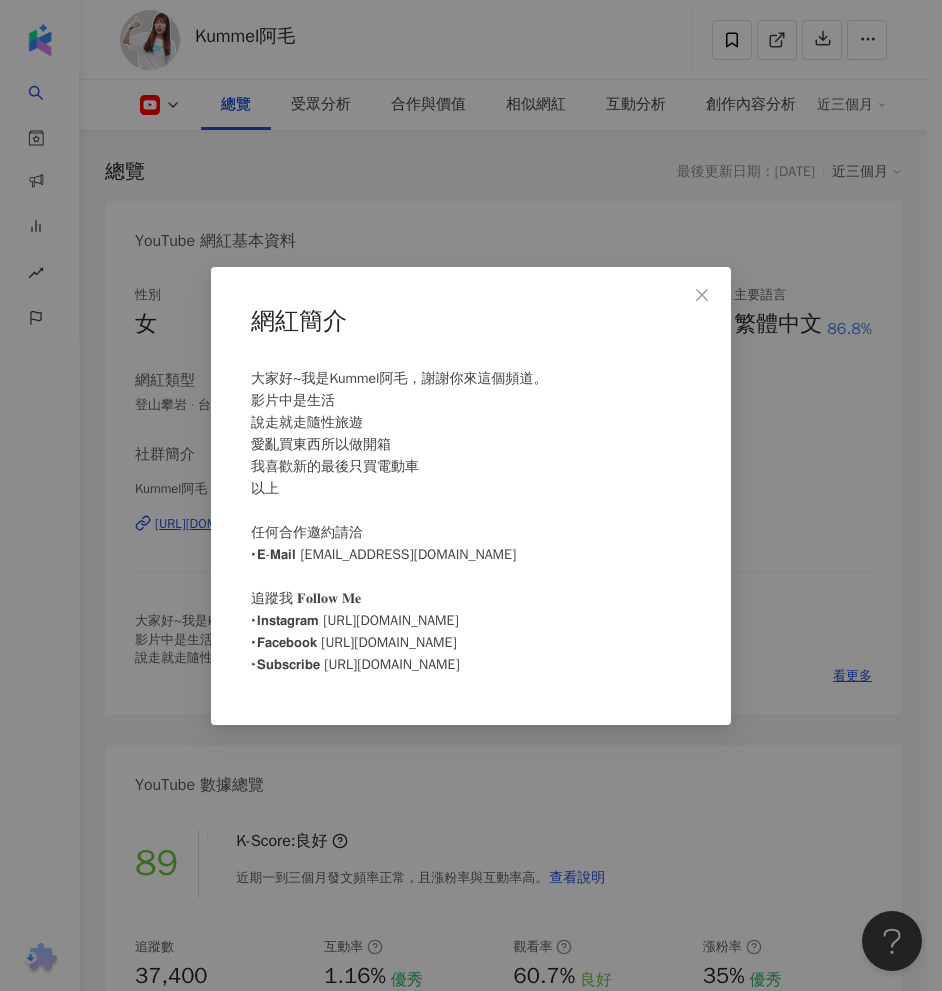 click on "大家好~我是Kummel阿毛，謝謝你來這個頻道。
影片中是生活
說走就走隨性旅遊
愛亂買東西所以做開箱
我喜歡新的最後只買電動車
以上
任何合作邀約請洽
‣𝗘-𝗠𝗮𝗶𝗹 kummeltv@gmail.com
追蹤我 𝐅𝐨𝐥𝐥𝐨𝐰 𝐌𝐞
‣𝗜𝗻𝘀𝘁𝗮𝗴𝗿𝗮𝗺 https://www.instagram.com/kummel_tv
‣𝗙𝗮𝗰𝗲𝗯𝗼𝗼𝗸  https://www.facebook.com/Kummeltv
‣𝗦𝘂𝗯𝘀𝗰𝗿𝗶𝗯𝗲 https://reurl.cc/72Mq1y" at bounding box center [399, 521] 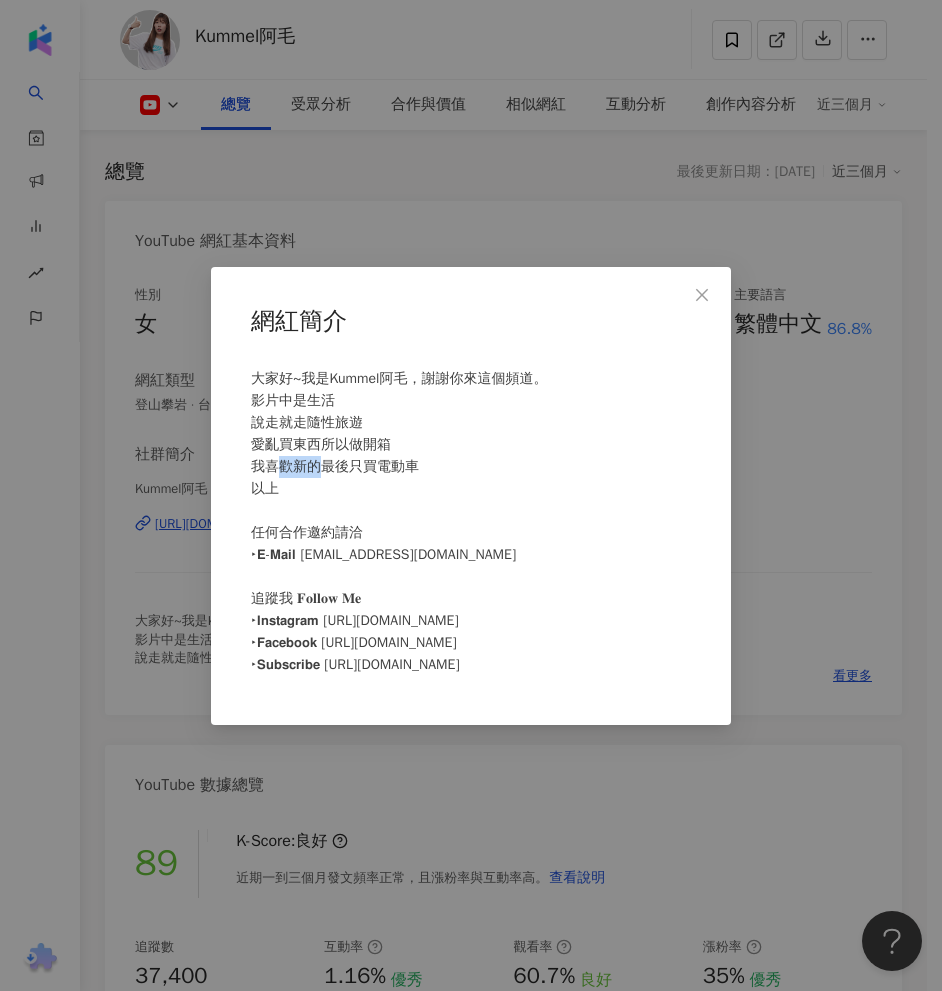 drag, startPoint x: 274, startPoint y: 466, endPoint x: 322, endPoint y: 461, distance: 48.259712 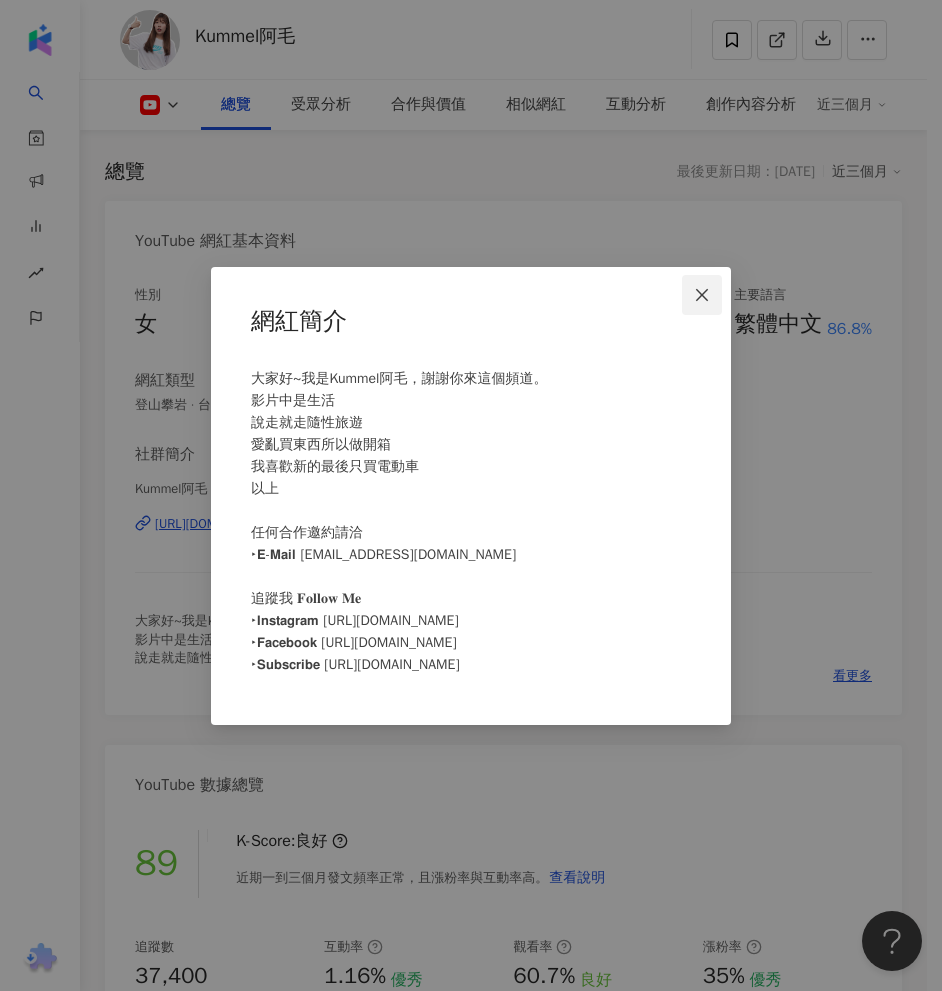 click 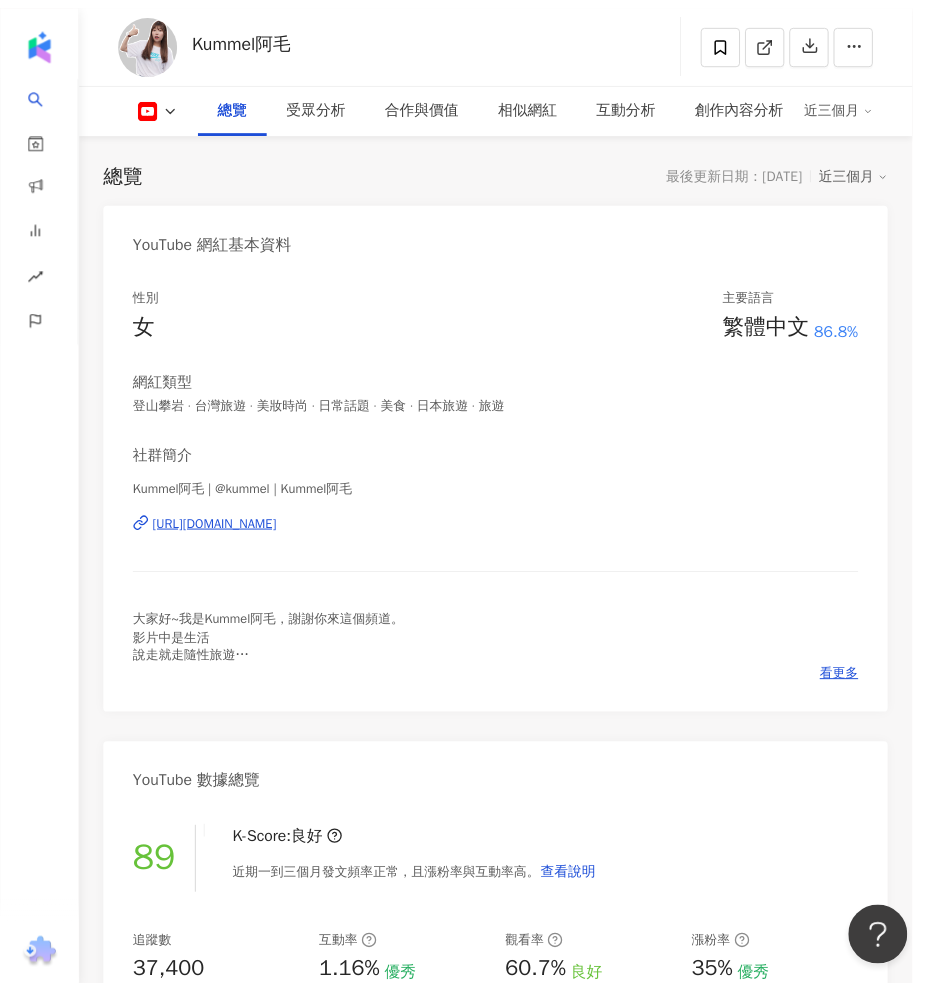 scroll, scrollTop: 0, scrollLeft: 408, axis: horizontal 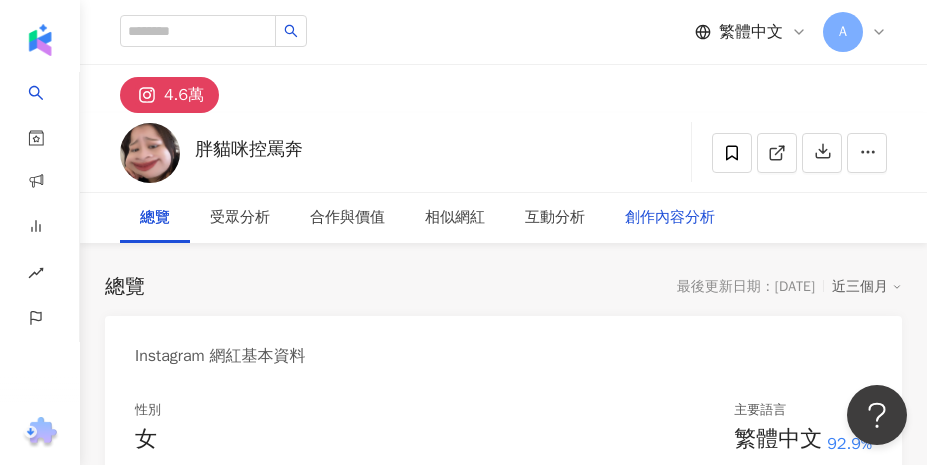 click on "創作內容分析" at bounding box center [670, 218] 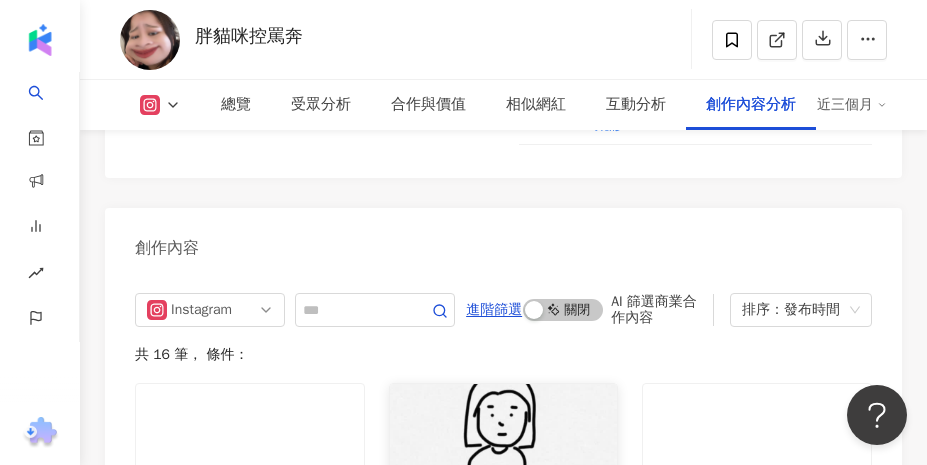 scroll, scrollTop: 8221, scrollLeft: 0, axis: vertical 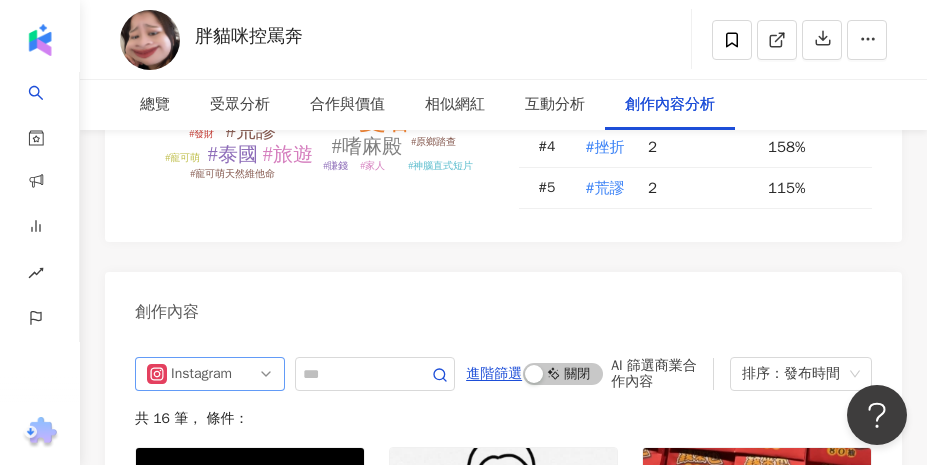 click on "Instagram" at bounding box center (203, 374) 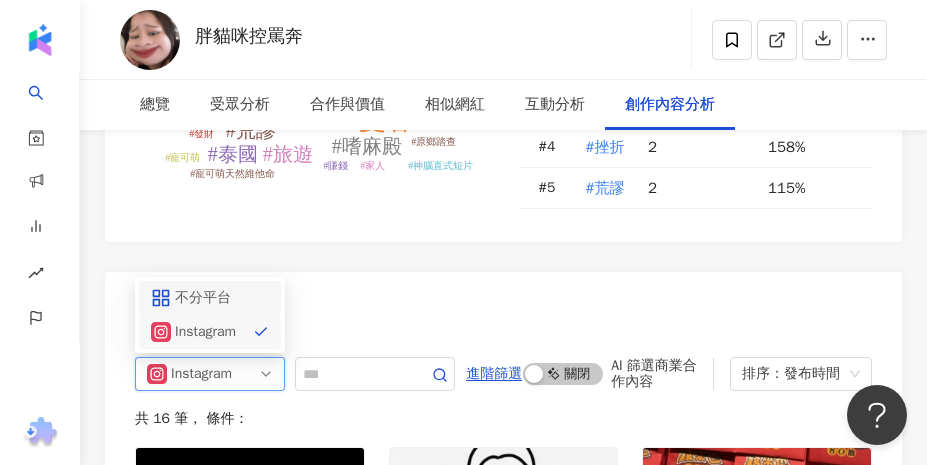 click on "不分平台" at bounding box center [207, 298] 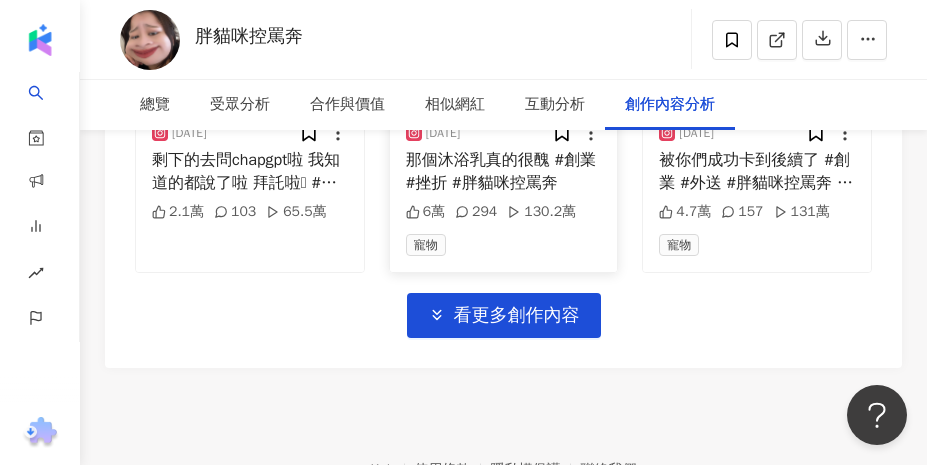scroll, scrollTop: 9856, scrollLeft: 0, axis: vertical 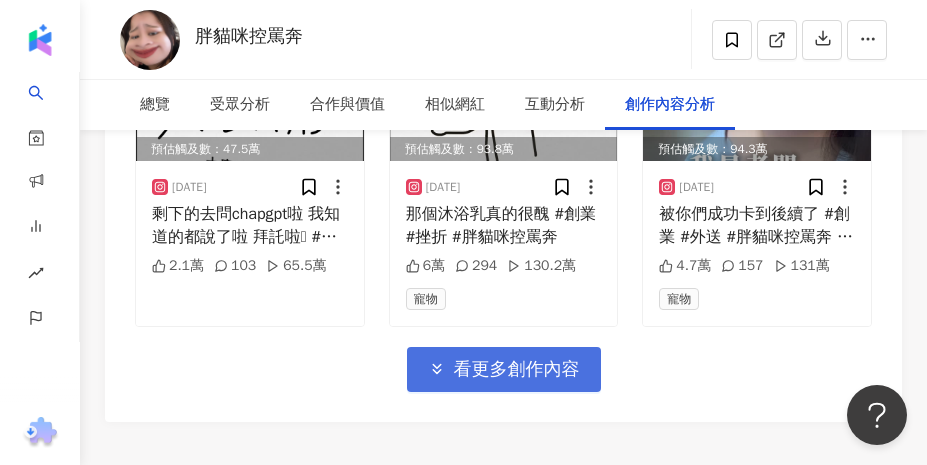 click on "看更多創作內容" at bounding box center [504, 369] 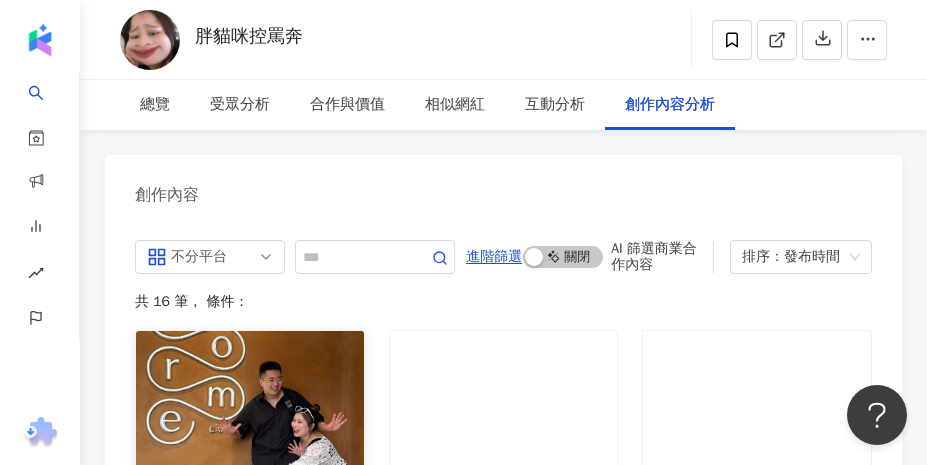 scroll, scrollTop: 8456, scrollLeft: 0, axis: vertical 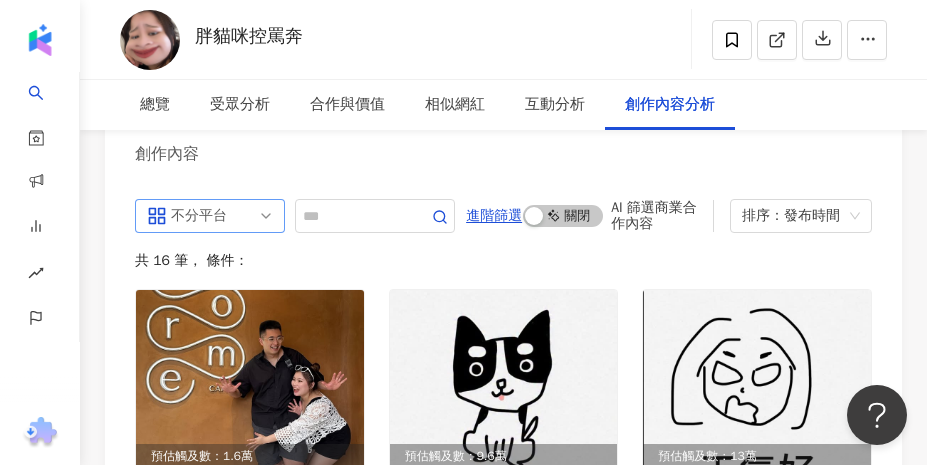click on "不分平台" at bounding box center [203, 216] 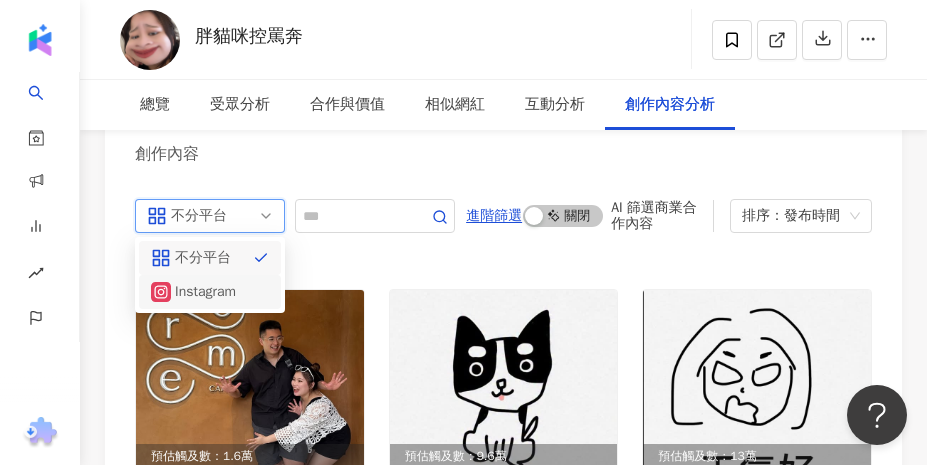 click on "Instagram" at bounding box center [207, 292] 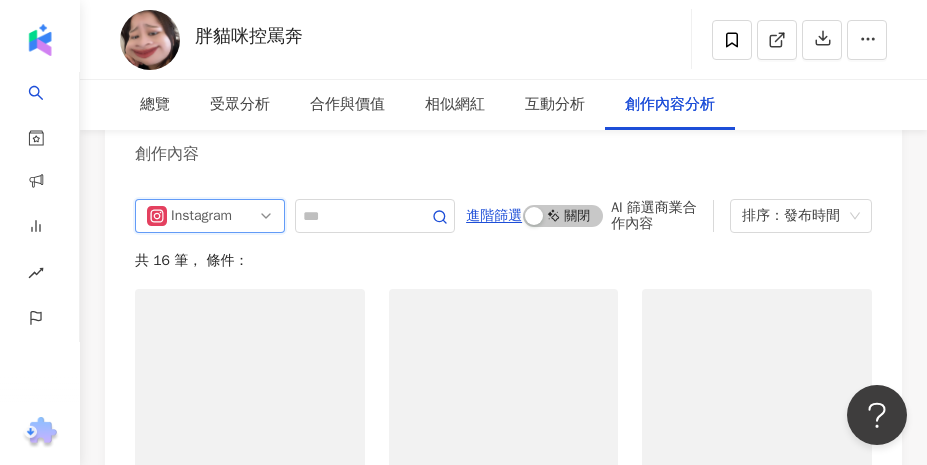 scroll, scrollTop: 8462, scrollLeft: 0, axis: vertical 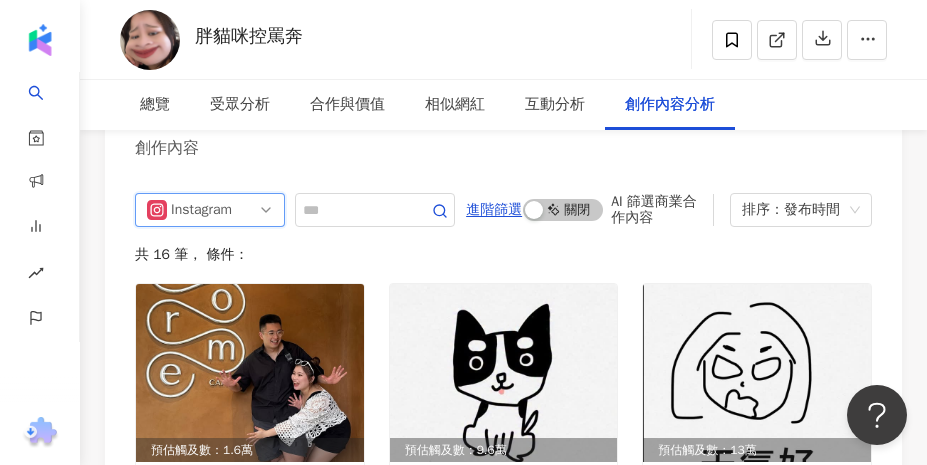 click on "ig Instagram all ig 不分平台 Instagram 進階篩選 啟動 關閉 AI 篩選商業合作內容 排序：發布時間 共 16 筆 ，   條件： 預估觸及數：1.6萬 2025/7/19 最後一張：齁 這麼好粗捏 我也要 1,051 預估觸及數：9.6萬 2025/7/14 7,698 32 12.4萬 寵物 預估觸及數：13萬 2025/7/10 就是說一個包包500塊的話，
我都從200開始殺
#泰國 #曼谷 #旅遊 #胖貓咪控罵奔 6,077 51 17.1萬 旅遊 預估觸及數：10萬 2025/7/5 直接胖兩公斤回台灣😍
#泰國 #旅遊 #曼谷 #胖貓咪控罵奔 4,970 20 12.9萬 旅遊 預估觸及數：23萬 2025/6/29 謝謝活潑的地方阿姨支援壓力鍋😍
#創業 #家人 #胖貓咪控罵奔 2.1萬 138 31.1萬 寵物 預估觸及數：19.9萬 2025/6/25 我的生活沒有要放過我嗎….
幸好活蝦好好粗🤤
快到#嗜麻殿 提前預約！
#荒謬 #開房 #台南美食 #胖貓咪控罵奔 1.1萬 32 26.7萬 寵物 遊戲 商業合作 預估觸及數：58.2萬 2025/6/20 4.8萬 145 80.5萬 寵物" at bounding box center (503, 989) 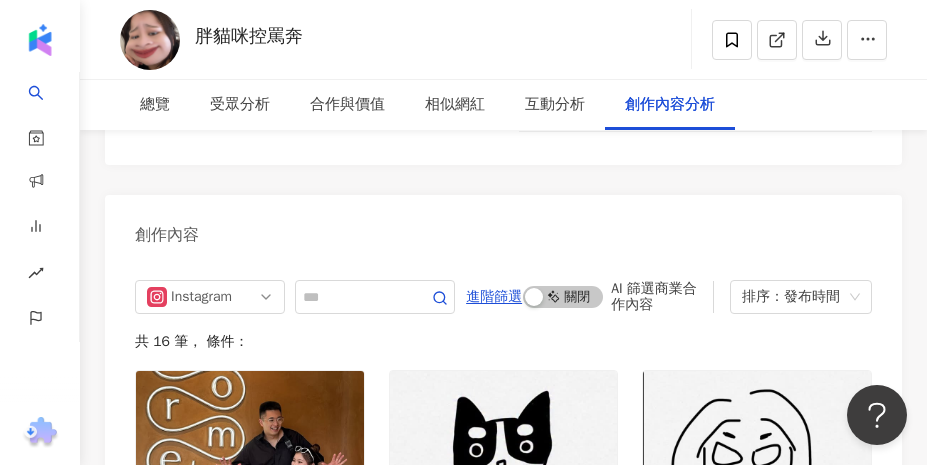 scroll, scrollTop: 8362, scrollLeft: 0, axis: vertical 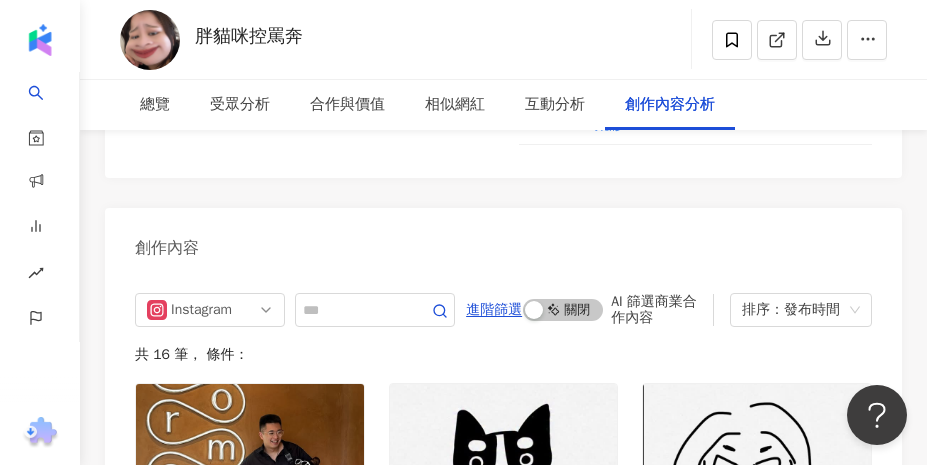 click on "共 16 筆 ，   條件：" at bounding box center (503, 355) 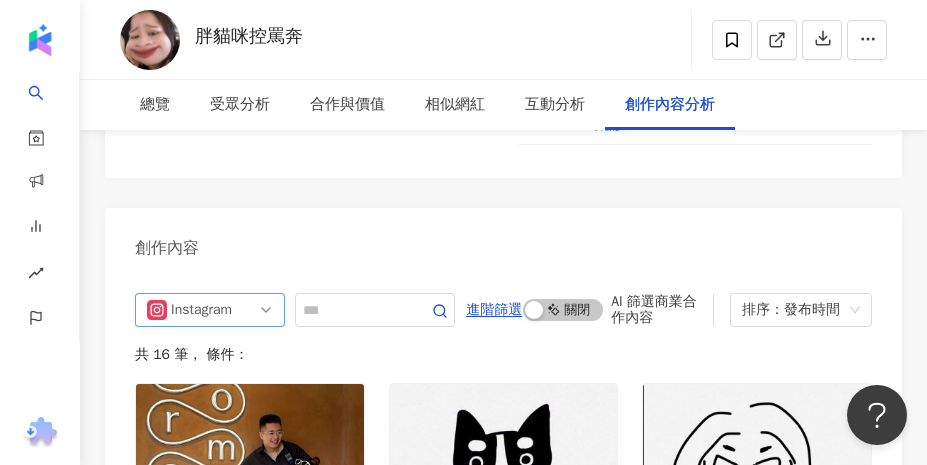 click on "Instagram" at bounding box center [203, 310] 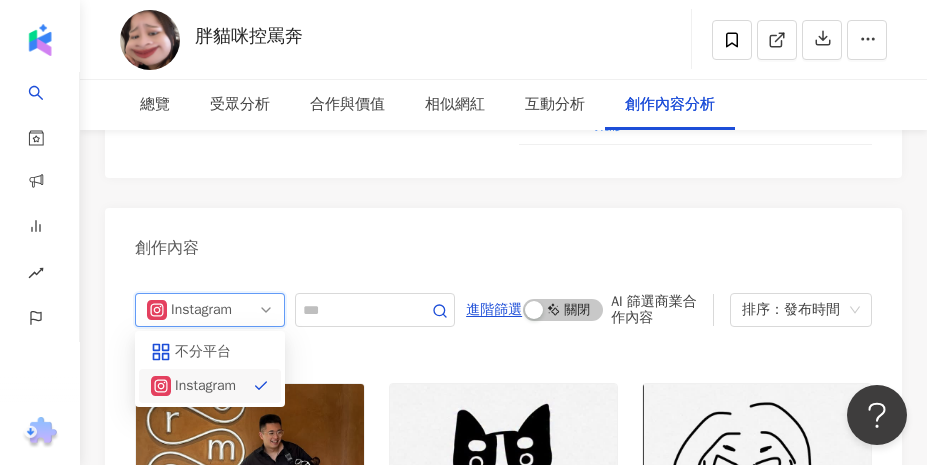 click on "創作內容" at bounding box center [503, 240] 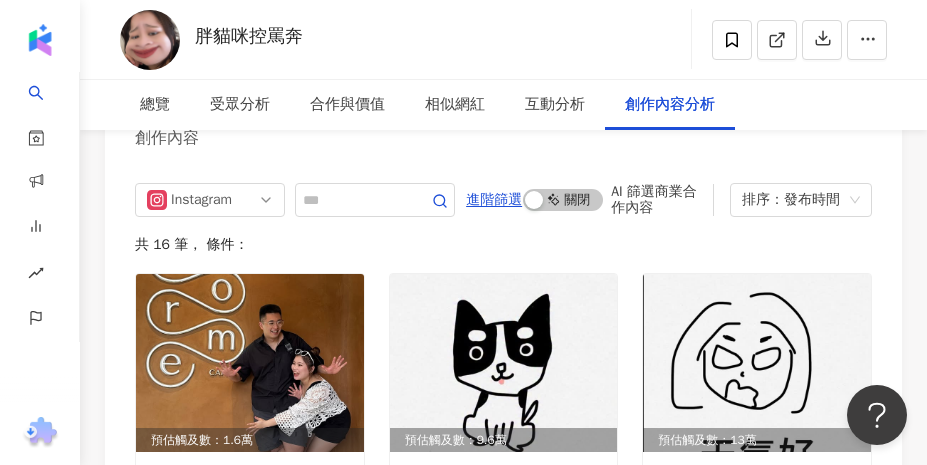 scroll, scrollTop: 8356, scrollLeft: 0, axis: vertical 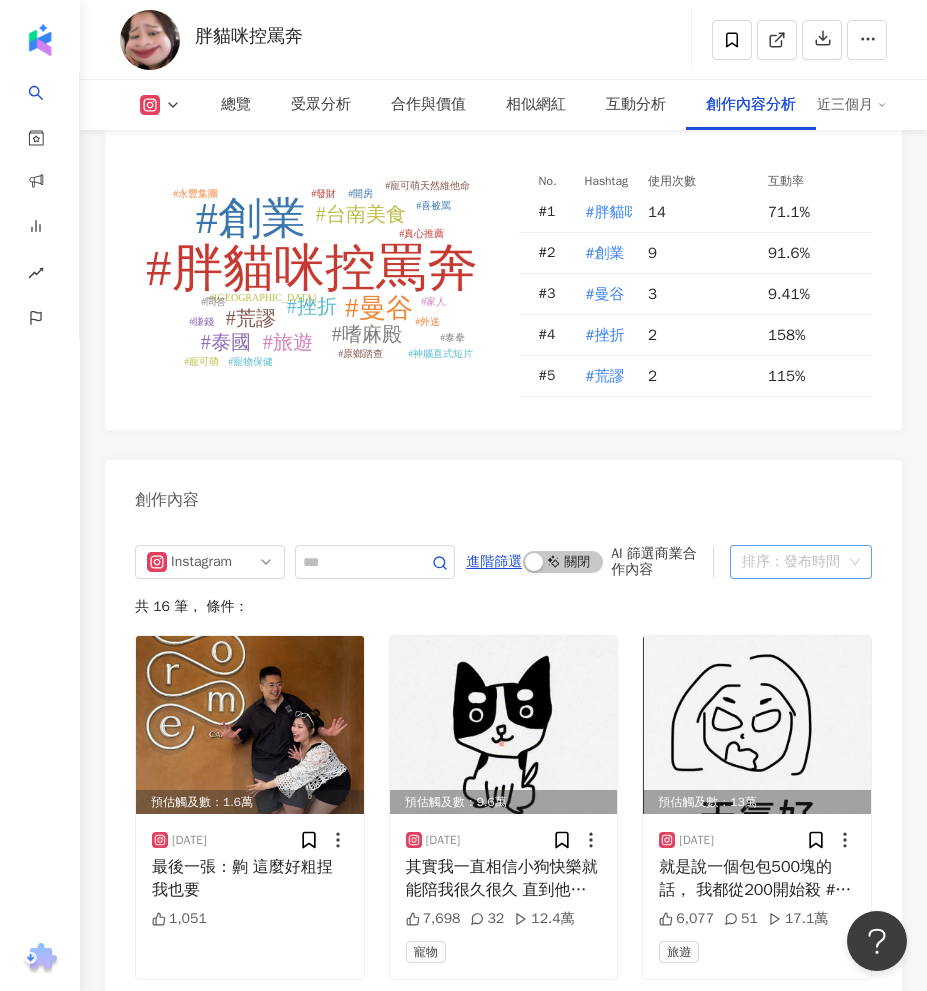 click on "排序：發布時間" at bounding box center [792, 562] 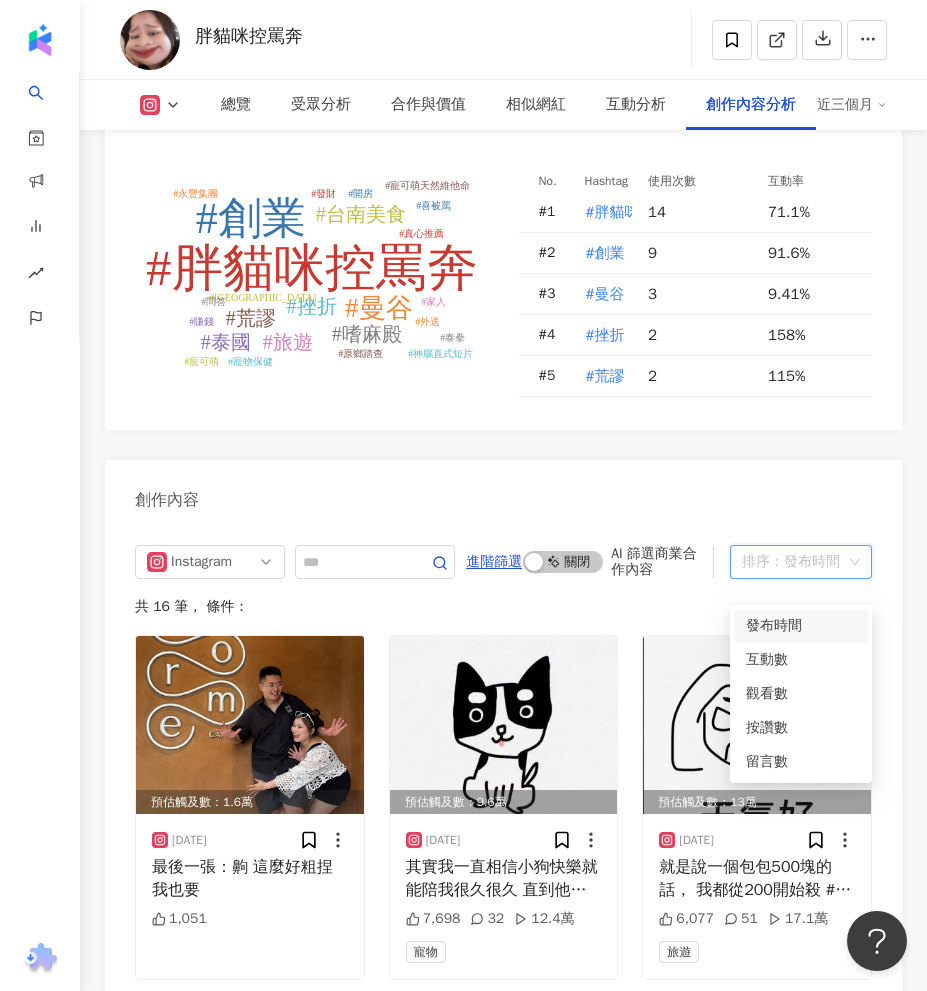 click on "創作內容" at bounding box center (503, 492) 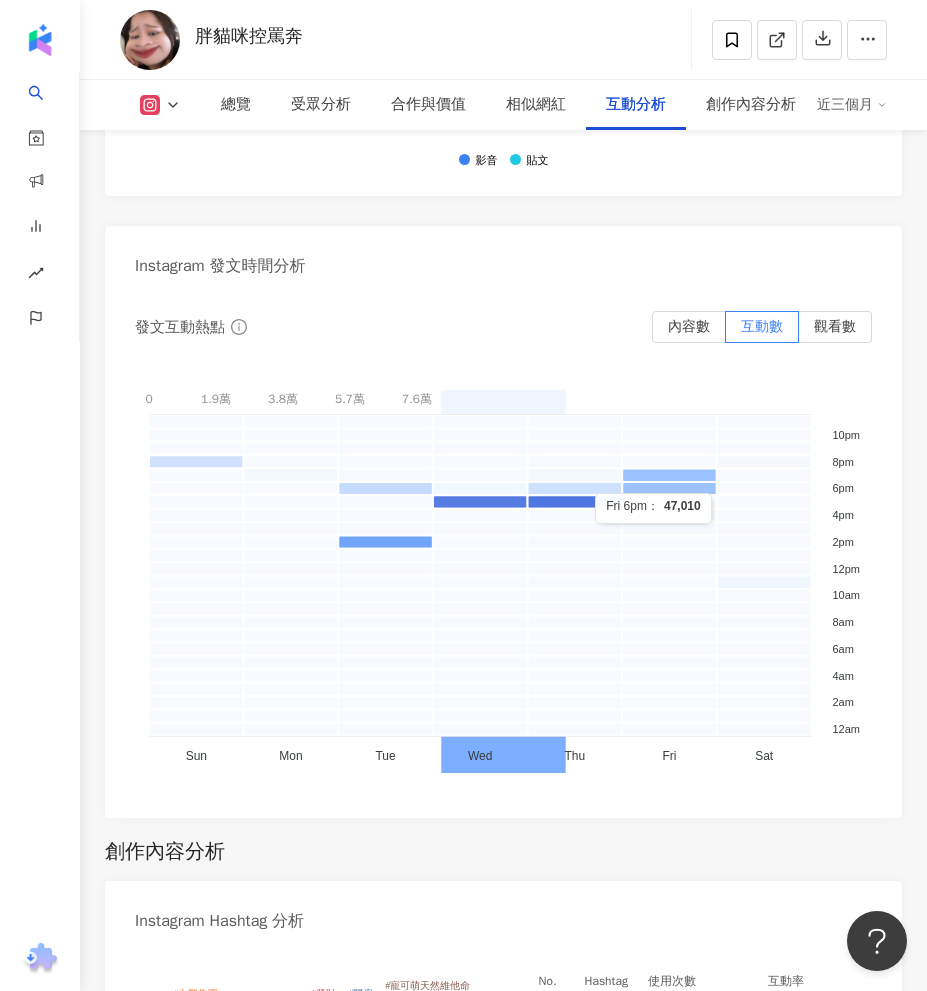 scroll, scrollTop: 6710, scrollLeft: 0, axis: vertical 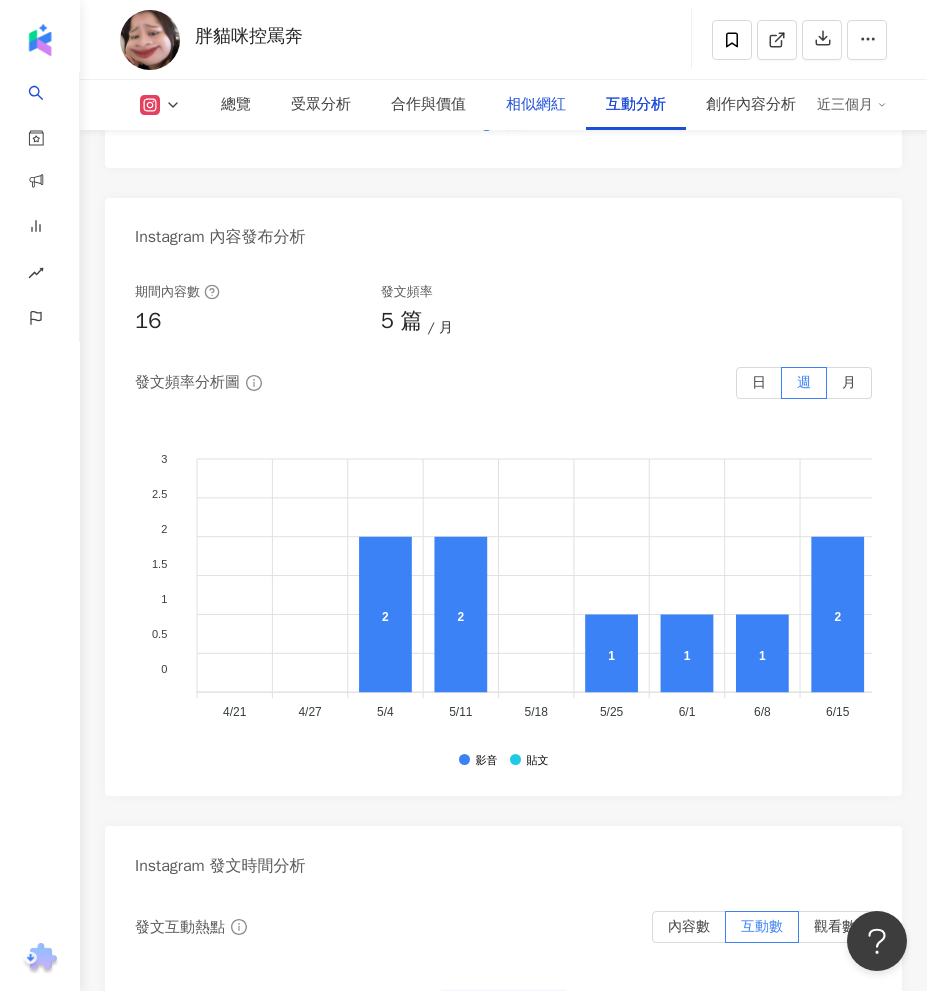 click on "相似網紅" at bounding box center [536, 105] 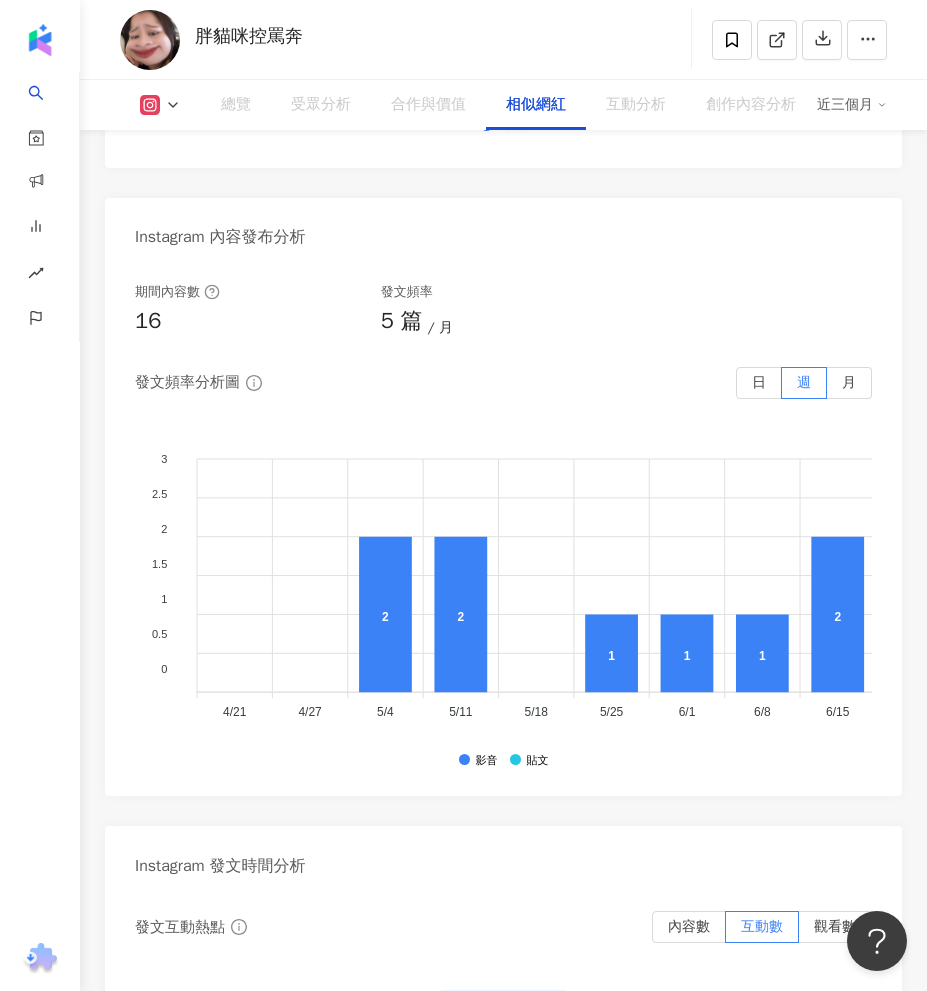 scroll, scrollTop: 4483, scrollLeft: 0, axis: vertical 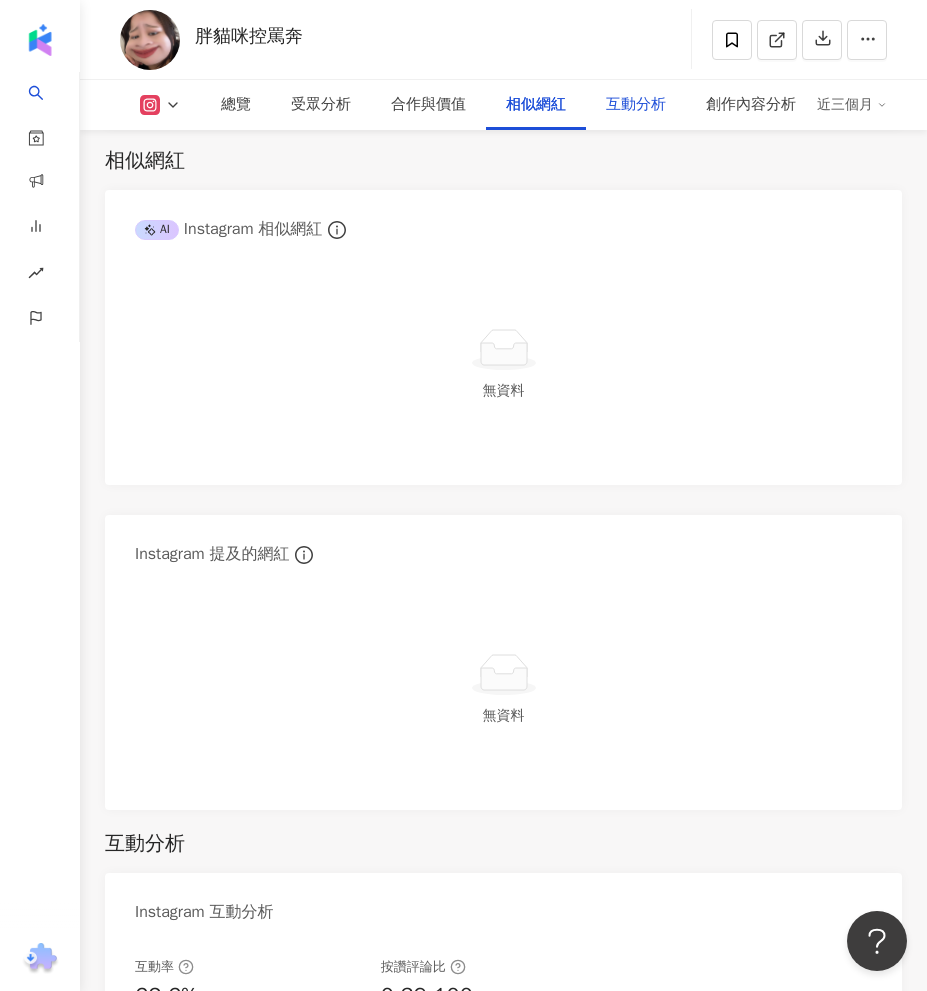 click on "互動分析" at bounding box center [636, 105] 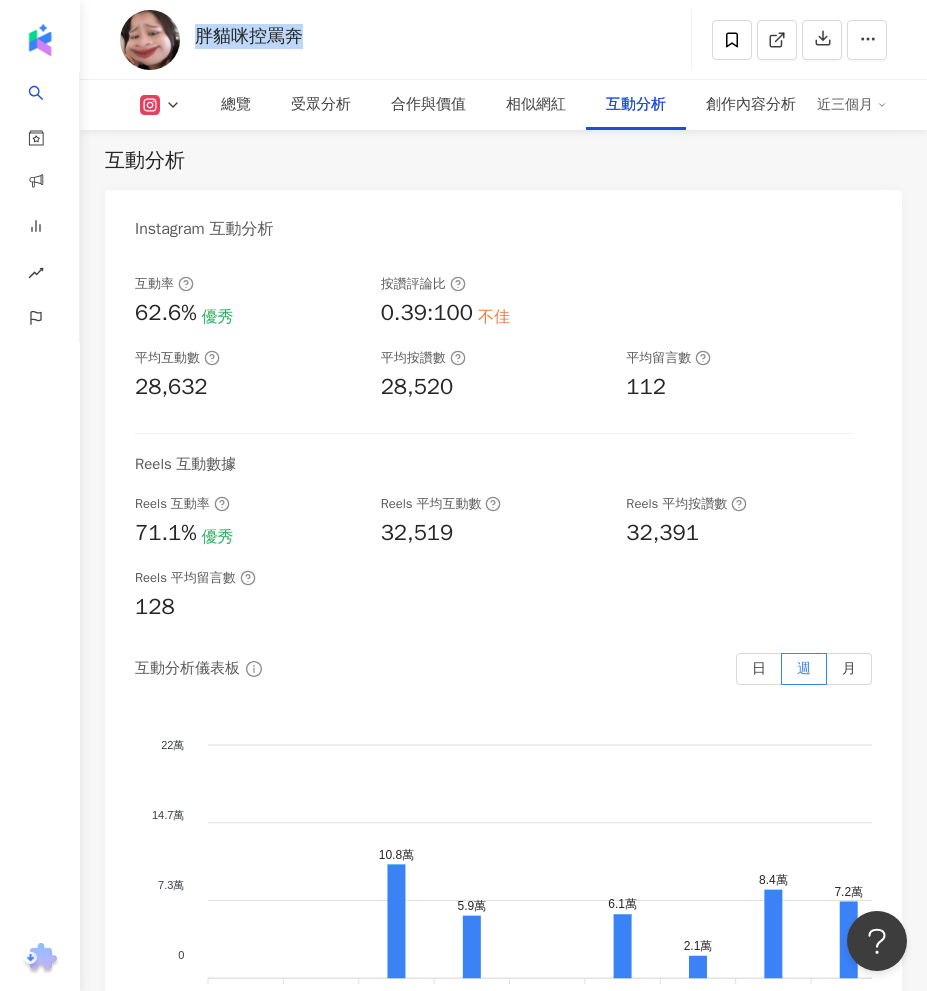 drag, startPoint x: 192, startPoint y: 31, endPoint x: 317, endPoint y: 40, distance: 125.32358 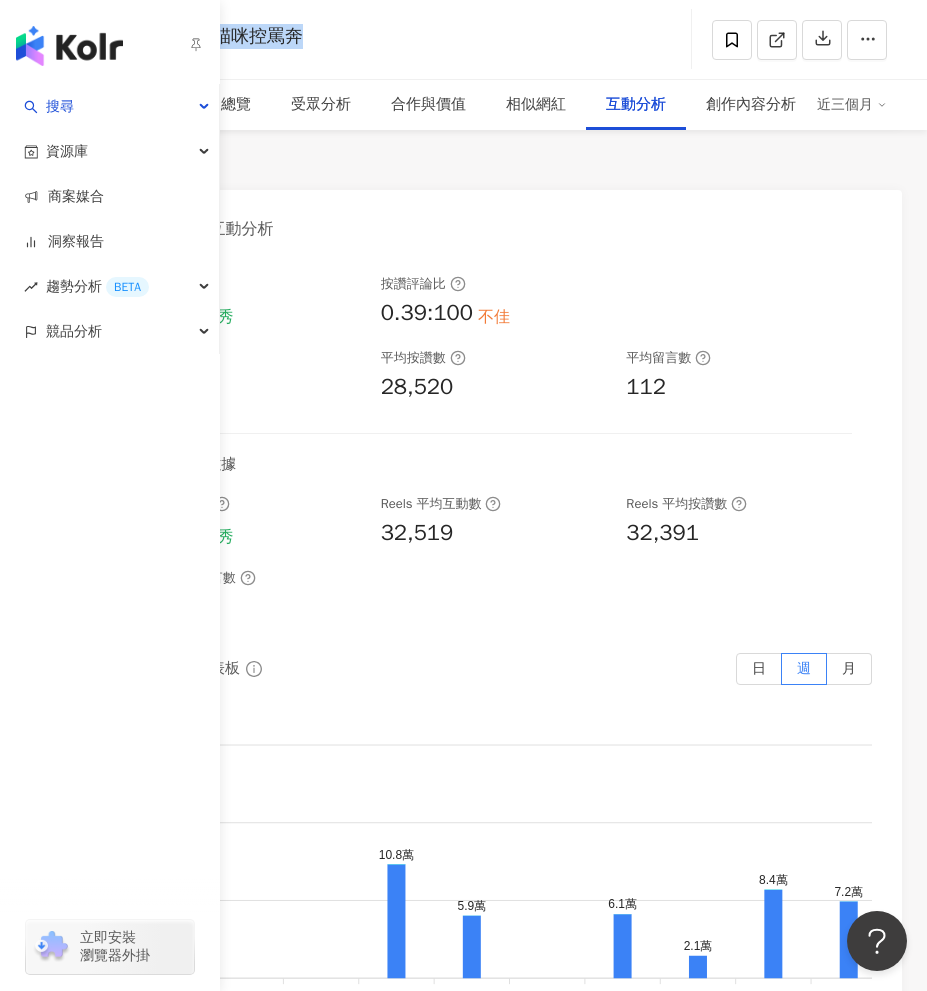 copy on "胖貓咪控罵奔" 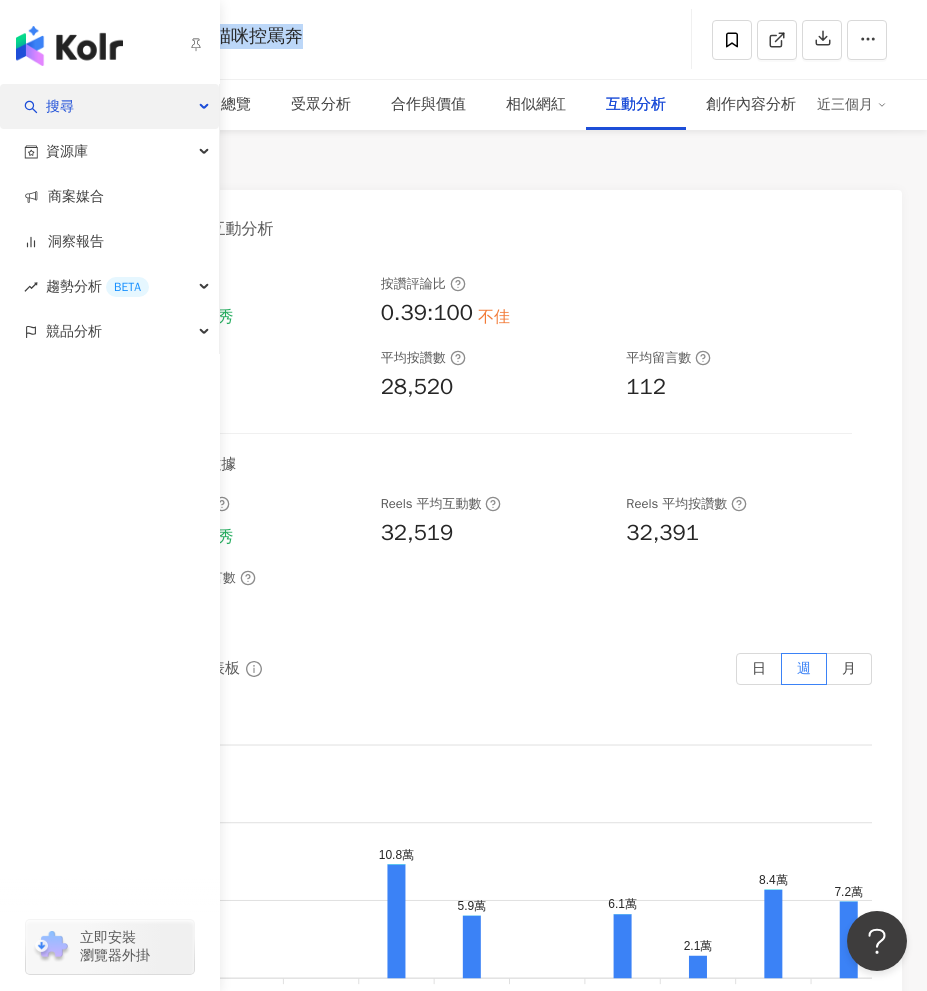 click on "搜尋" at bounding box center (109, 106) 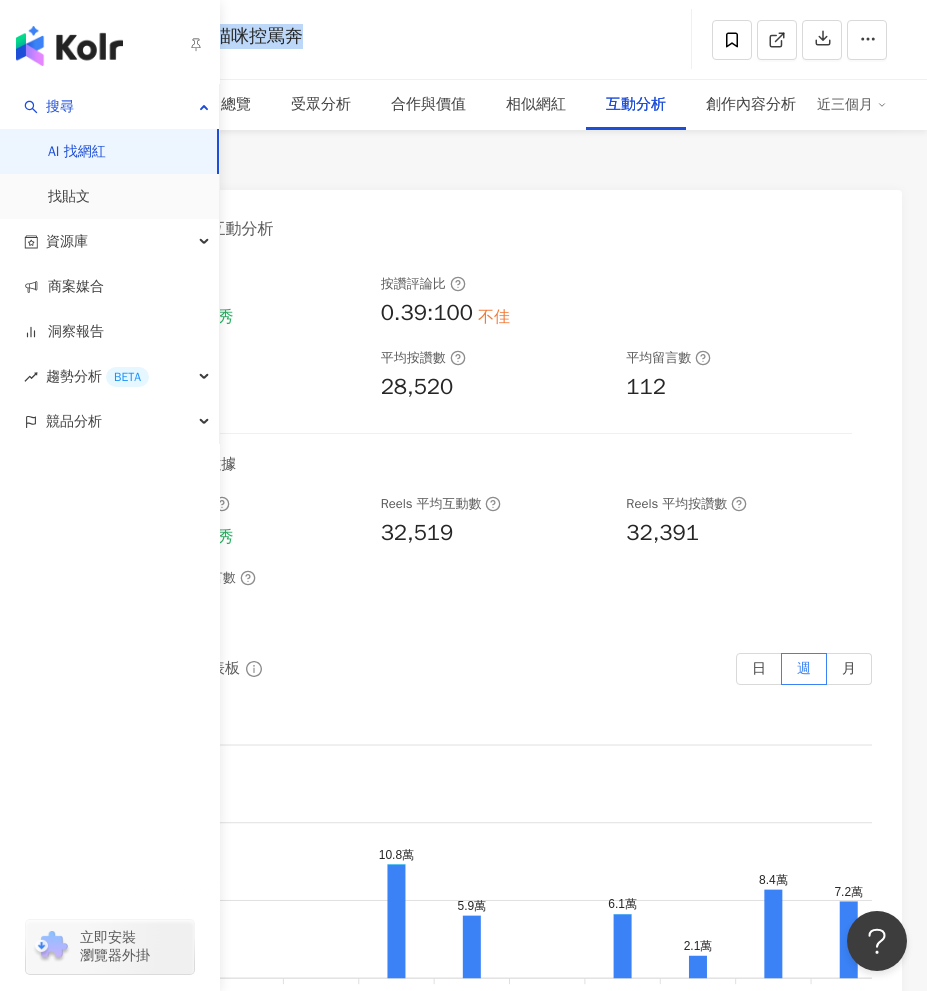 click on "AI 找網紅" at bounding box center [77, 152] 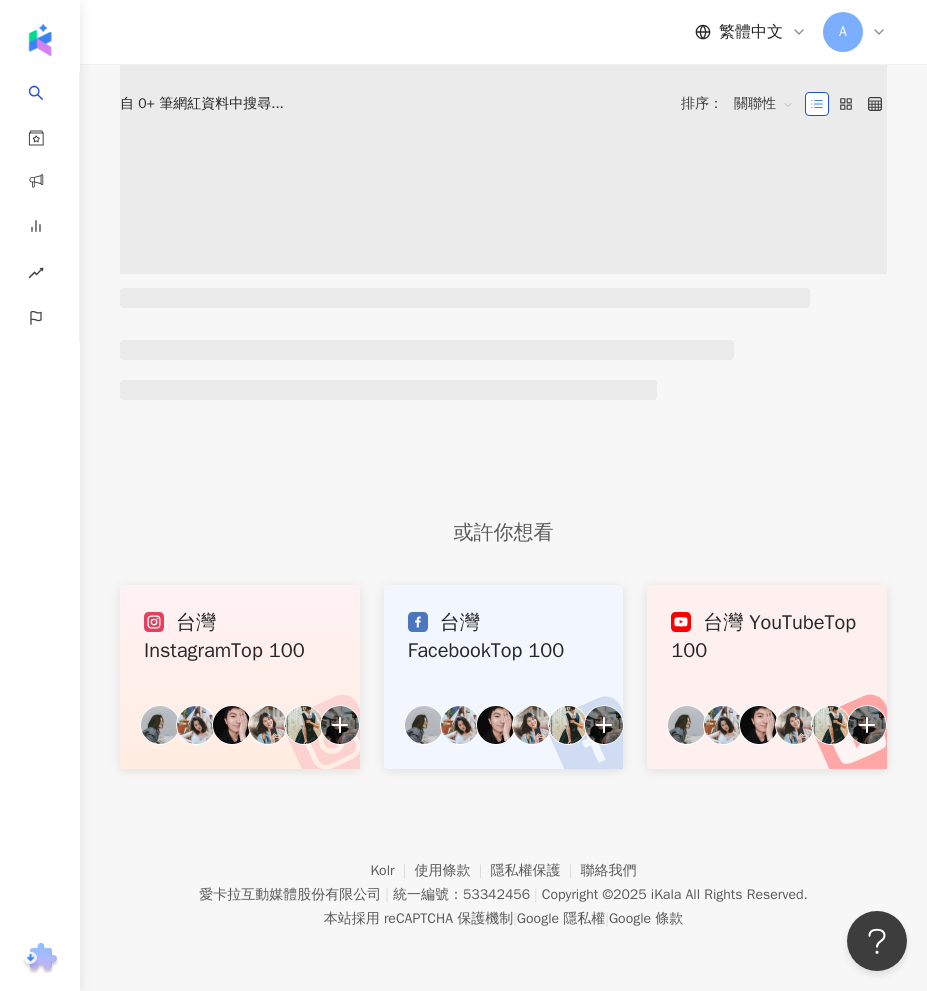 scroll, scrollTop: 0, scrollLeft: 0, axis: both 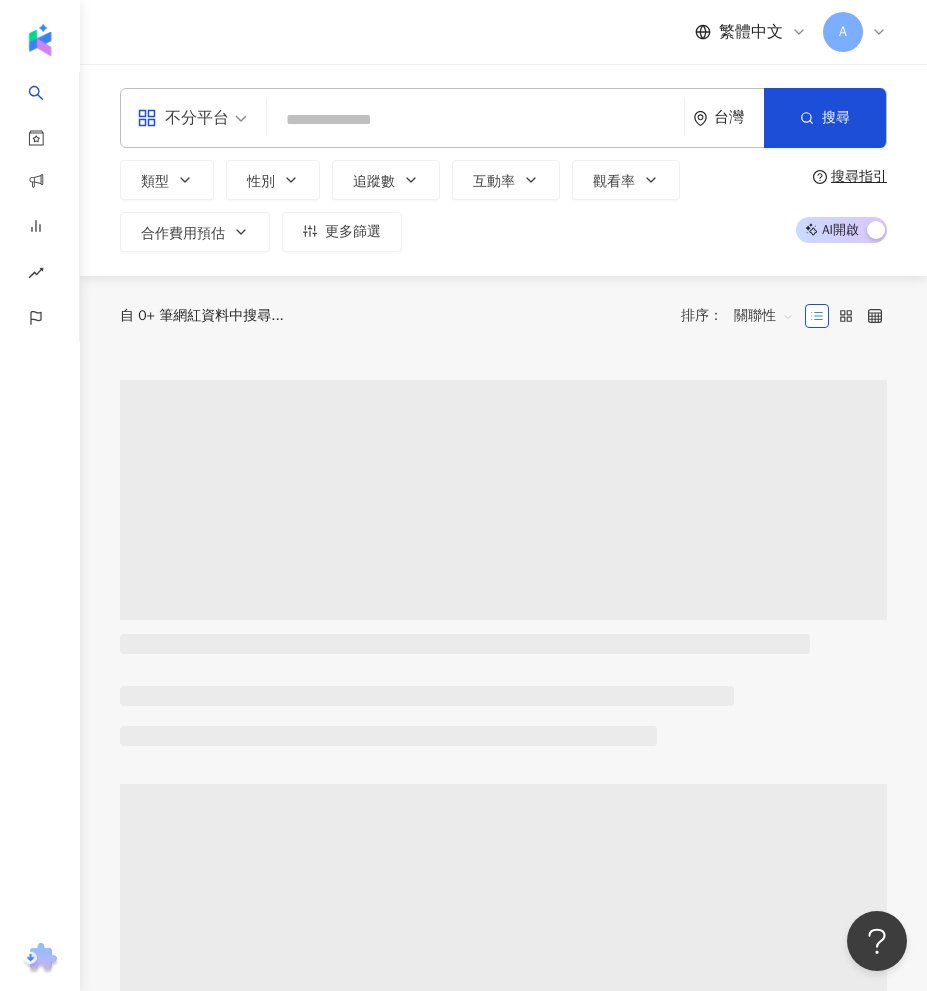 click at bounding box center (475, 120) 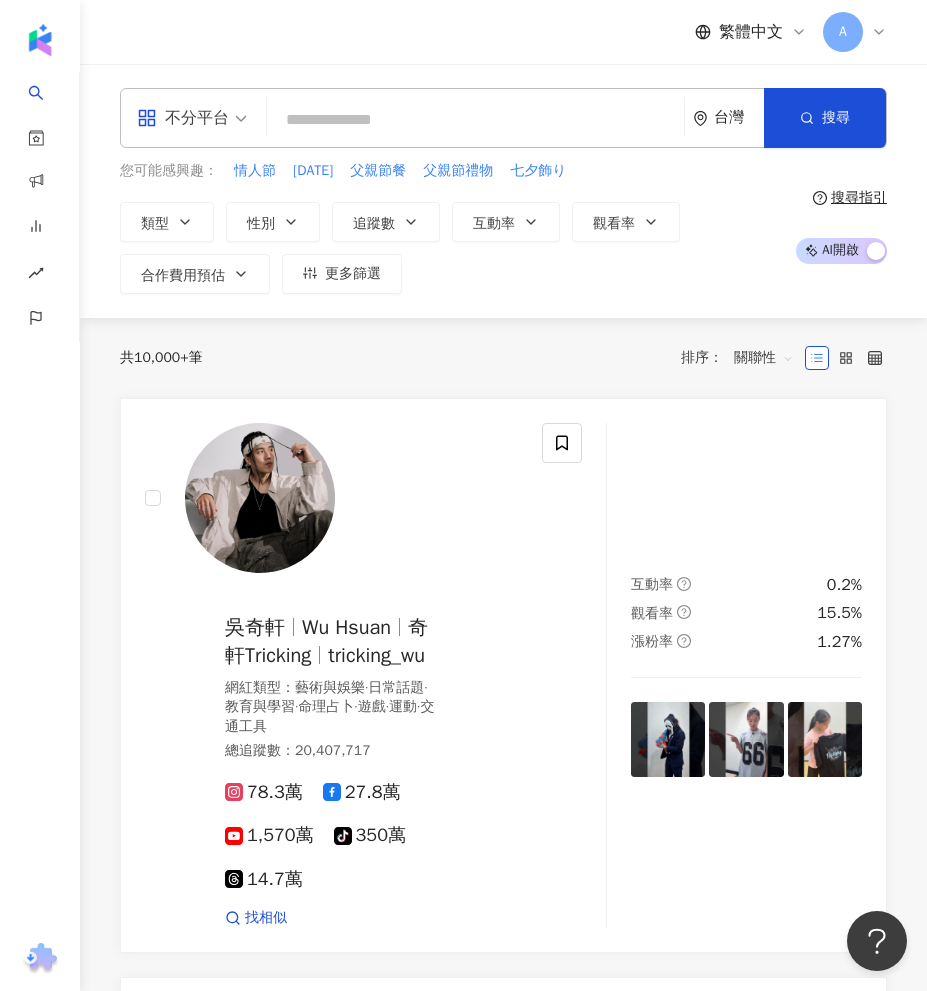 click at bounding box center (475, 120) 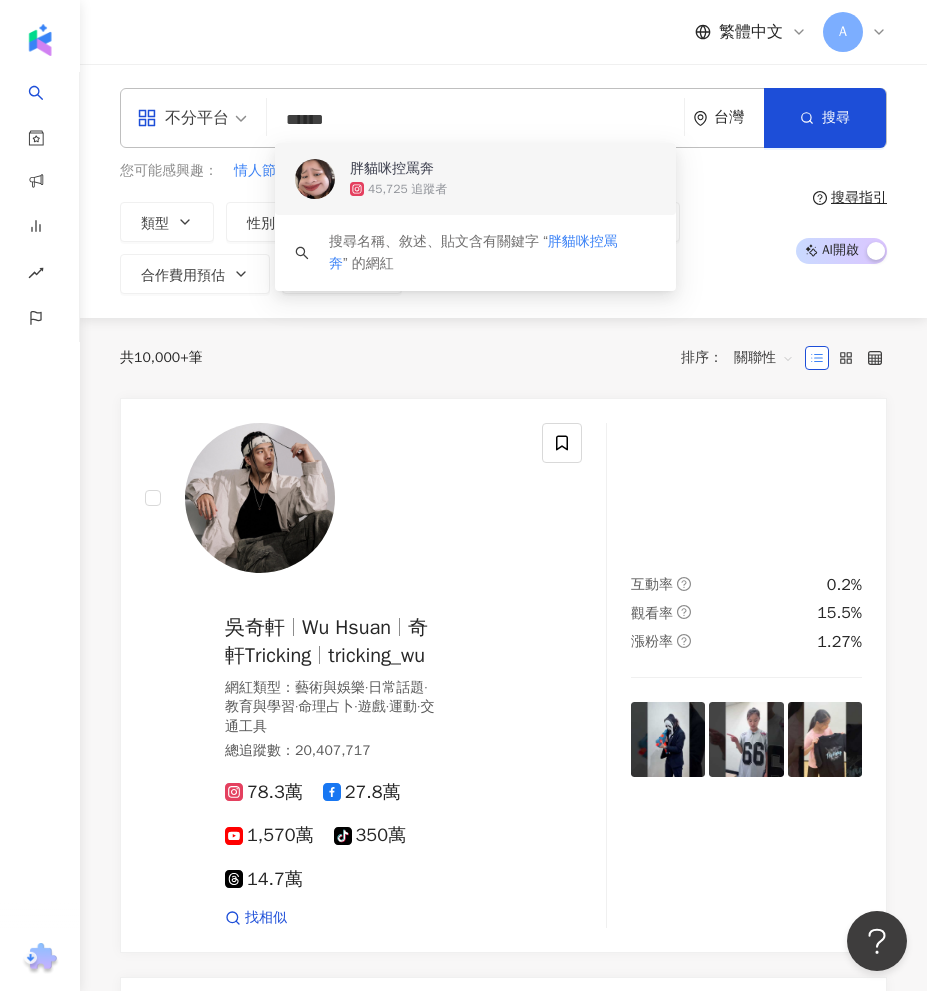click on "45,725   追蹤者" at bounding box center (407, 189) 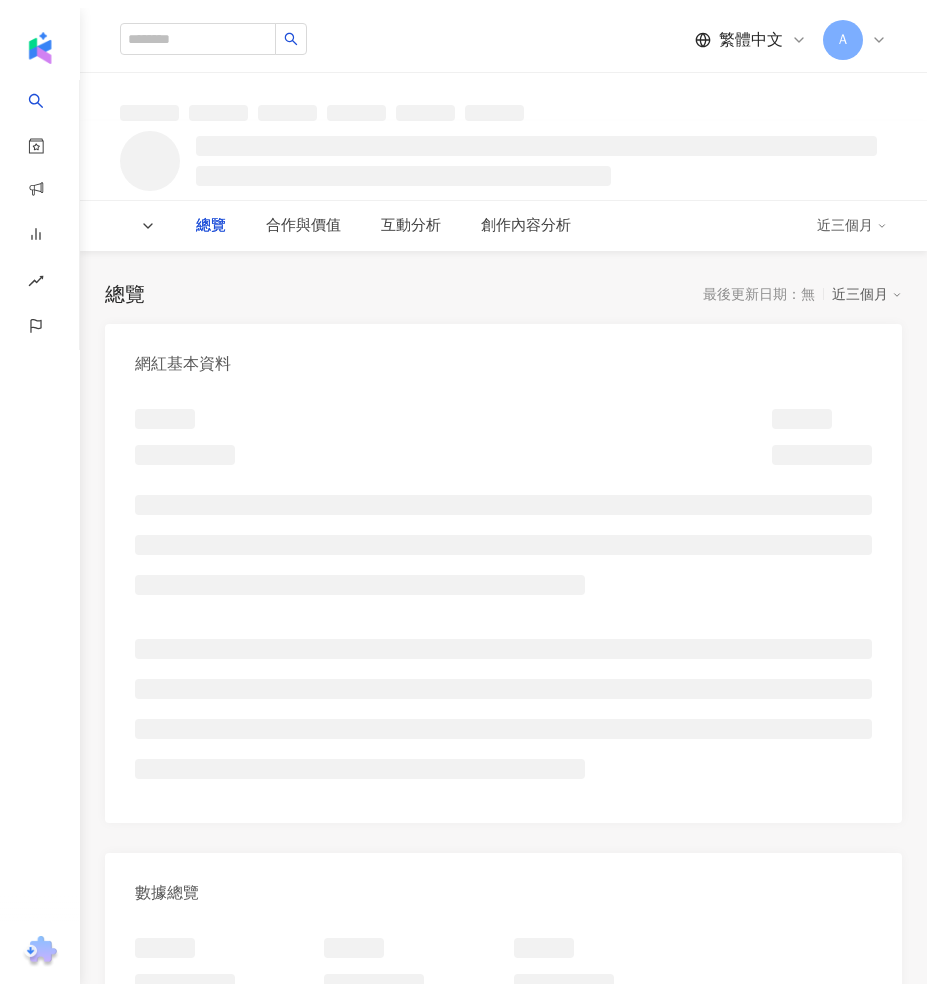 scroll, scrollTop: 0, scrollLeft: 0, axis: both 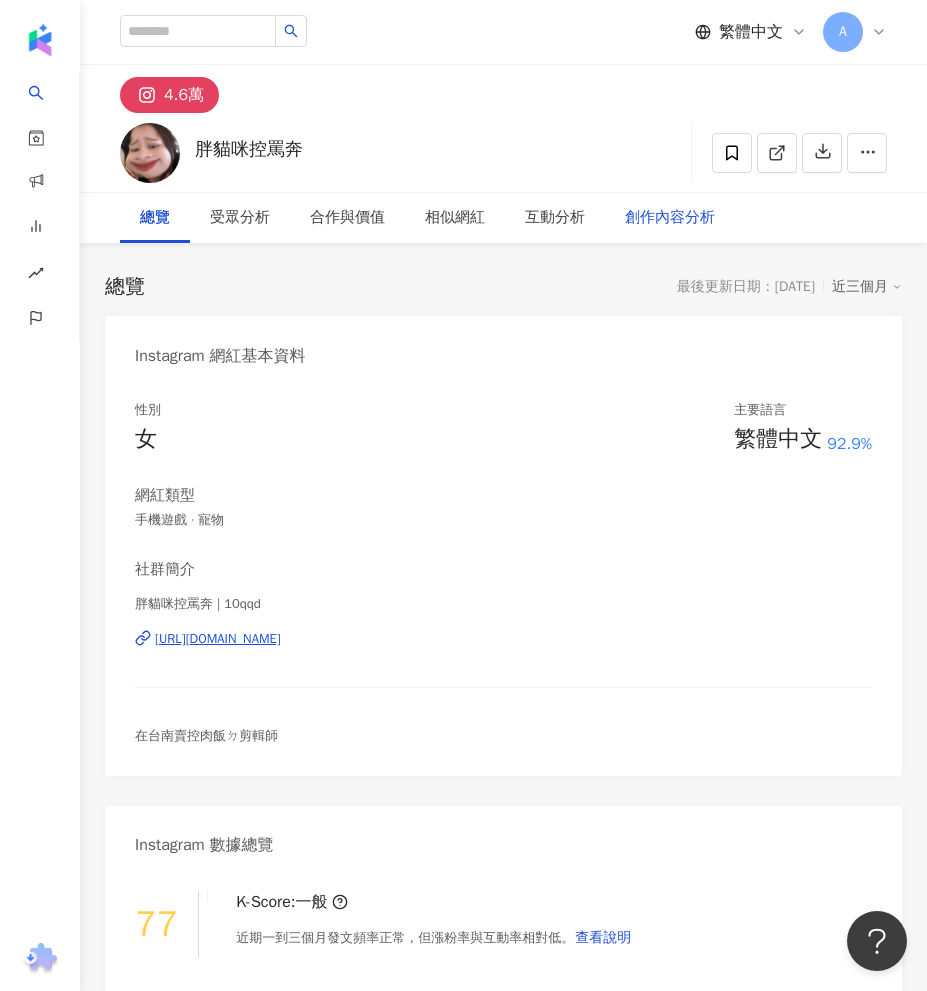 click on "創作內容分析" at bounding box center (670, 218) 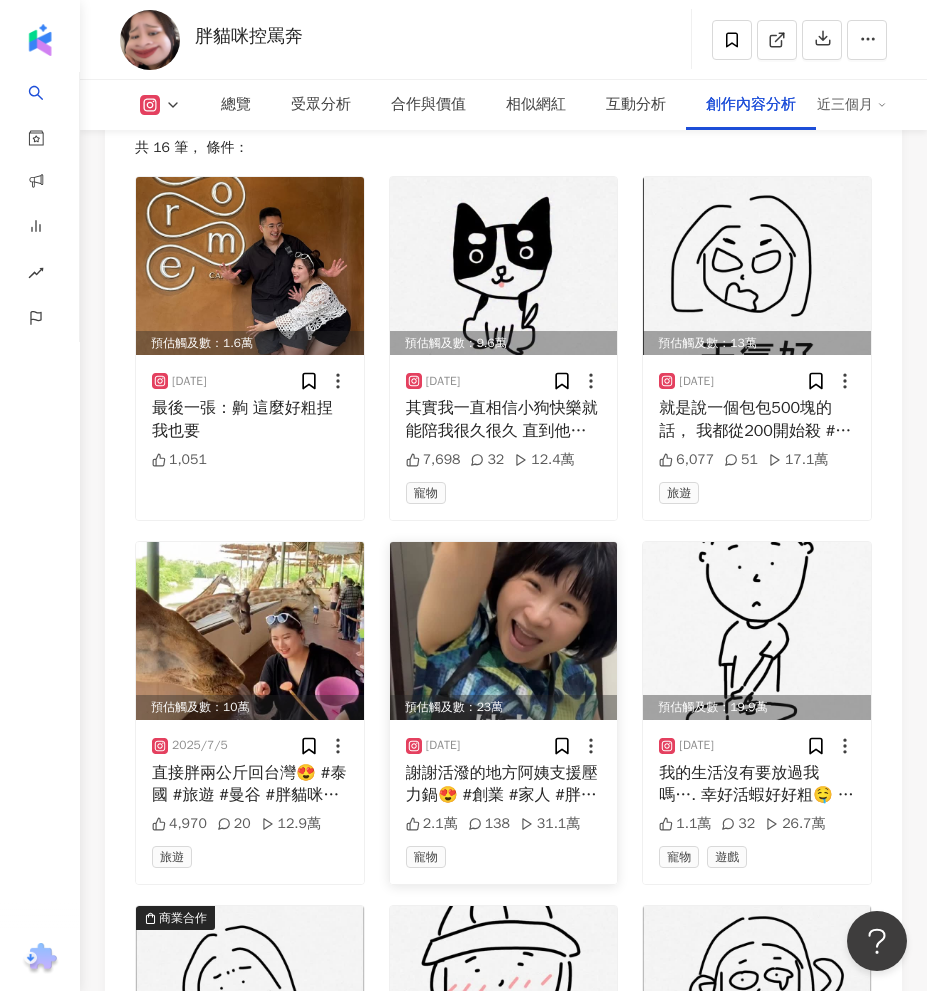 scroll, scrollTop: 8452, scrollLeft: 0, axis: vertical 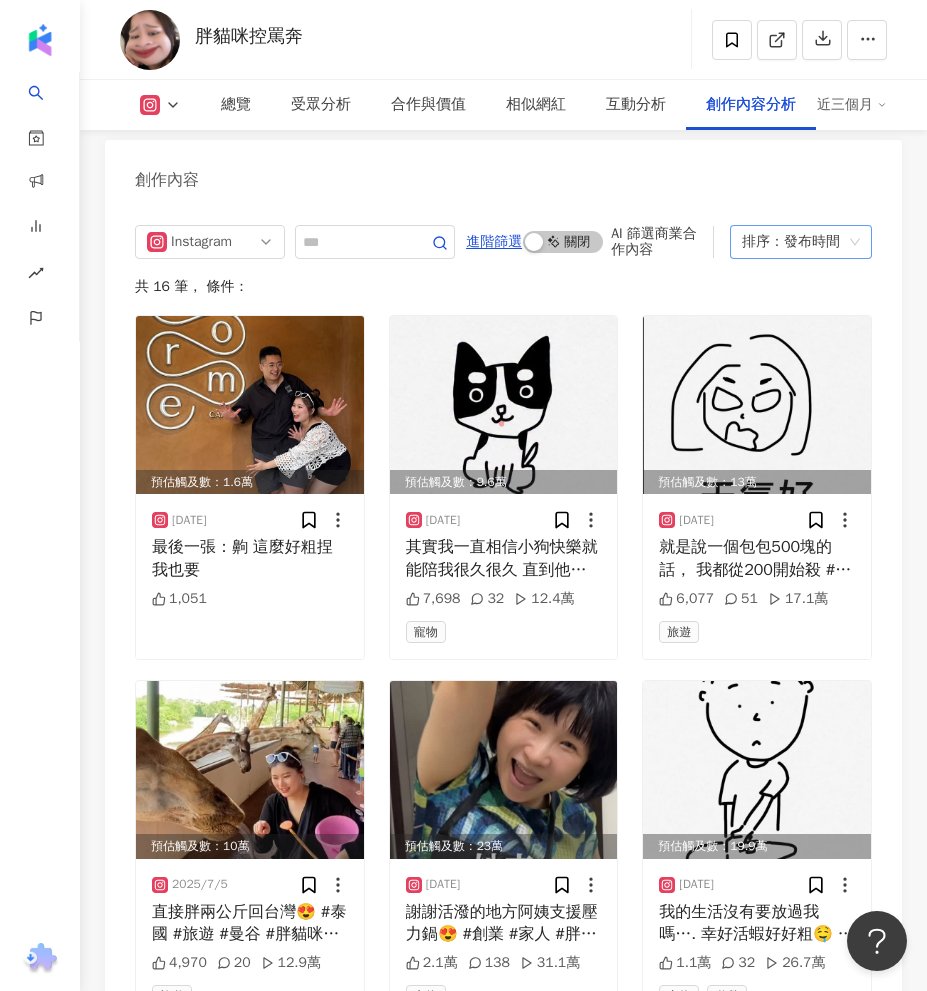 click on "排序：發布時間" at bounding box center (792, 242) 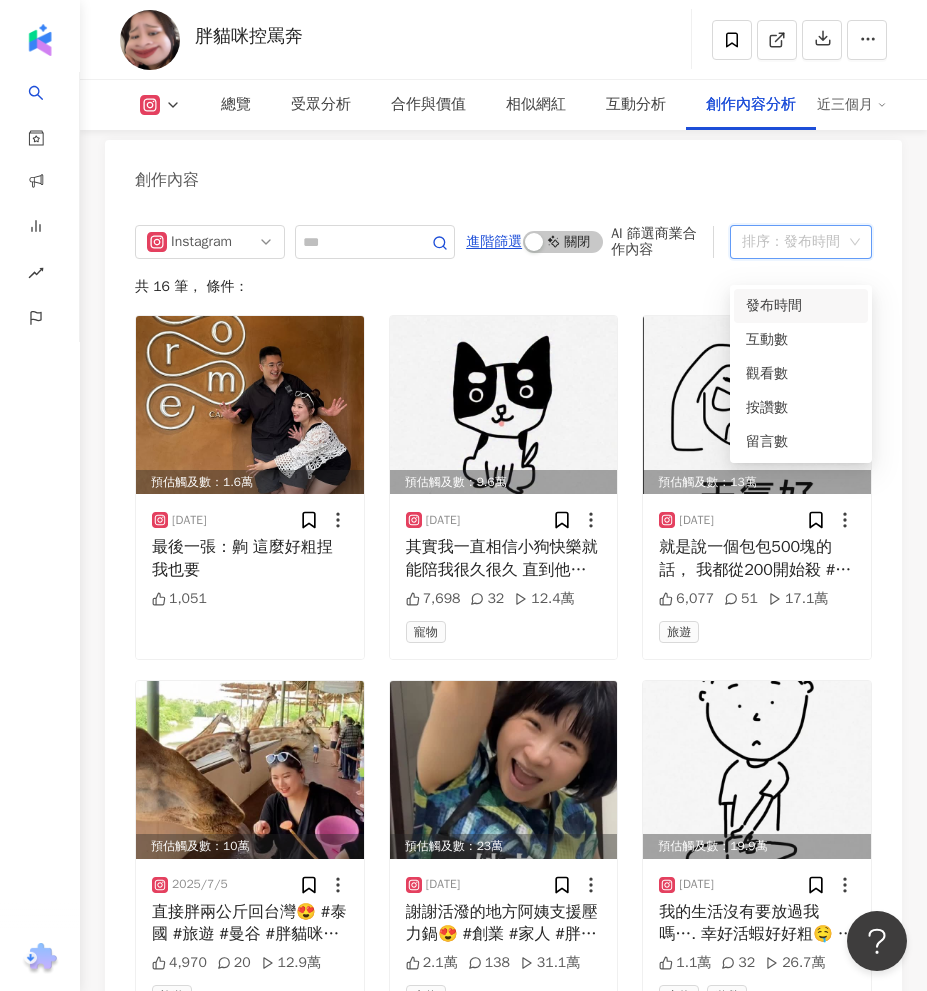 drag, startPoint x: 820, startPoint y: 186, endPoint x: 793, endPoint y: 198, distance: 29.546574 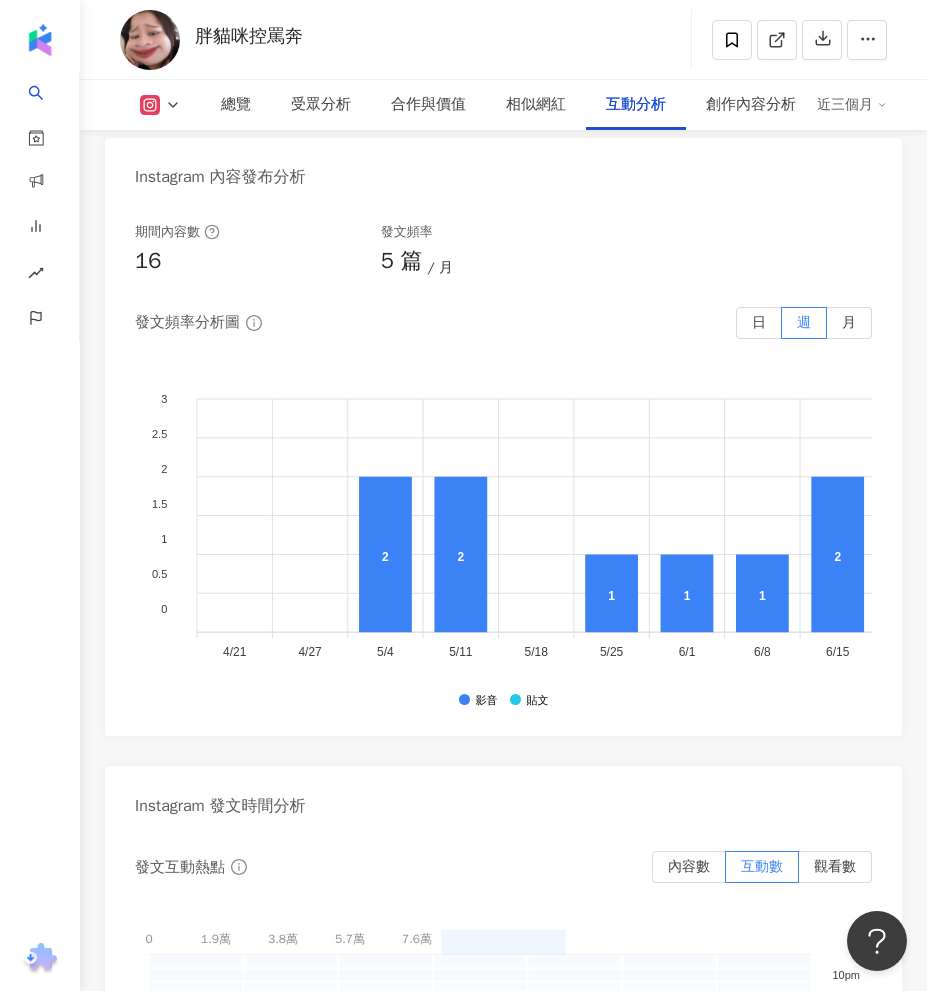 scroll, scrollTop: 6652, scrollLeft: 0, axis: vertical 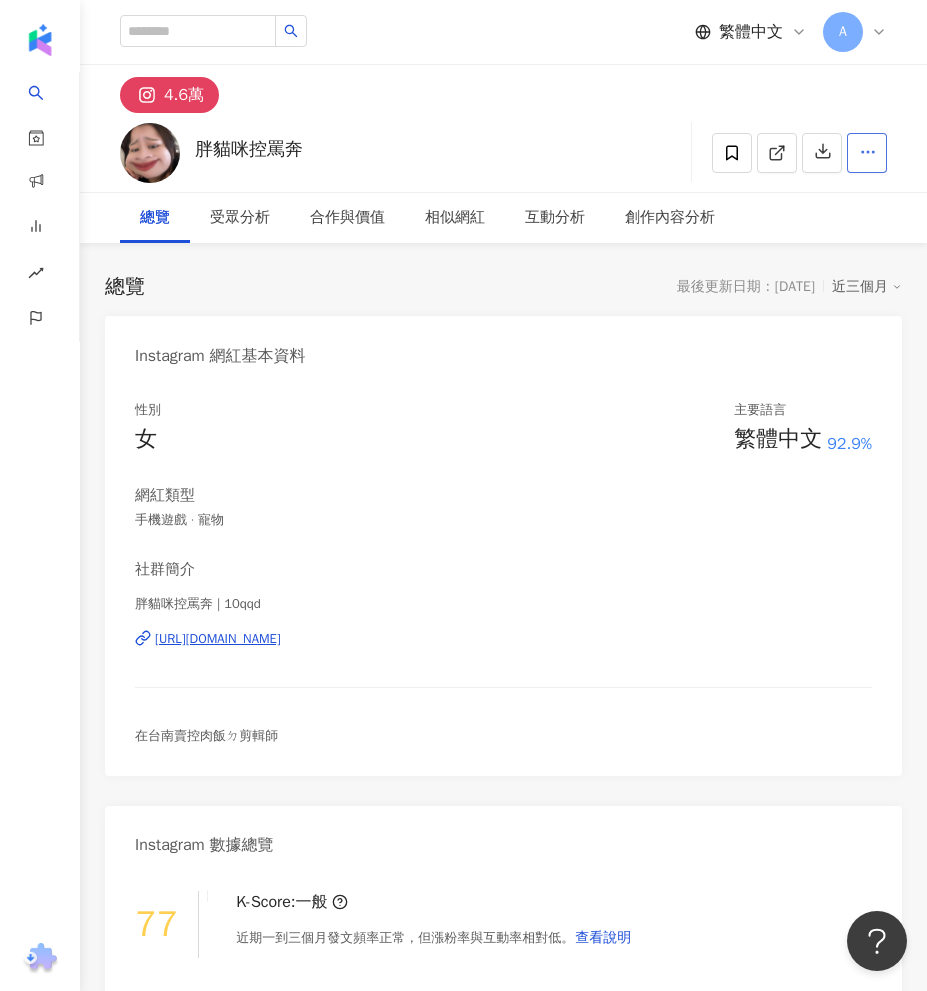 click at bounding box center [868, 152] 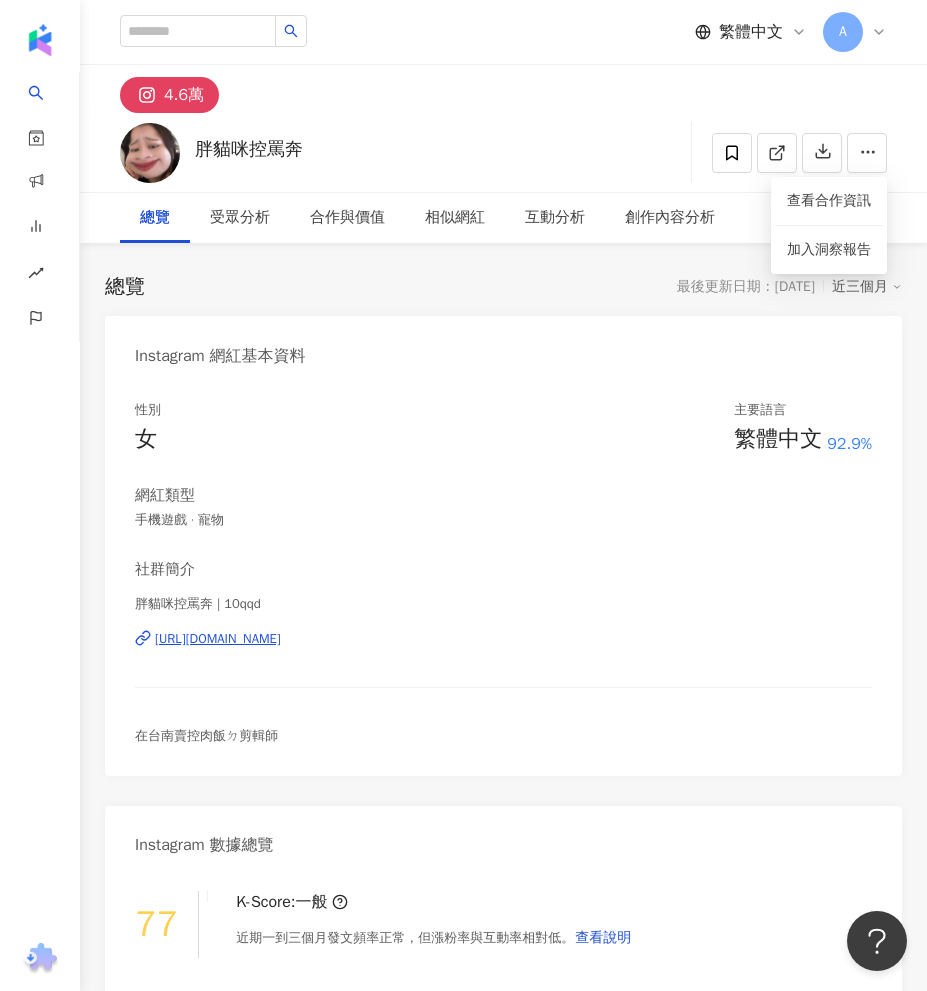 click on "總覽 最後更新日期：2025/7/21 近三個月" at bounding box center (503, 287) 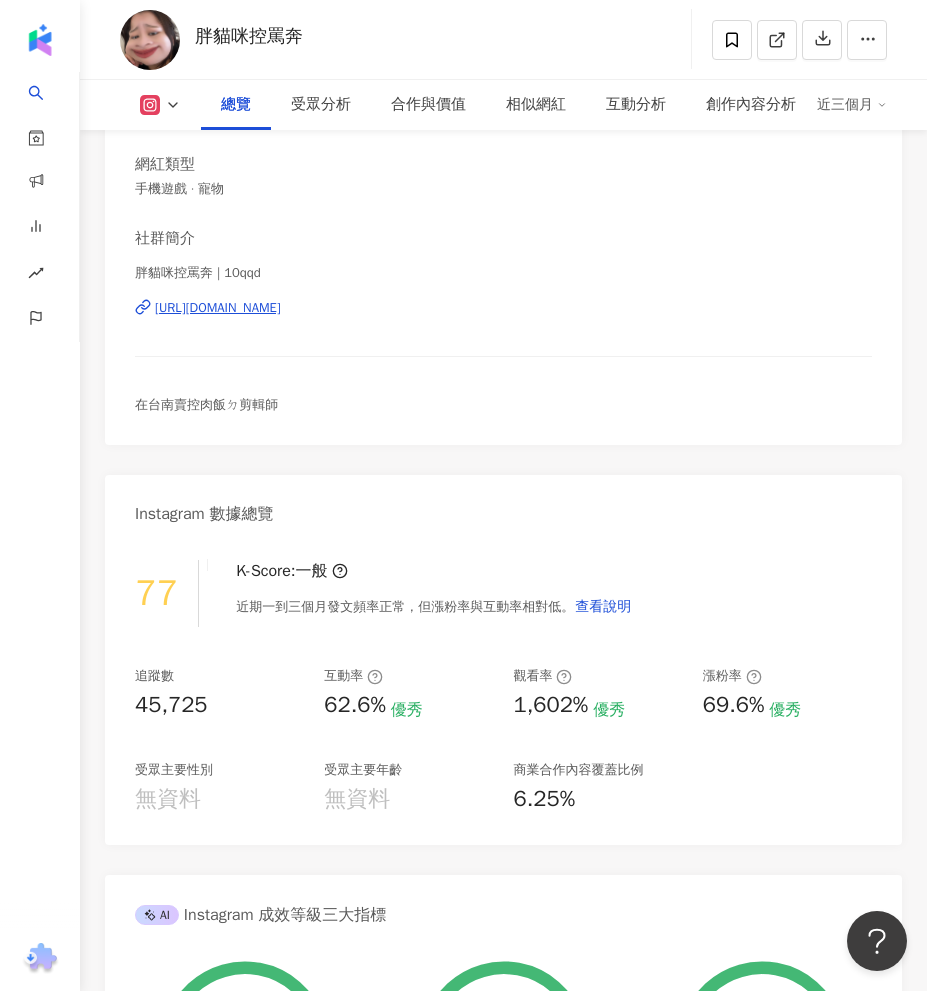 scroll, scrollTop: 400, scrollLeft: 0, axis: vertical 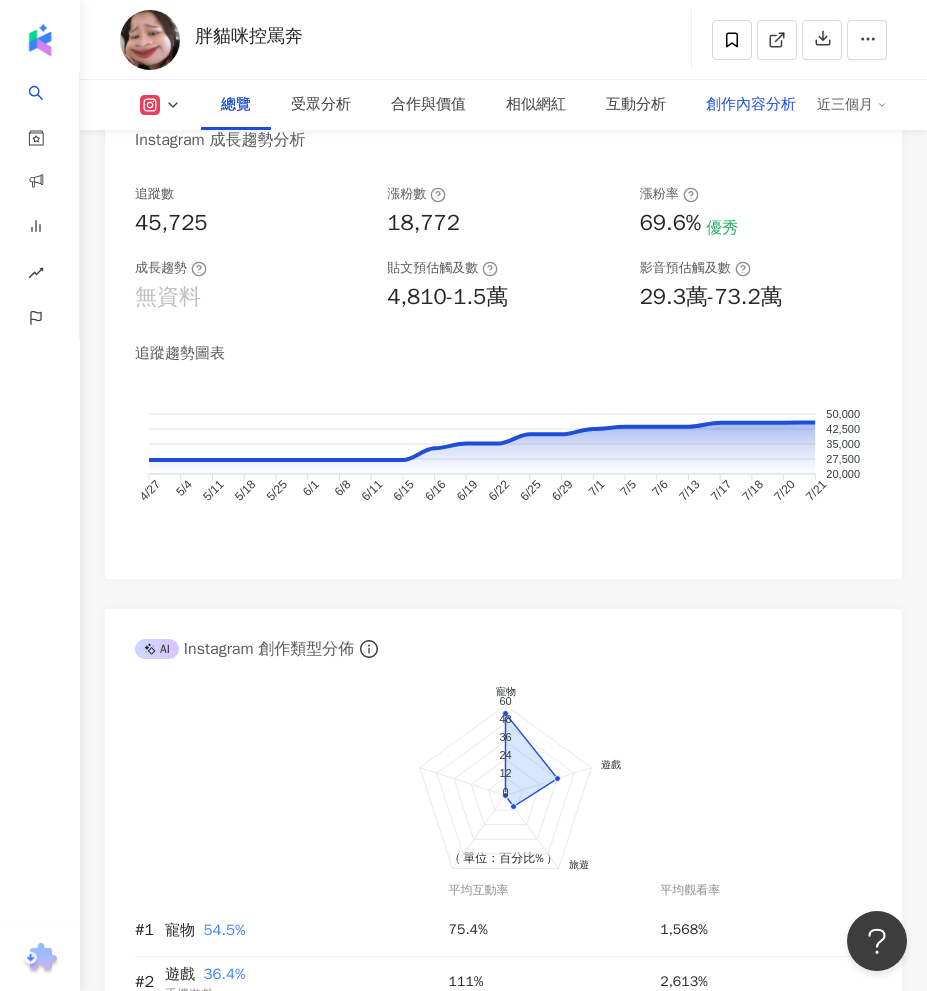 click on "創作內容分析" at bounding box center (751, 105) 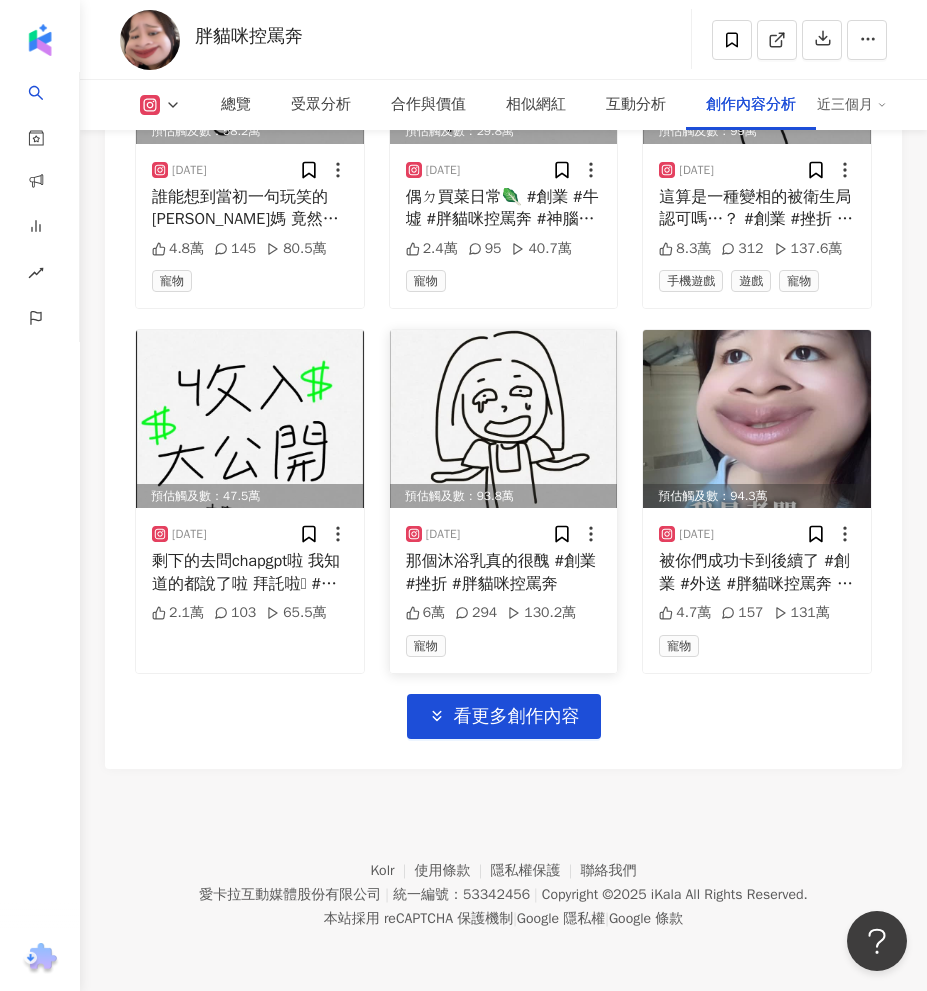 scroll, scrollTop: 9552, scrollLeft: 0, axis: vertical 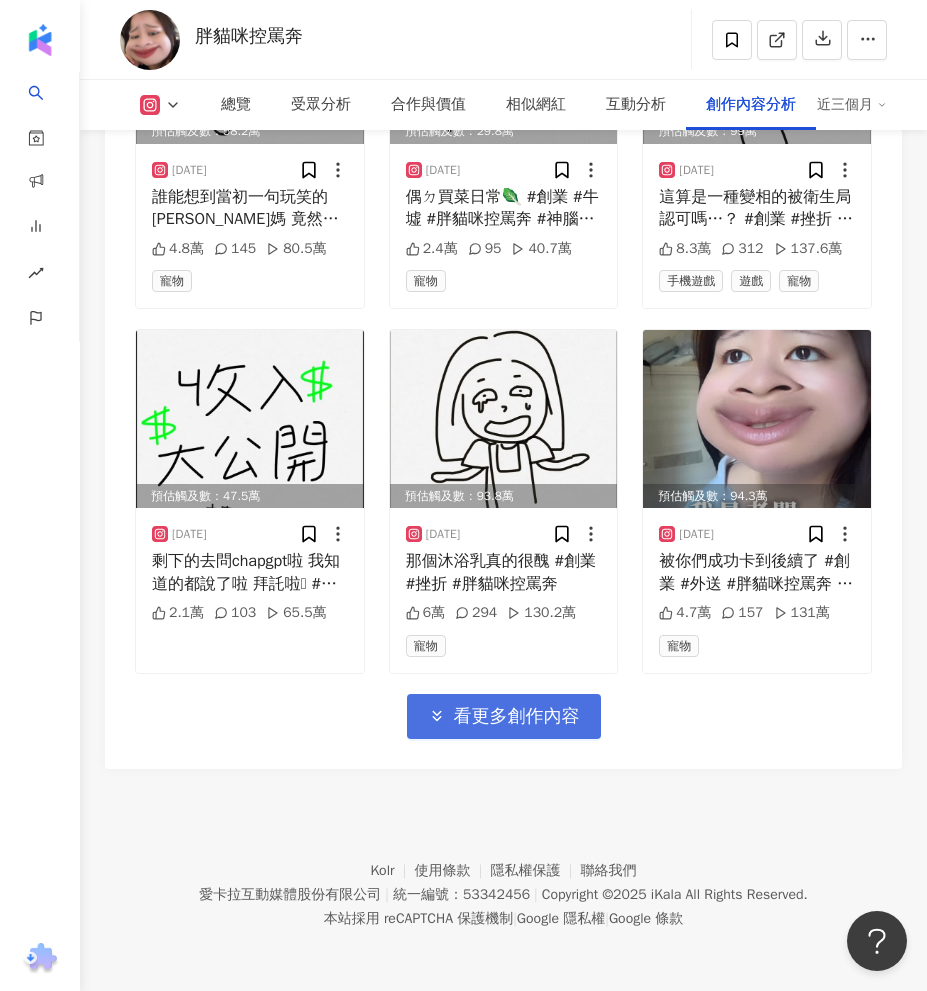 click on "看更多創作內容" at bounding box center (517, 717) 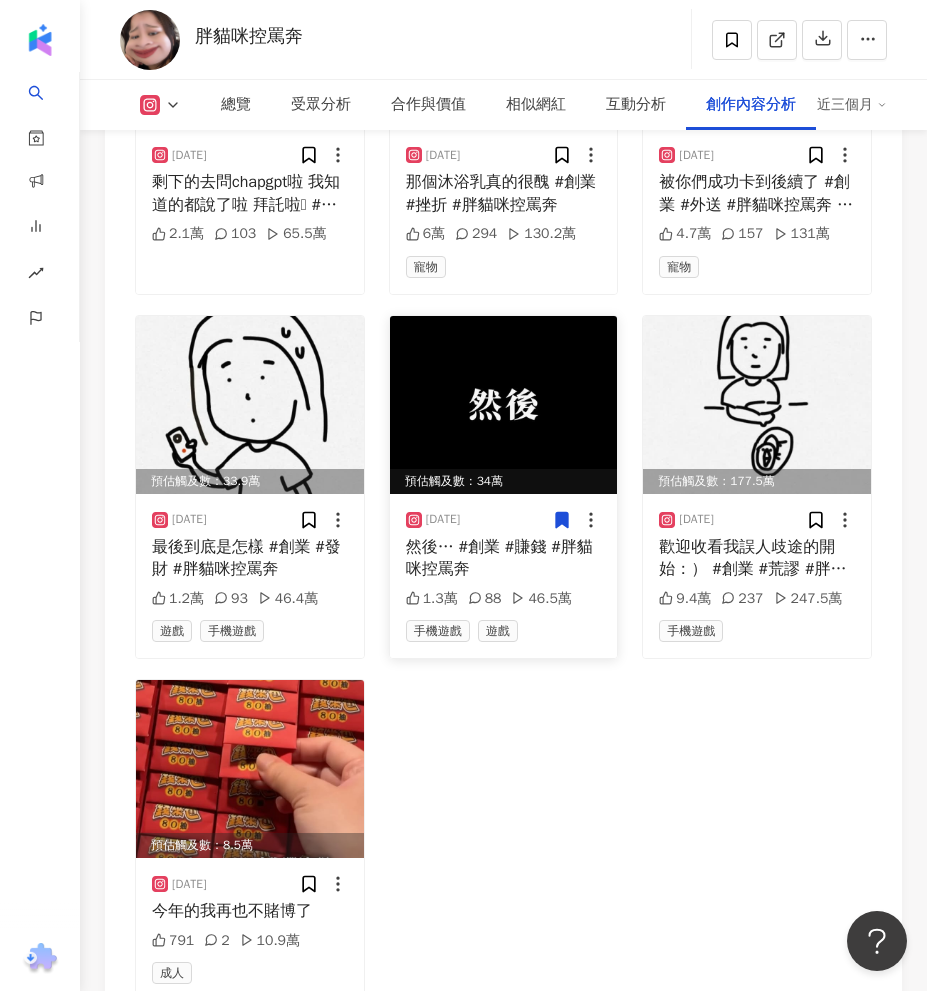 scroll, scrollTop: 9952, scrollLeft: 0, axis: vertical 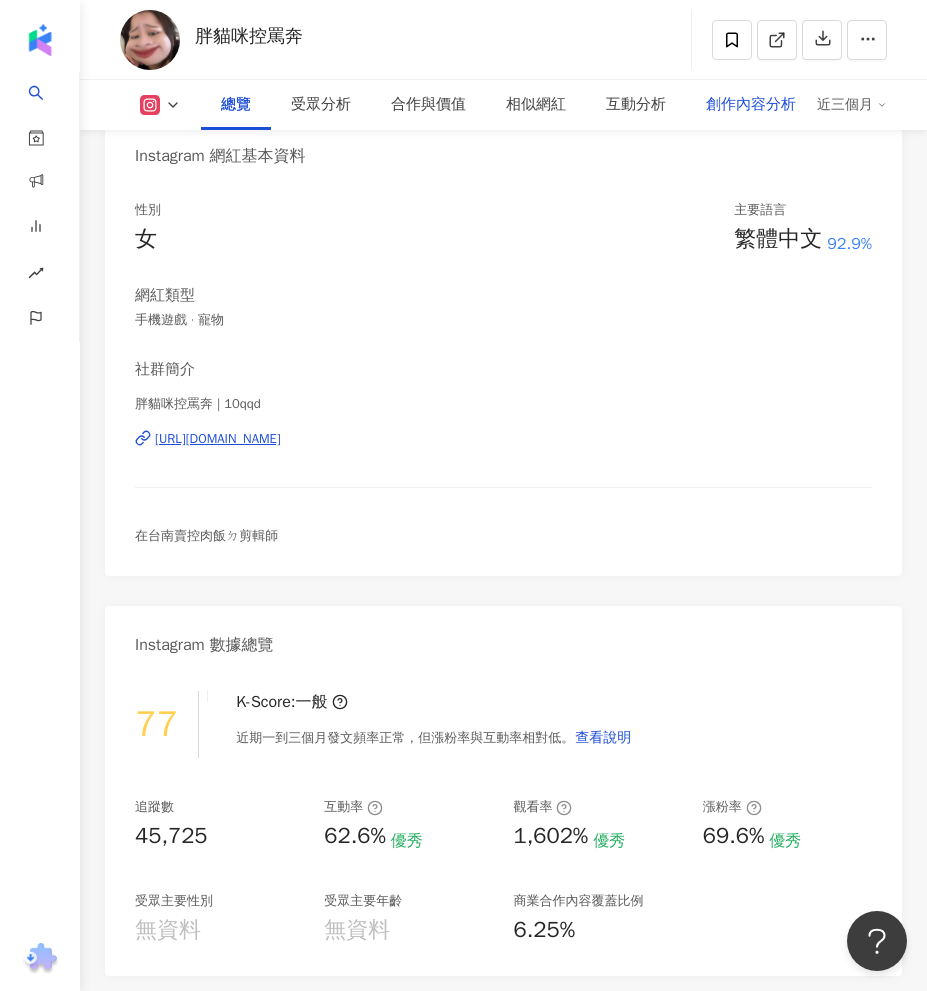 click on "創作內容分析" at bounding box center (751, 105) 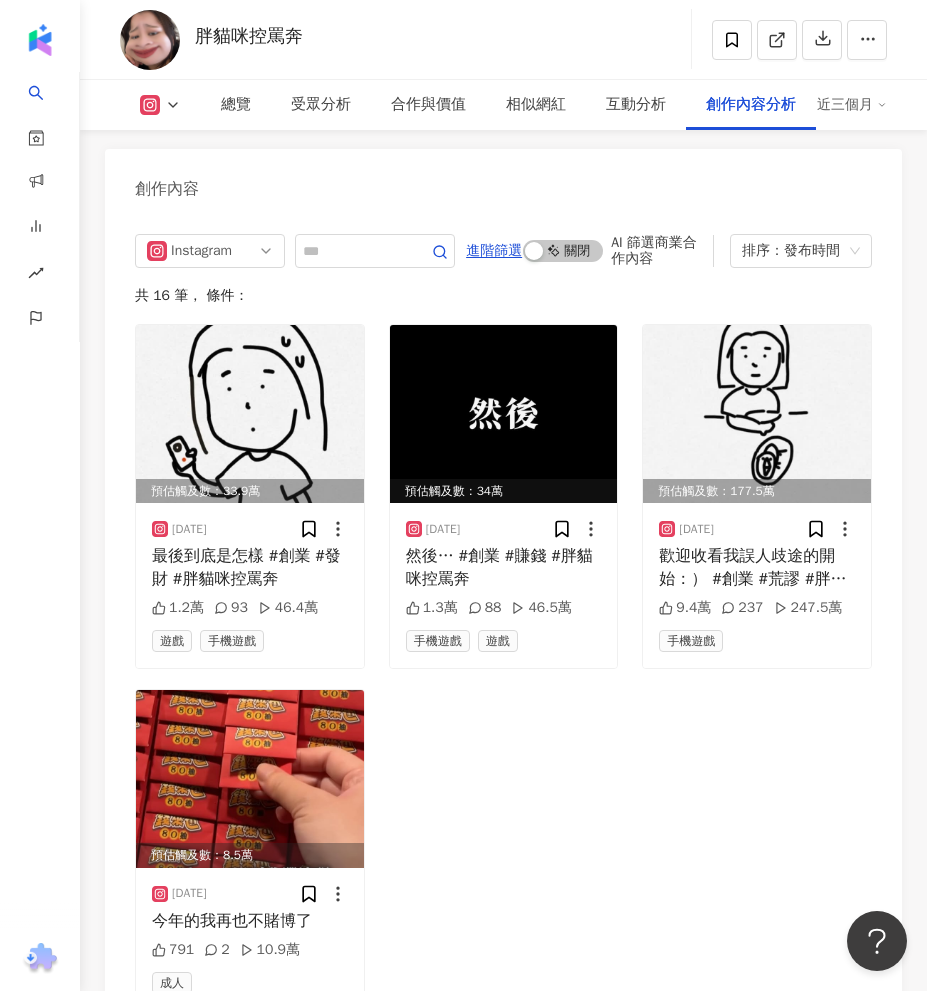 scroll, scrollTop: 8714, scrollLeft: 0, axis: vertical 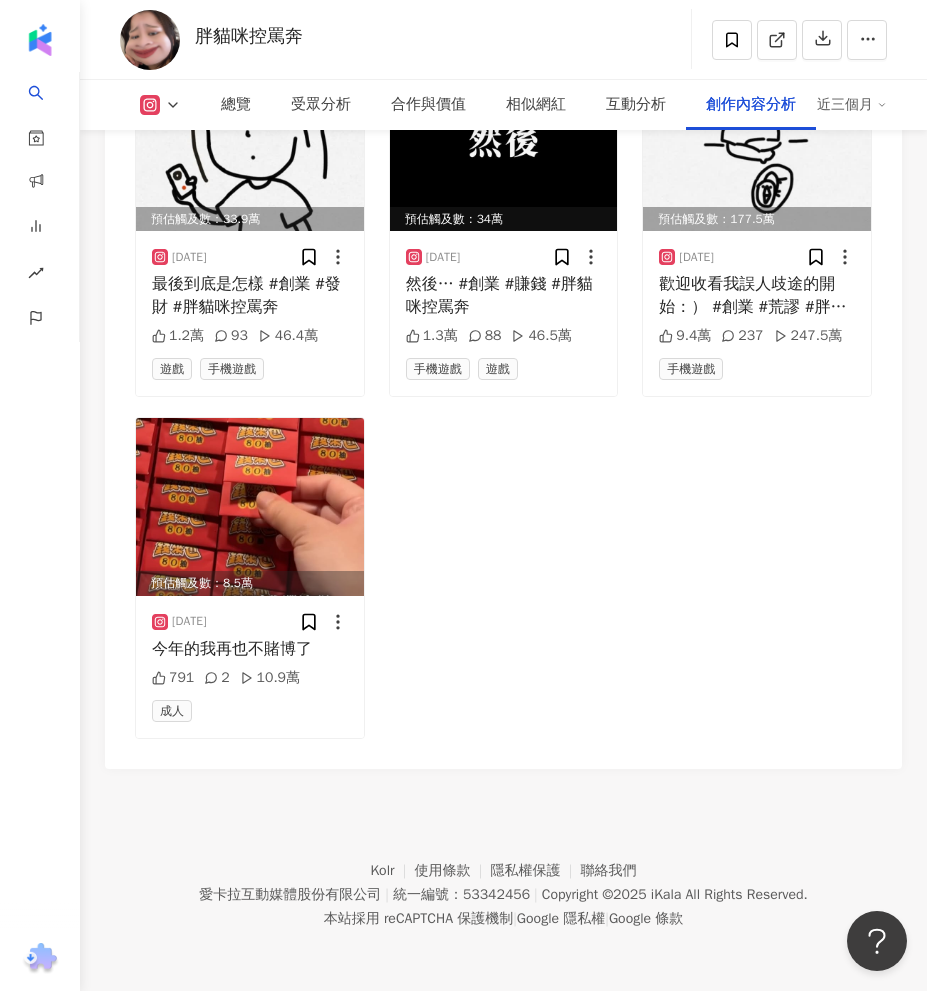 click on "預估觸及數：33.9萬 [DATE] 最後到底是怎樣
#創業 #發財 #胖貓咪控罵奔 1.2萬 93 46.4萬 遊戲 手機遊戲 預估觸及數：34萬 [DATE] 然後…
#創業 #賺錢 #胖貓咪控罵奔 1.3萬 88 46.5萬 手機遊戲 遊戲 預估觸及數：177.5萬 [DATE] 歡迎收看我誤人歧途的開始：）
#創業 #荒謬 #胖貓咪控罵奔 9.4萬 237 247.5萬 手機遊戲 預估觸及數：8.5萬 [DATE] 今年的我再也不賭博了 791 2 10.9萬 成人" at bounding box center [503, 395] 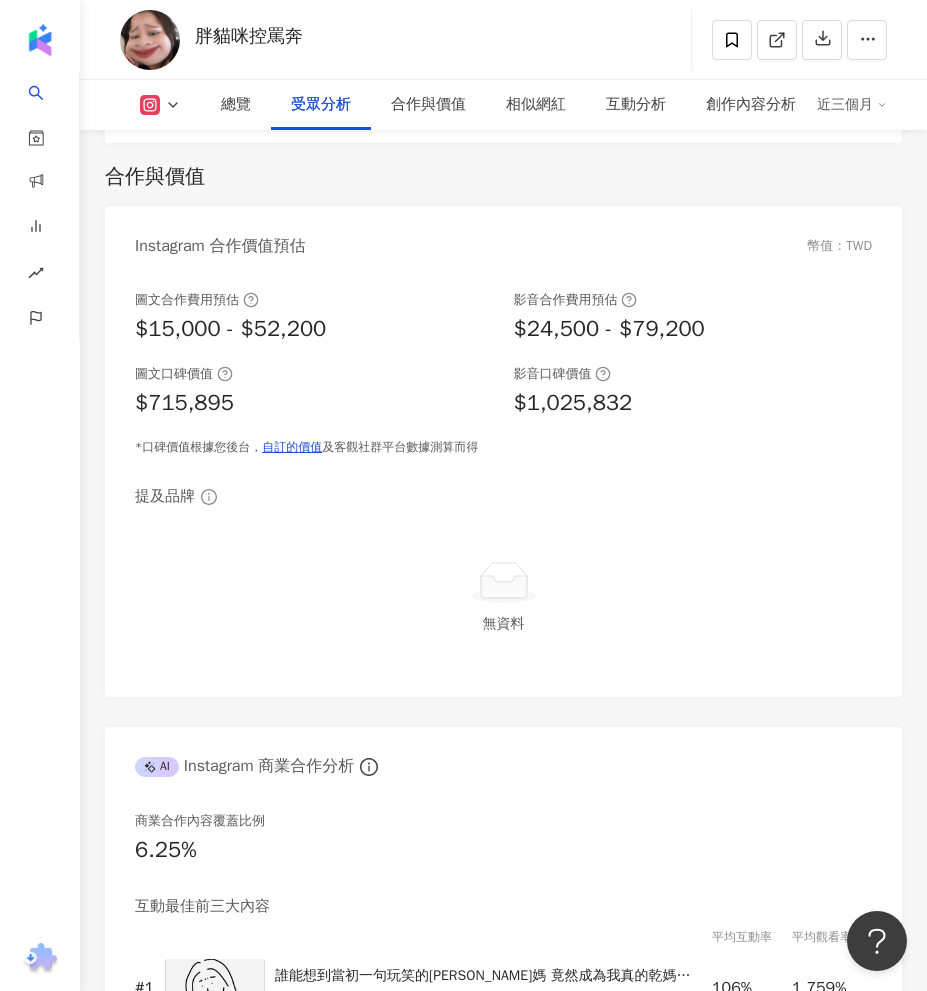 scroll, scrollTop: 3414, scrollLeft: 0, axis: vertical 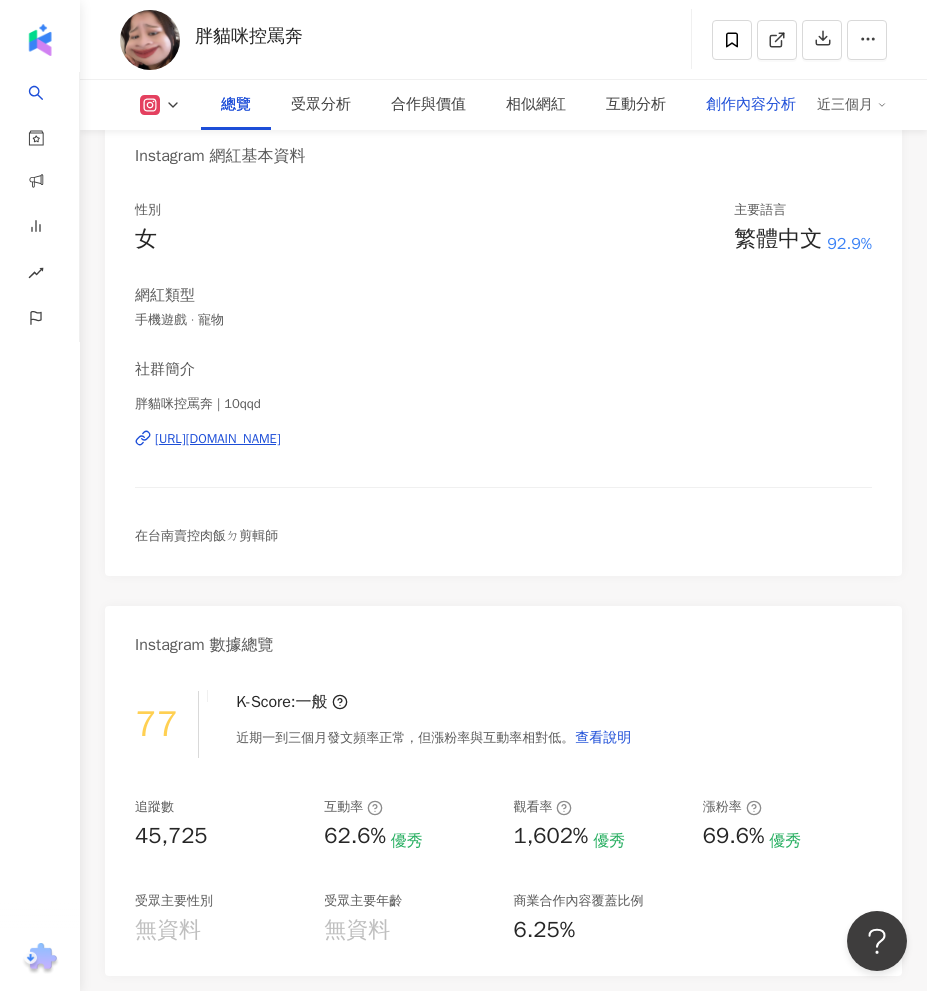 click on "創作內容分析" at bounding box center (751, 105) 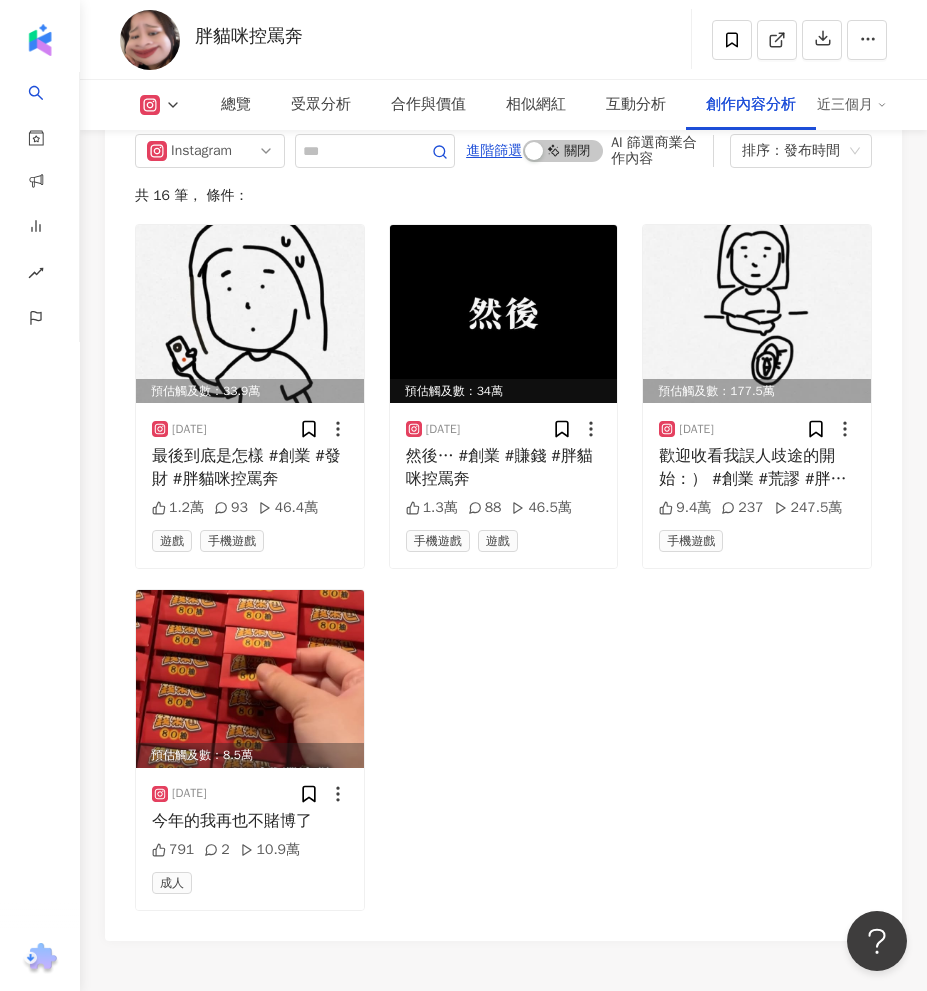 scroll, scrollTop: 8121, scrollLeft: 0, axis: vertical 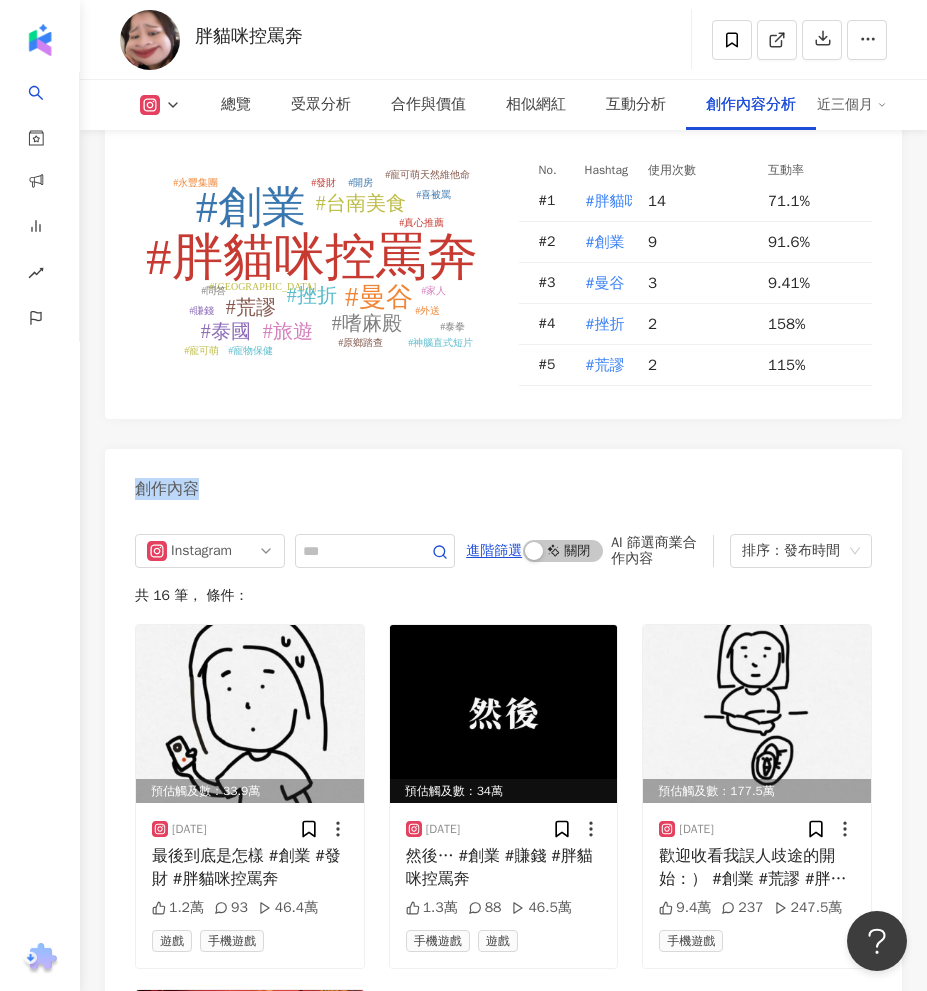 drag, startPoint x: 206, startPoint y: 503, endPoint x: 124, endPoint y: 510, distance: 82.29824 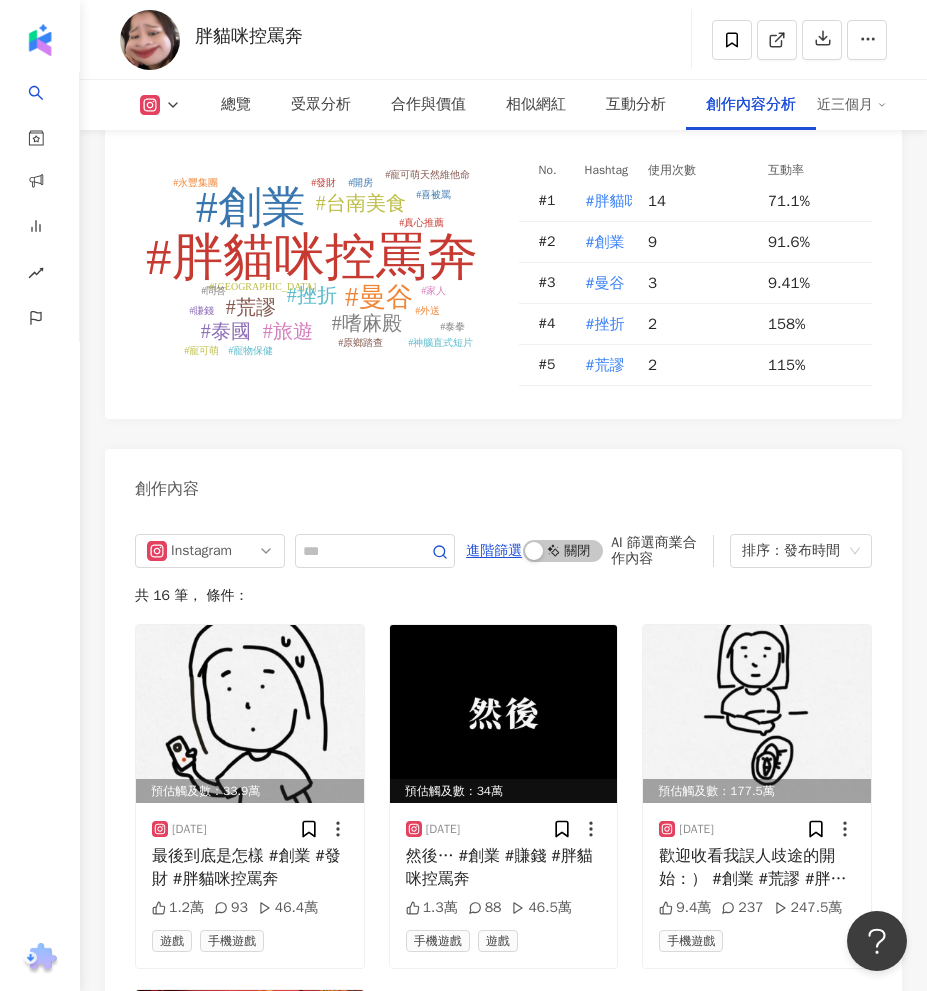 click on "Instagram Hashtag 分析 #胖貓咪控罵奔 #創業 #曼谷 #挫折 #荒謬 #台南美食 #嗜麻殿 #旅遊 #泰國 #真心推薦 #喜被罵 #外送 #神腦直式短片 #原鄉踏查 #牛墟 #問答 #家人 #賺錢 #發財 #開房 #永豐集團 #寵物保健 #寵可萌天然維他命 #寵可萌 #泰拳 No. Hashtag 使用次數 互動率 # 1 #胖貓咪控罵奔 14 71.1% # 2 #創業 9 91.6% # 3 #曼谷 3 9.41% # 4 #挫折 2 158% # 5 #荒謬 2 115% 創作內容 Instagram 進階篩選 啟動 關閉 AI 篩選商業合作內容 排序：發布時間 共 16 筆 ，   條件： 預估觸及數：33.9萬 2025/5/13 最後到底是怎樣
#創業 #發財 #胖貓咪控罵奔 1.2萬 93 46.4萬 遊戲 手機遊戲 預估觸及數：34萬 2025/5/10 然後…
#創業 #賺錢 #胖貓咪控罵奔 1.3萬 88 46.5萬 手機遊戲 遊戲 預估觸及數：177.5萬 2025/5/8 歡迎收看我誤人歧途的開始：）
#創業 #荒謬 #胖貓咪控罵奔 9.4萬 237 247.5萬 手機遊戲 預估觸及數：8.5萬 2025/1/28 791 2" at bounding box center [503, 705] 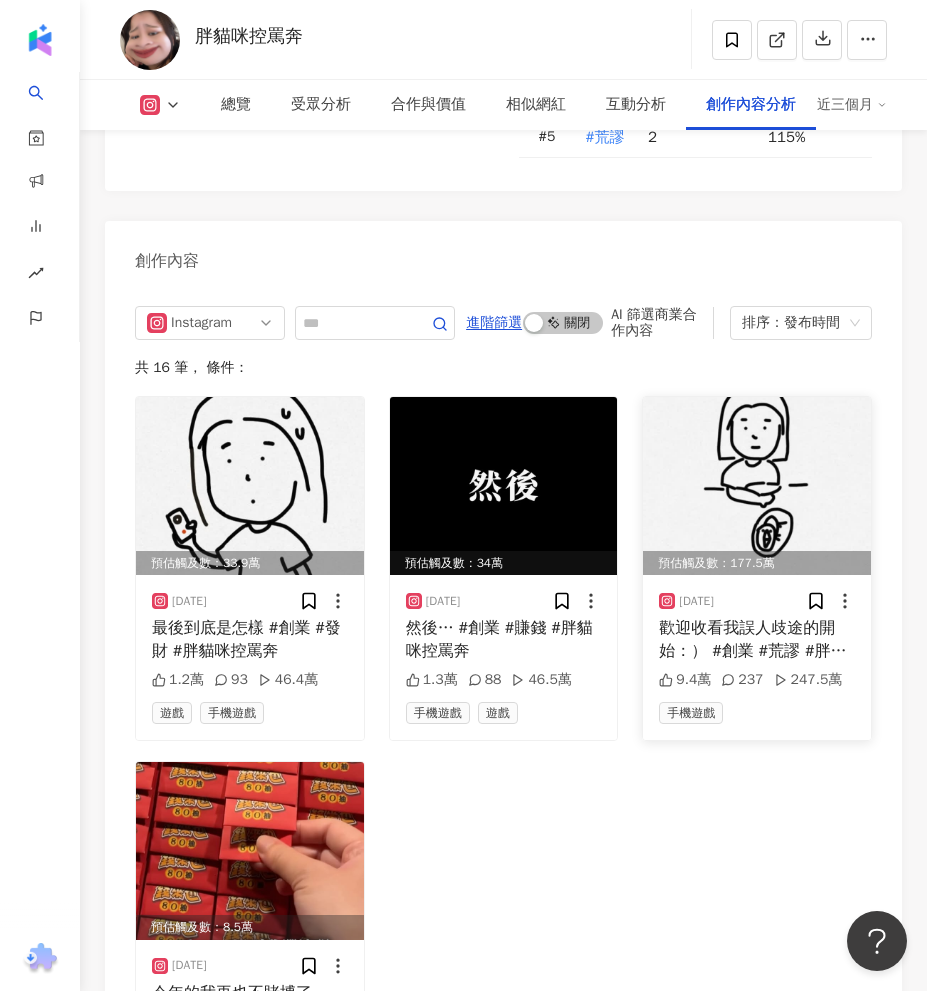 scroll, scrollTop: 8421, scrollLeft: 0, axis: vertical 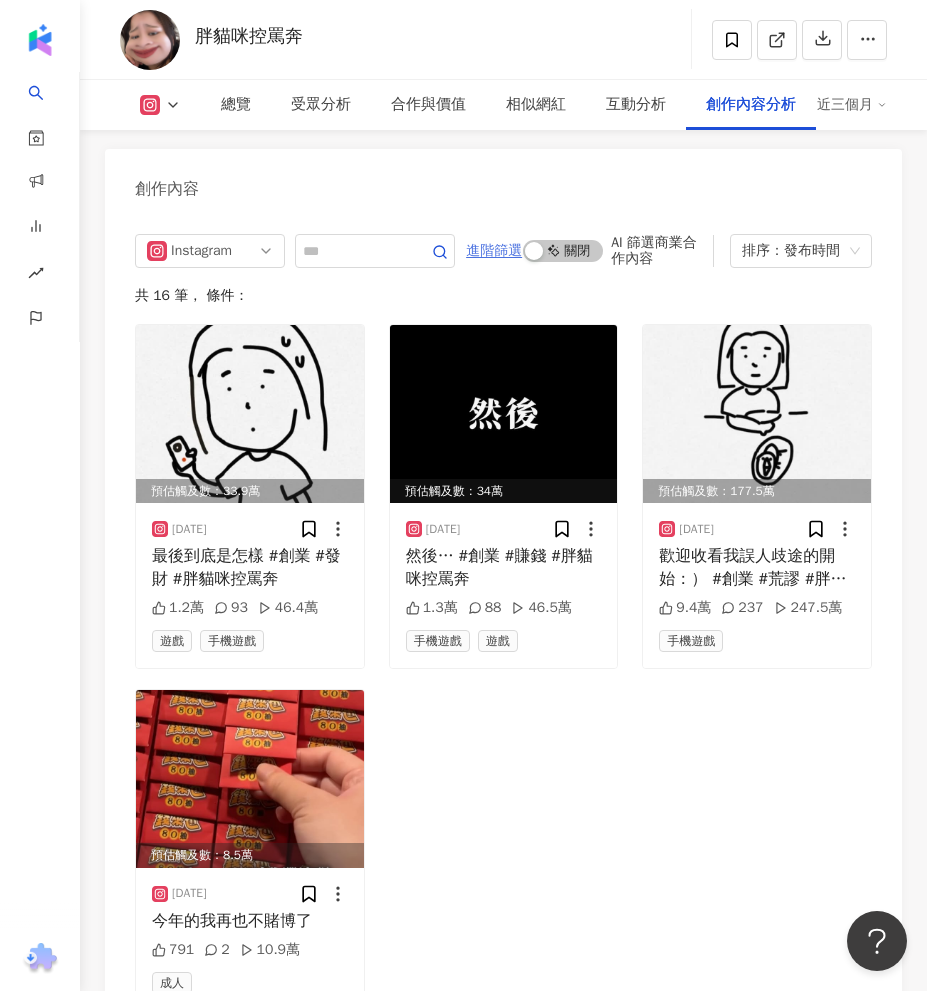 click on "進階篩選" at bounding box center (494, 251) 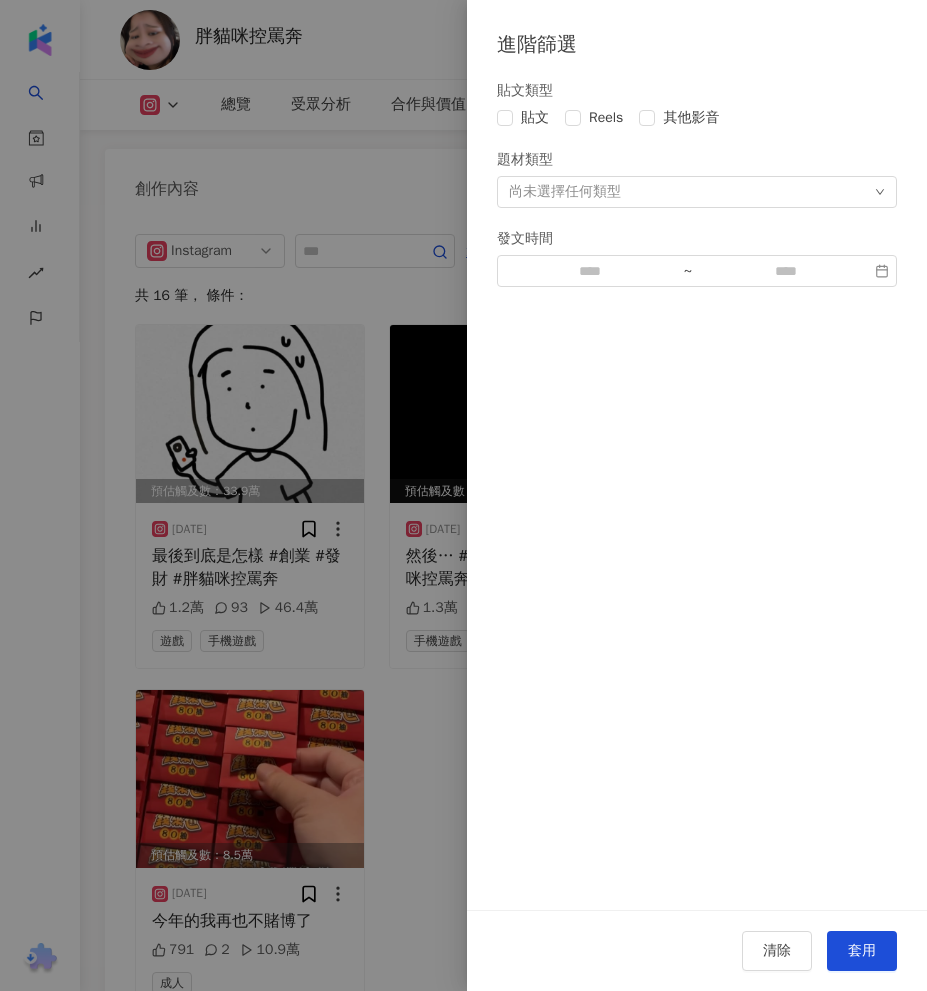 click at bounding box center [463, 495] 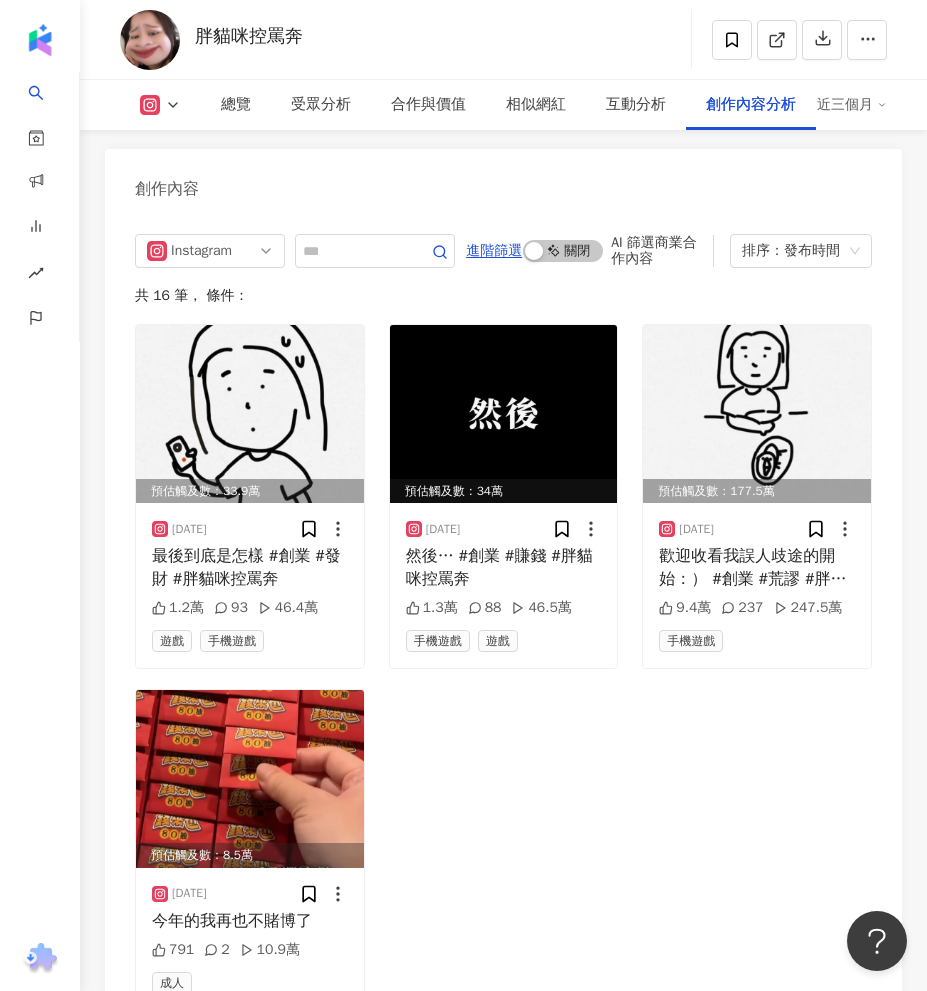 click on "Instagram 進階篩選 啟動 關閉 AI 篩選商業合作內容 排序：發布時間 共 16 筆 ，   條件： 預估觸及數：33.9萬 2025/5/13 最後到底是怎樣
#創業 #發財 #胖貓咪控罵奔 1.2萬 93 46.4萬 遊戲 手機遊戲 預估觸及數：34萬 2025/5/10 然後…
#創業 #賺錢 #胖貓咪控罵奔 1.3萬 88 46.5萬 手機遊戲 遊戲 預估觸及數：177.5萬 2025/5/8 歡迎收看我誤人歧途的開始：）
#創業 #荒謬 #胖貓咪控罵奔 9.4萬 237 247.5萬 手機遊戲 預估觸及數：8.5萬 2025/1/28 今年的我再也不賭博了 791 2 10.9萬 成人" at bounding box center [503, 622] 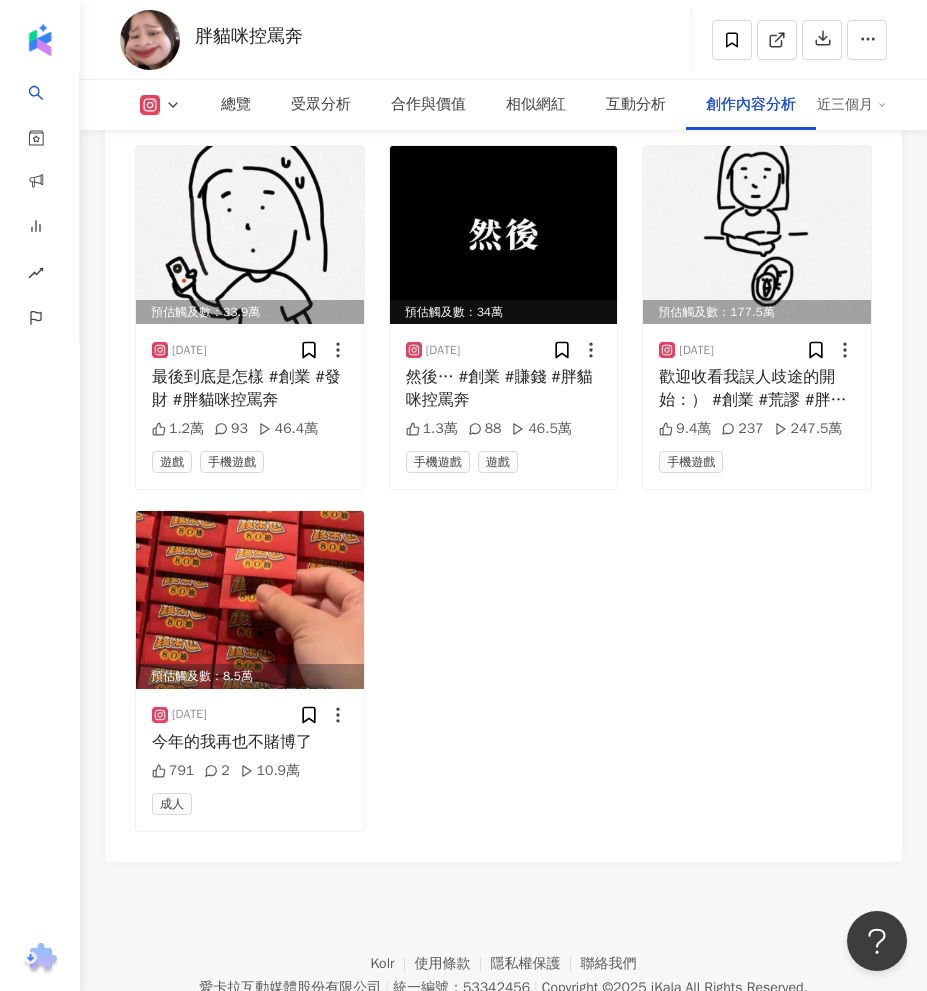 scroll, scrollTop: 8714, scrollLeft: 0, axis: vertical 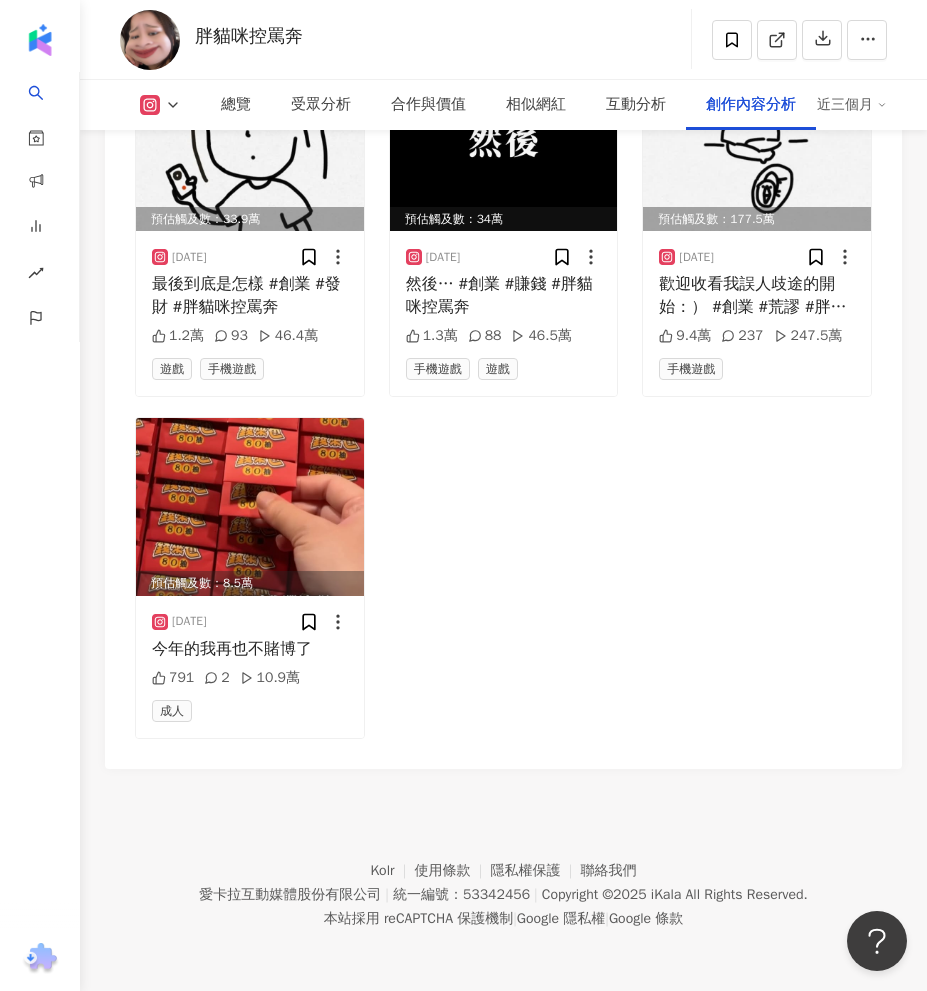 click on "預估觸及數：33.9萬 2025/5/13 最後到底是怎樣
#創業 #發財 #胖貓咪控罵奔 1.2萬 93 46.4萬 遊戲 手機遊戲 預估觸及數：34萬 2025/5/10 然後…
#創業 #賺錢 #胖貓咪控罵奔 1.3萬 88 46.5萬 手機遊戲 遊戲 預估觸及數：177.5萬 2025/5/8 歡迎收看我誤人歧途的開始：）
#創業 #荒謬 #胖貓咪控罵奔 9.4萬 237 247.5萬 手機遊戲 預估觸及數：8.5萬 2025/1/28 今年的我再也不賭博了 791 2 10.9萬 成人" at bounding box center [503, 395] 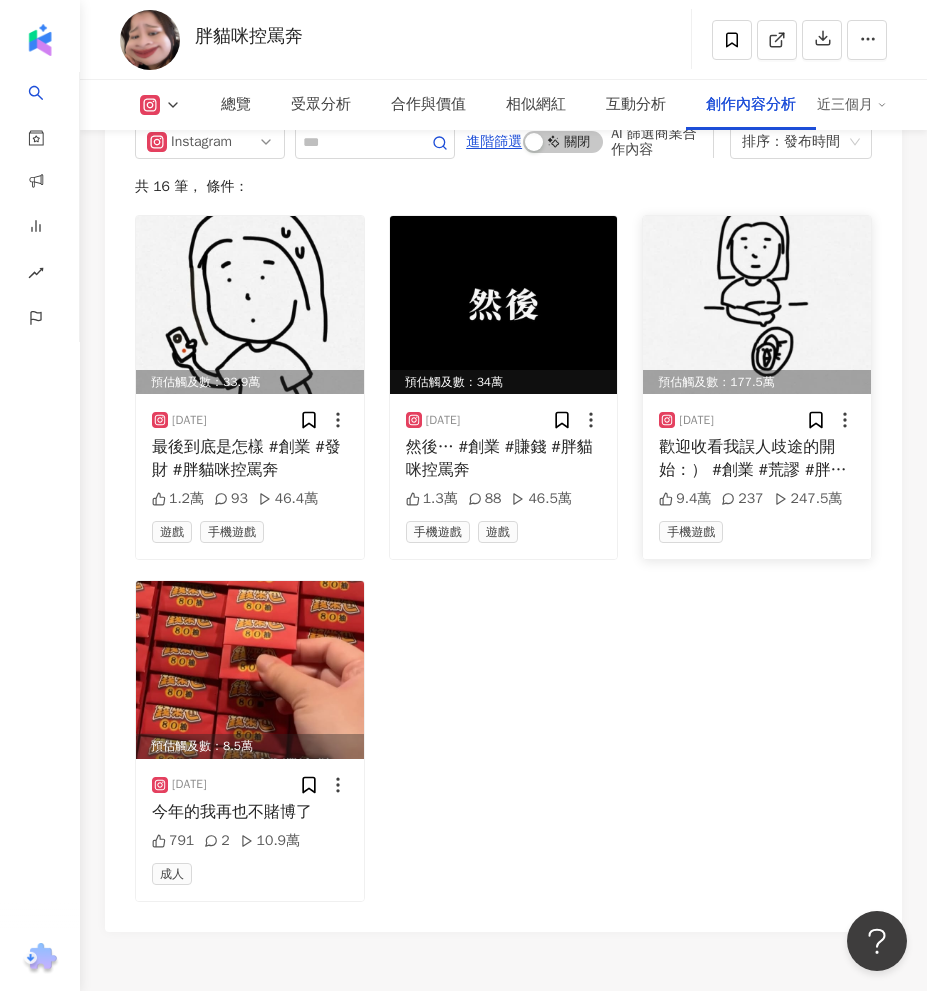 scroll, scrollTop: 8314, scrollLeft: 0, axis: vertical 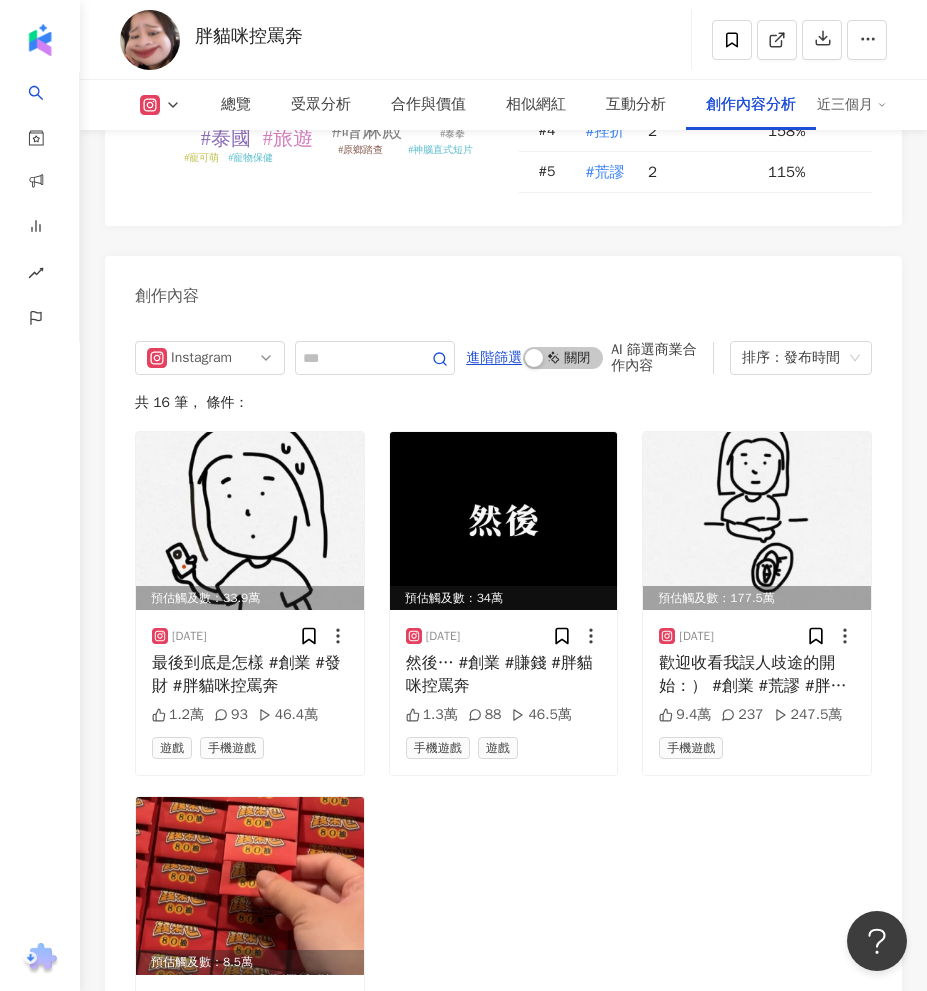 click on "創作內容" at bounding box center (503, 288) 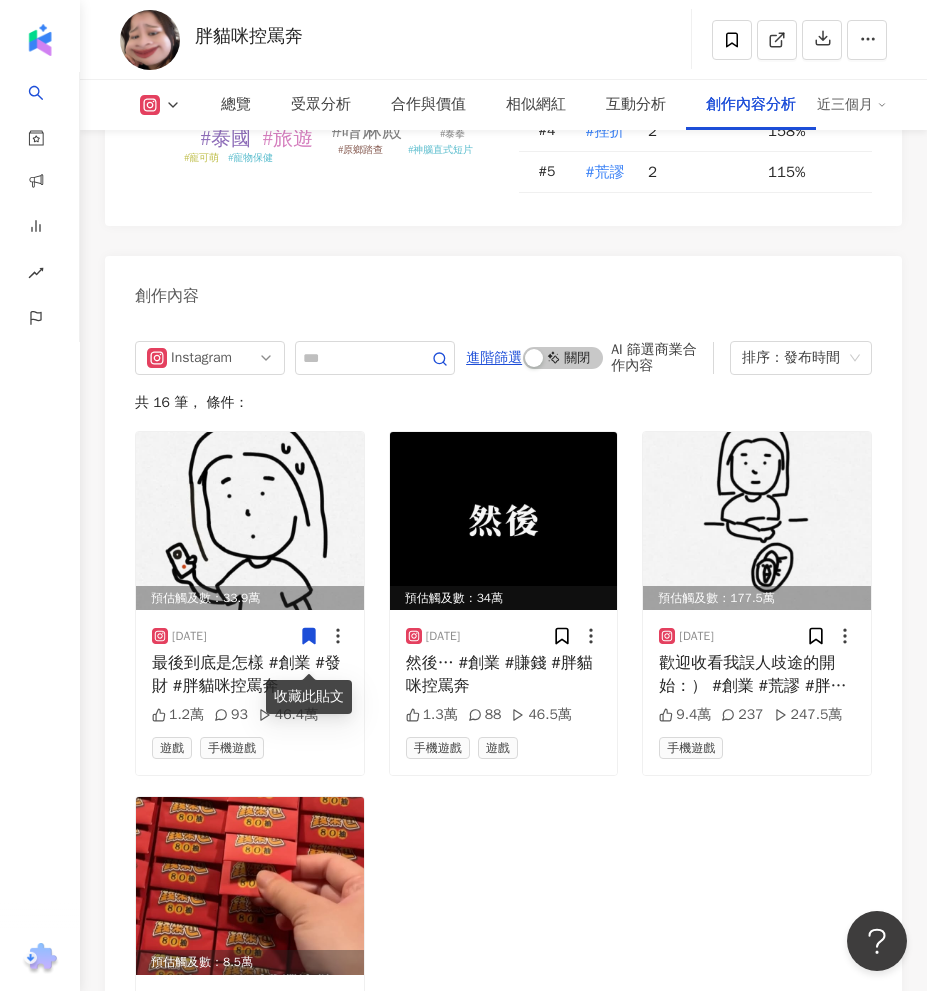 click on "創作內容" at bounding box center [503, 288] 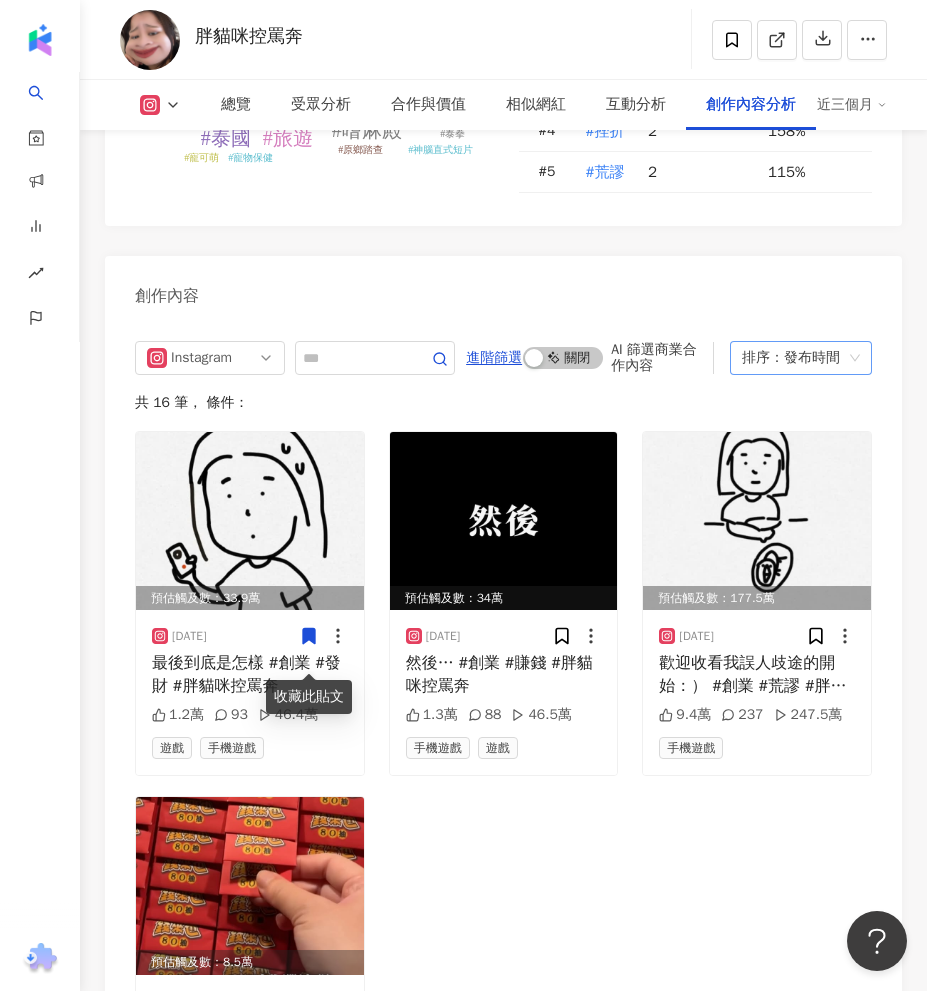 click on "排序：發布時間" at bounding box center (792, 358) 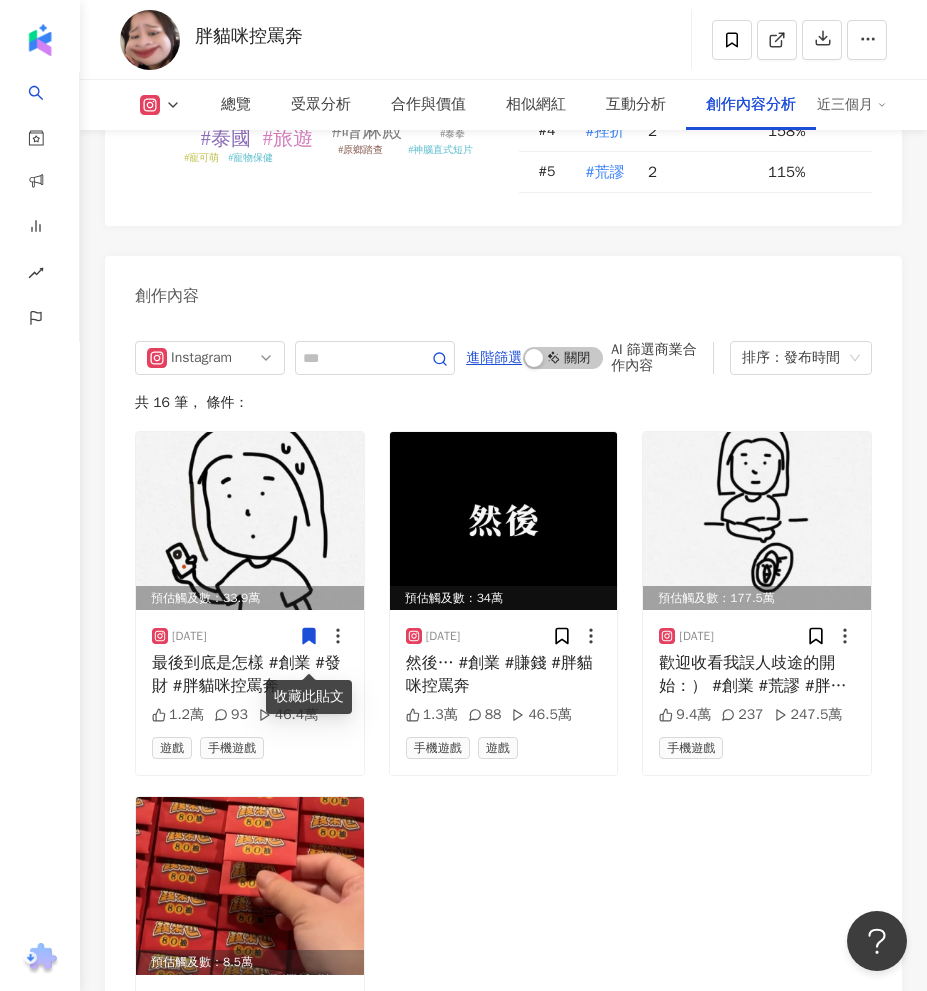 click on "創作內容" at bounding box center [503, 288] 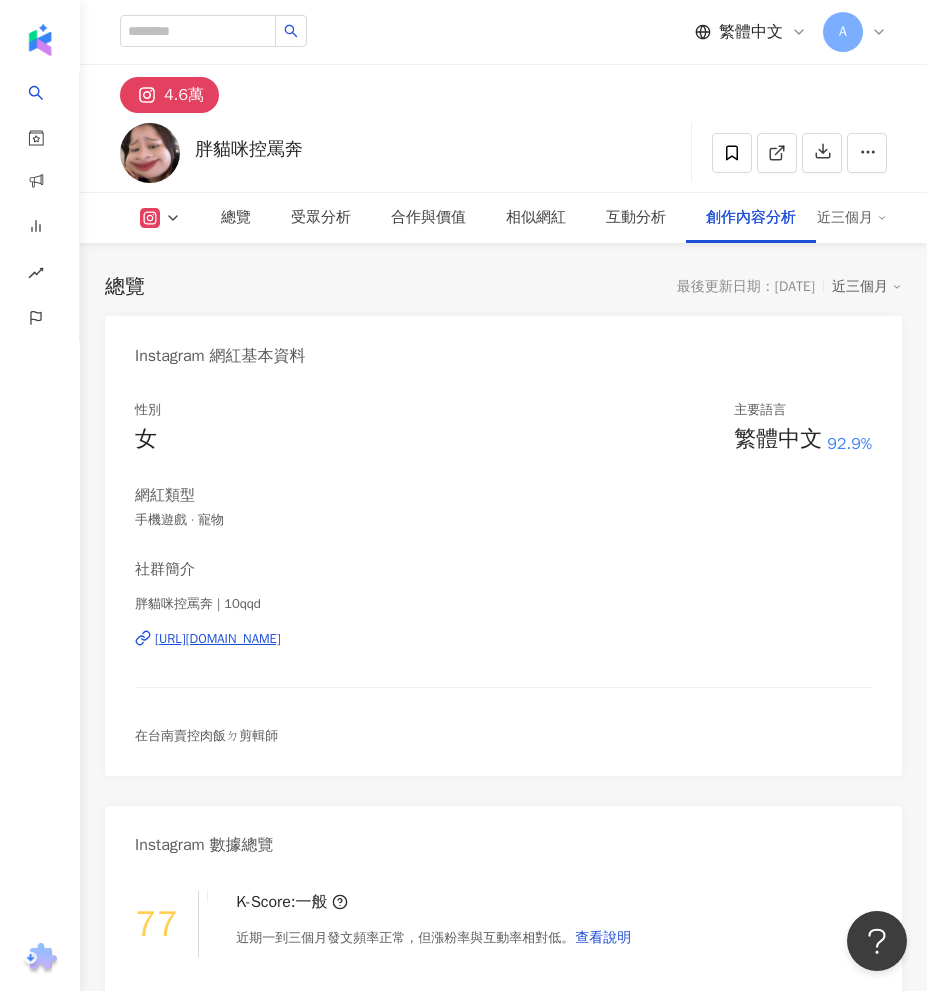 scroll, scrollTop: 8314, scrollLeft: 0, axis: vertical 